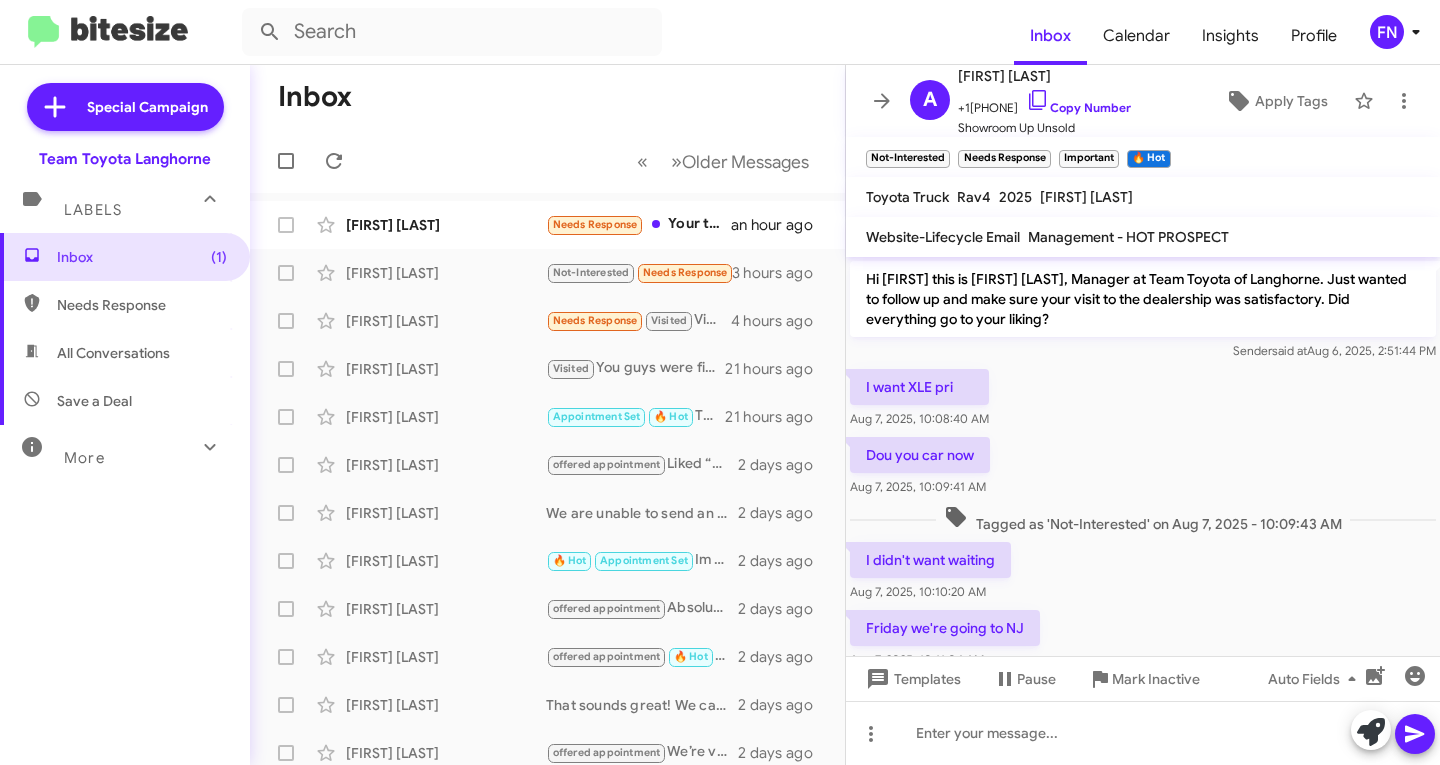 scroll, scrollTop: 0, scrollLeft: 0, axis: both 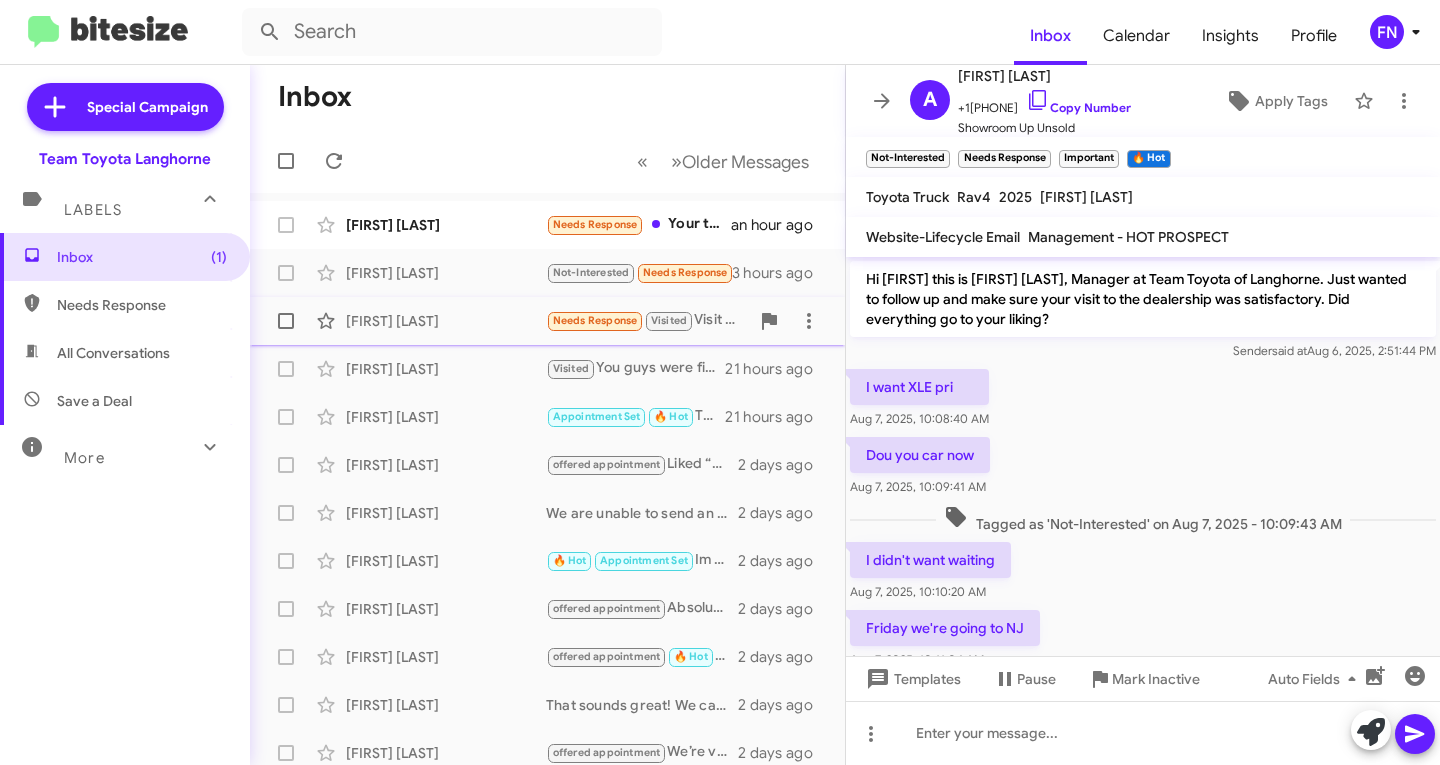 click on "[FIRST] [LAST] Needs Response   Visited   Visit was good with [FIRST]. We've decided to buy new.   4 hours ago" 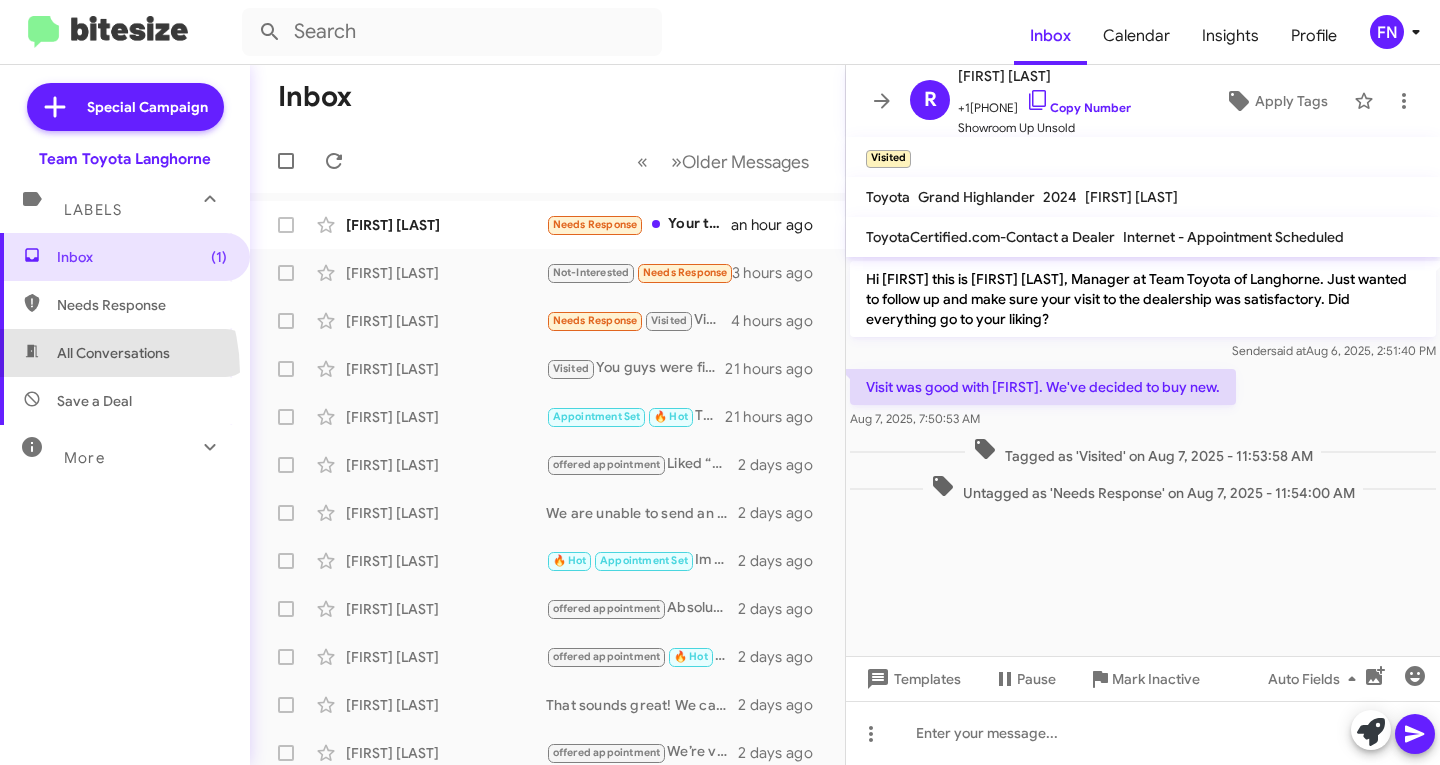 click on "All Conversations" at bounding box center [125, 353] 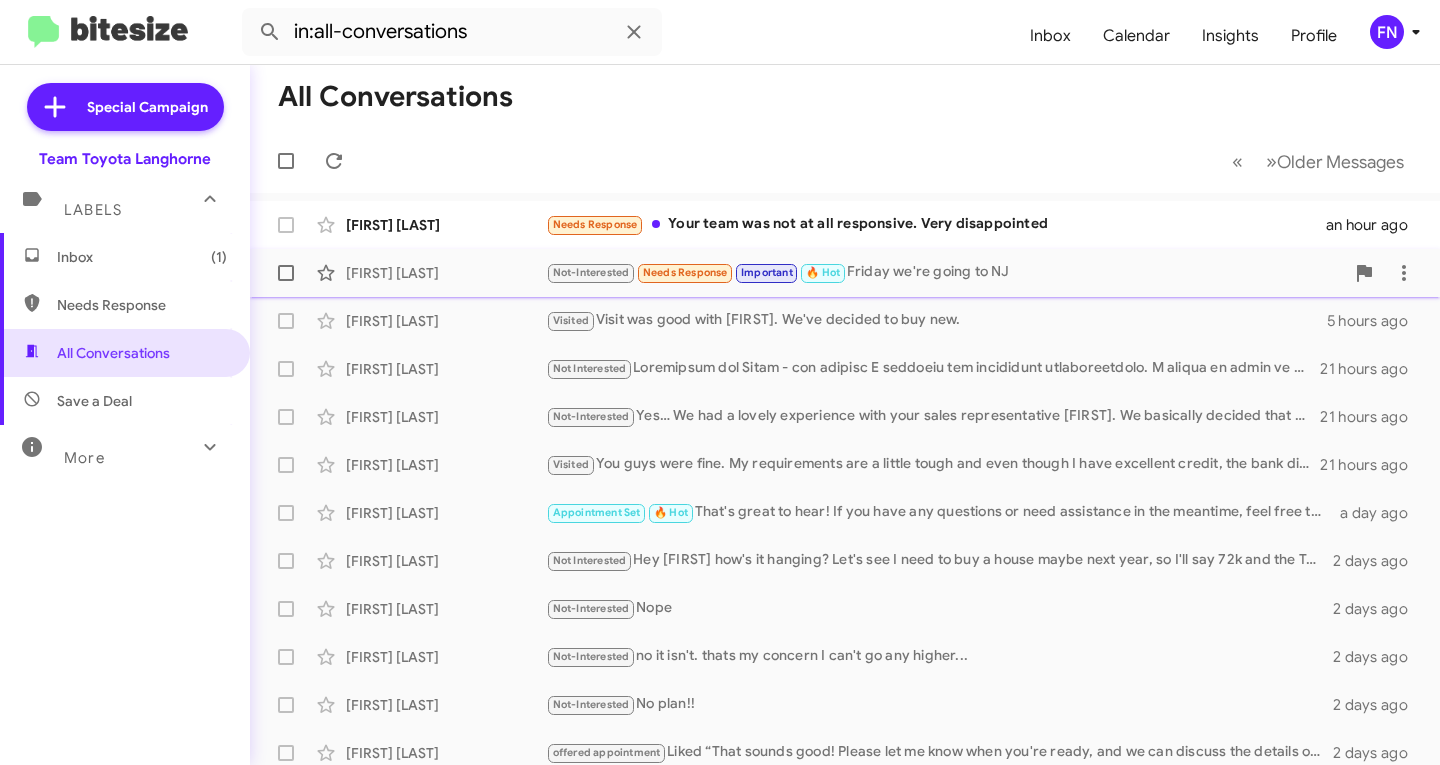 click on "Ai Chen  Not-Interested   Needs Response   Important   🔥 Hot   Friday we're going to NJ   3 hours ago" 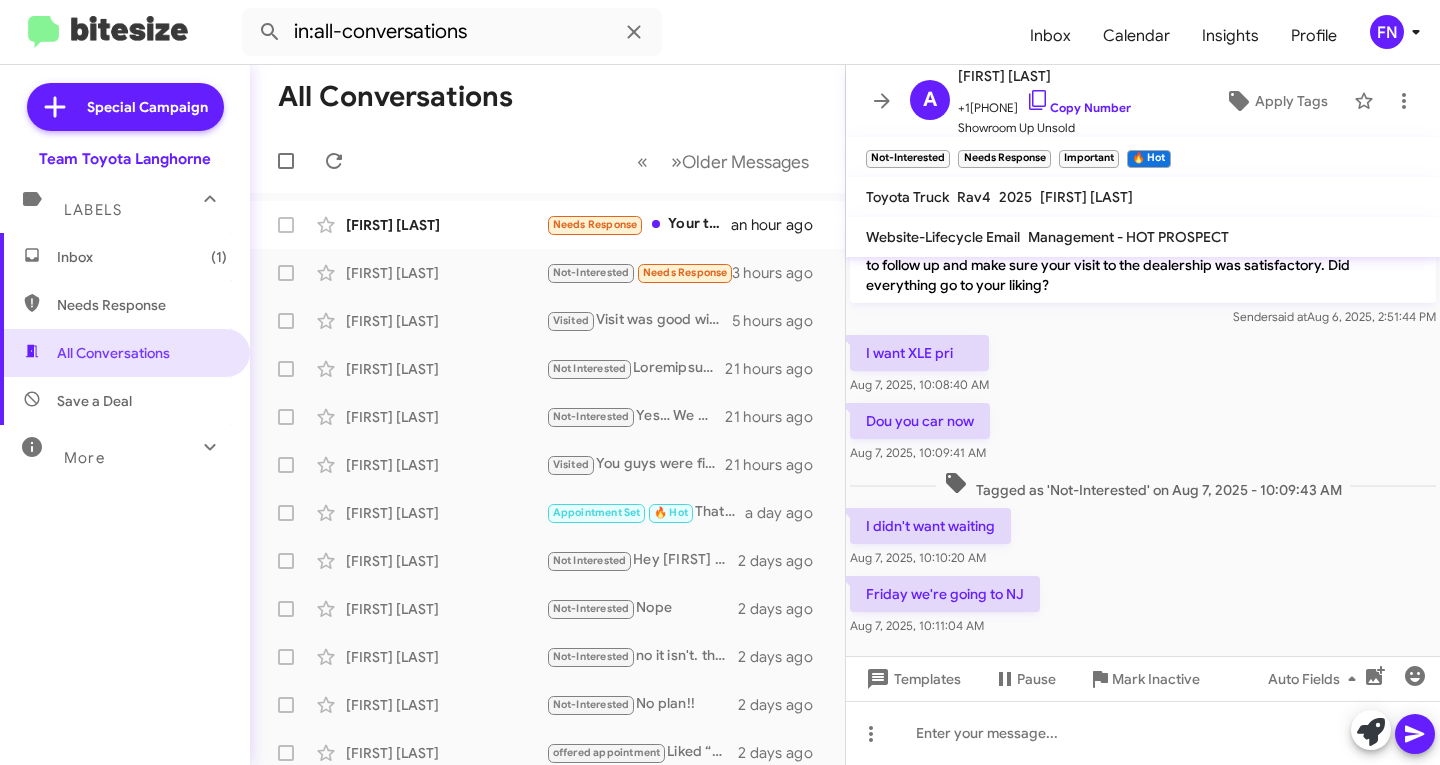 scroll, scrollTop: 48, scrollLeft: 0, axis: vertical 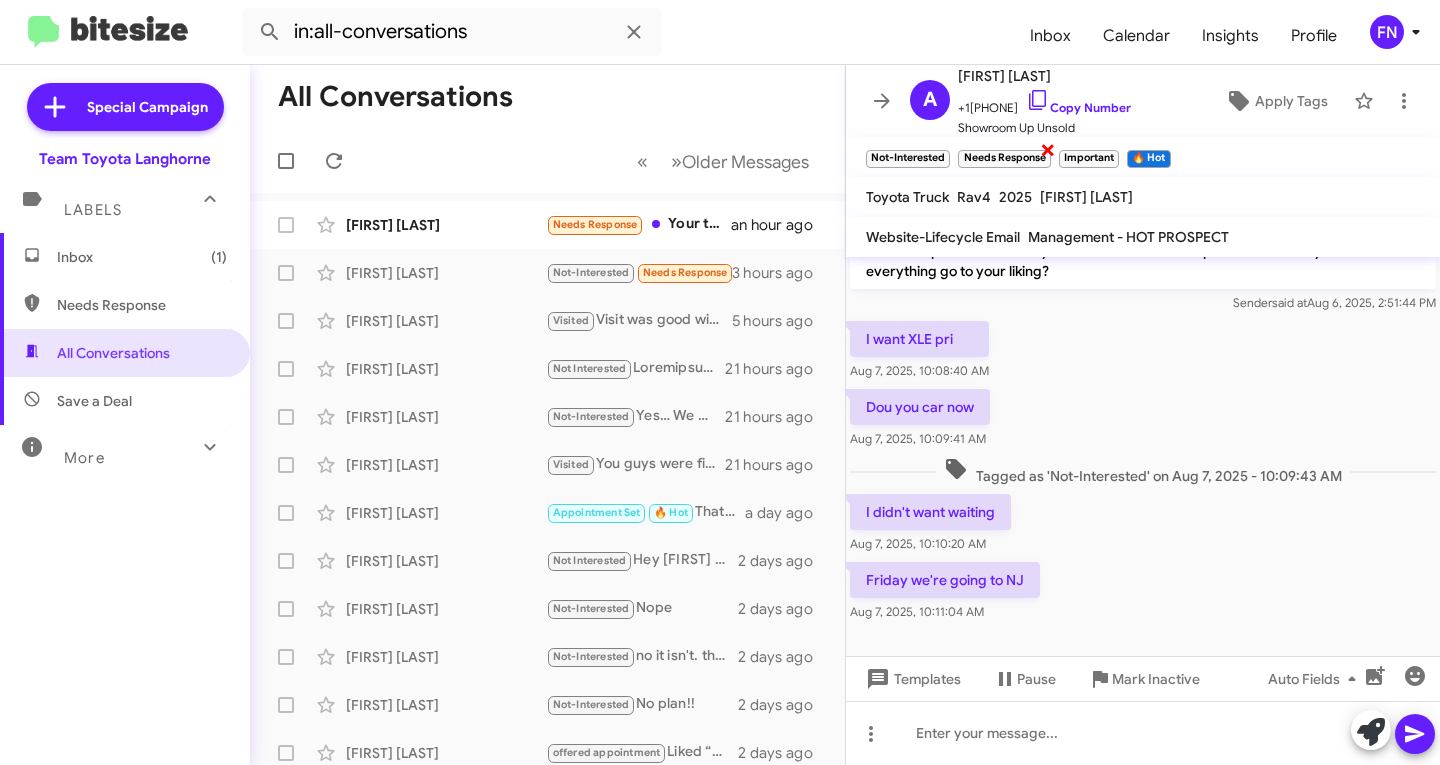 click on "×" 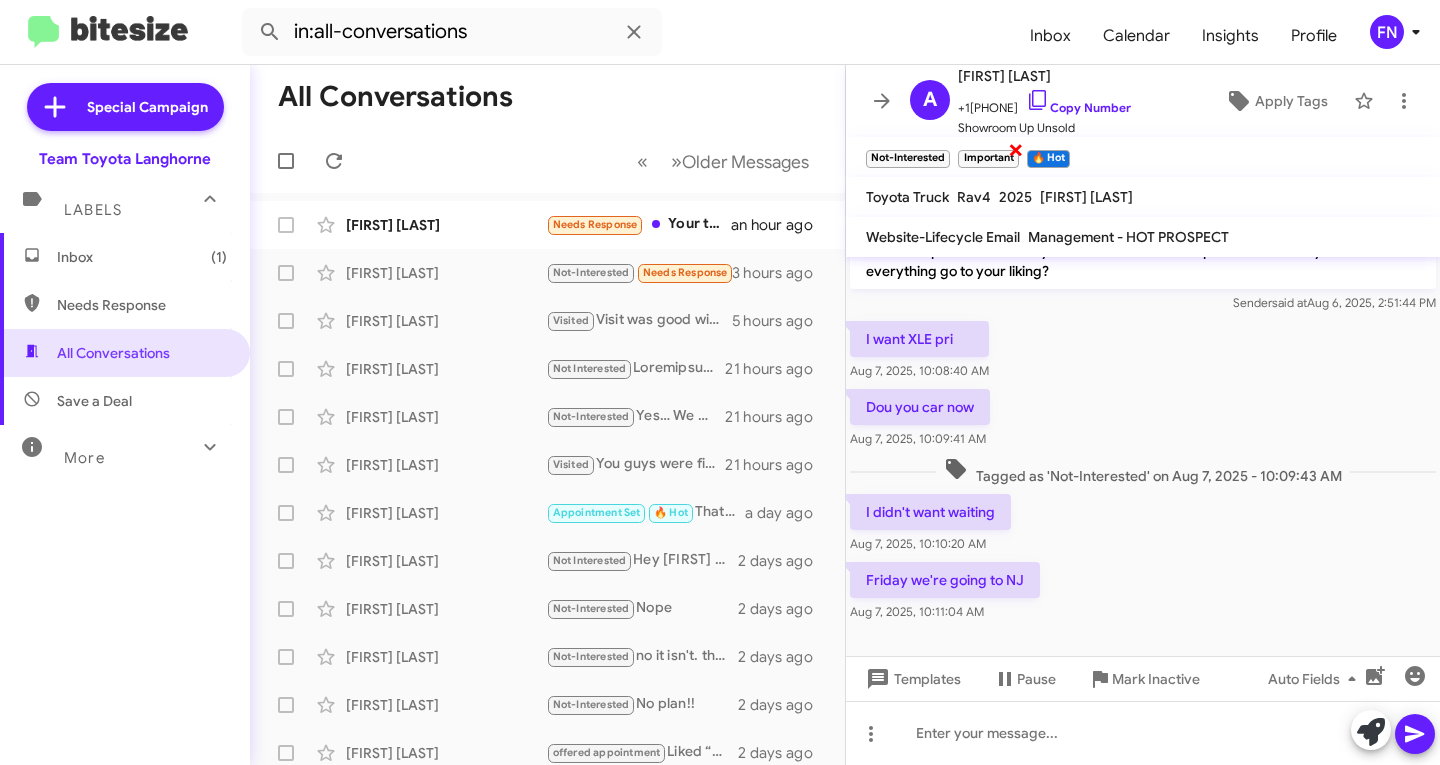 click on "×" 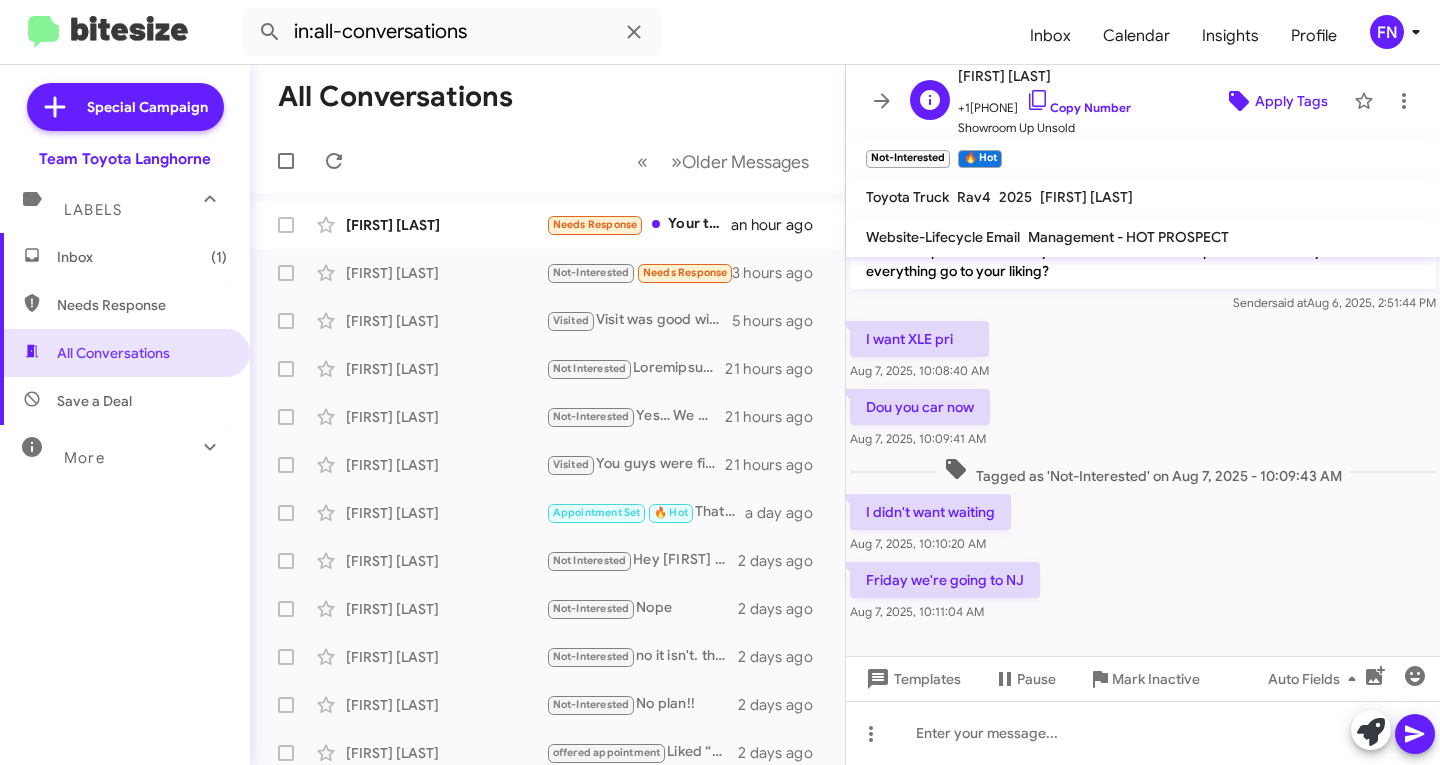 click on "Apply Tags" 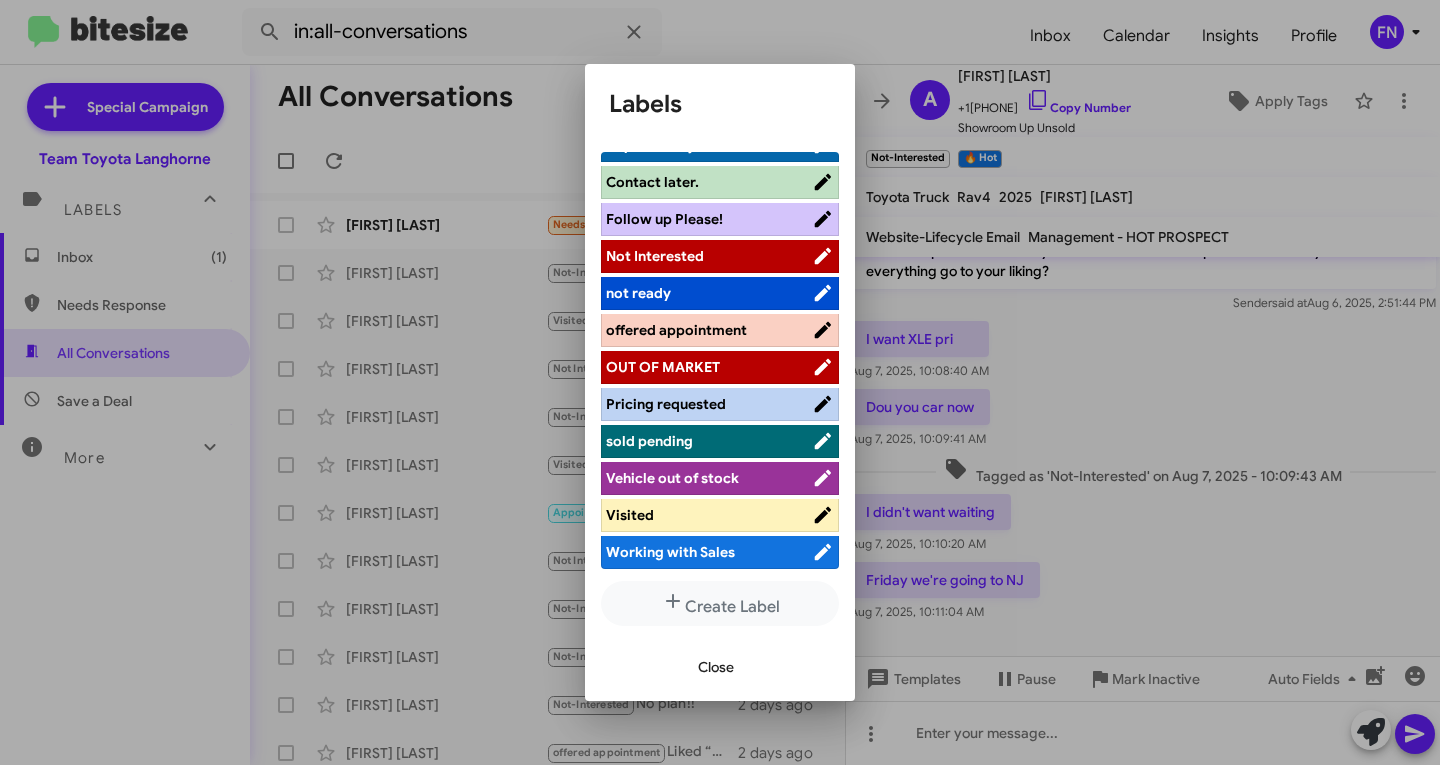 click on "Working with Sales" at bounding box center [670, 552] 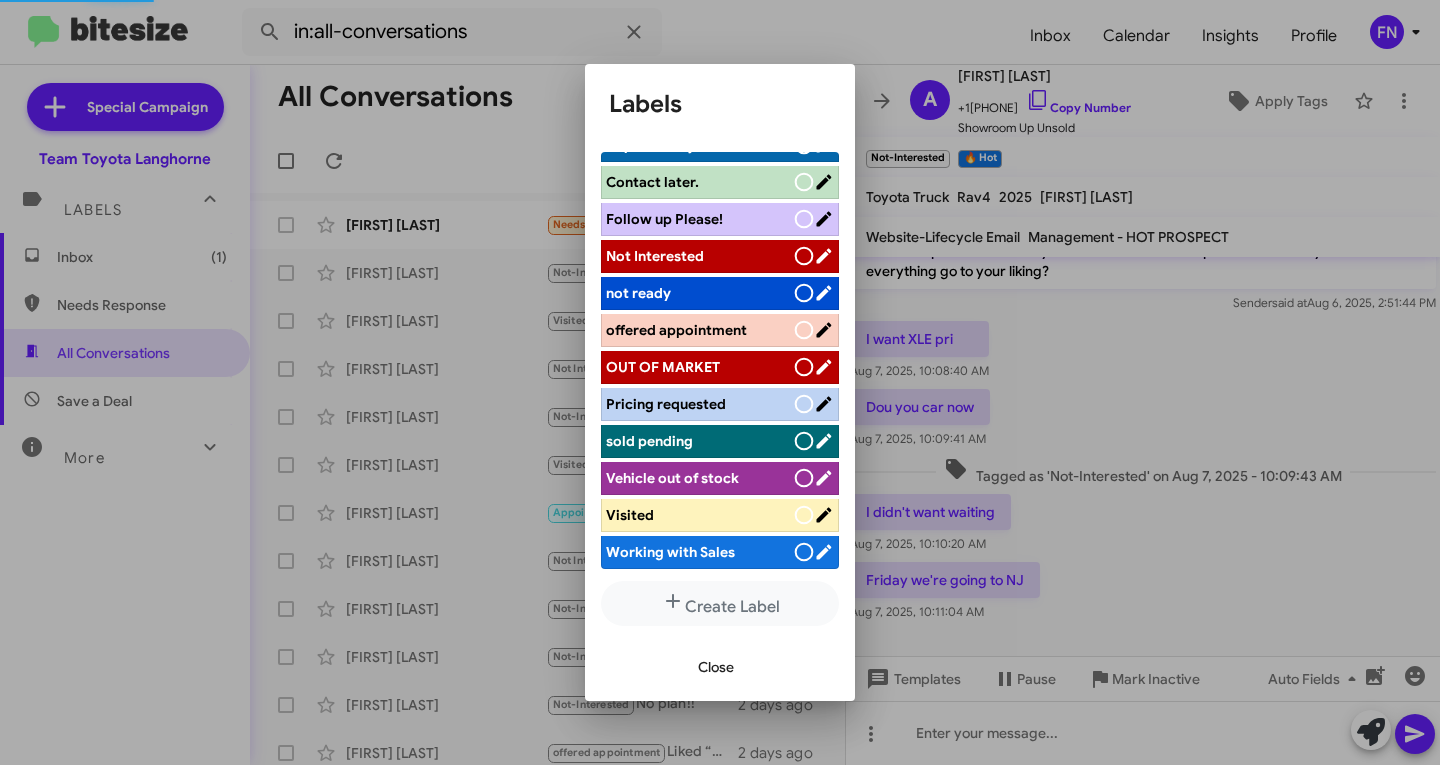 scroll, scrollTop: 283, scrollLeft: 0, axis: vertical 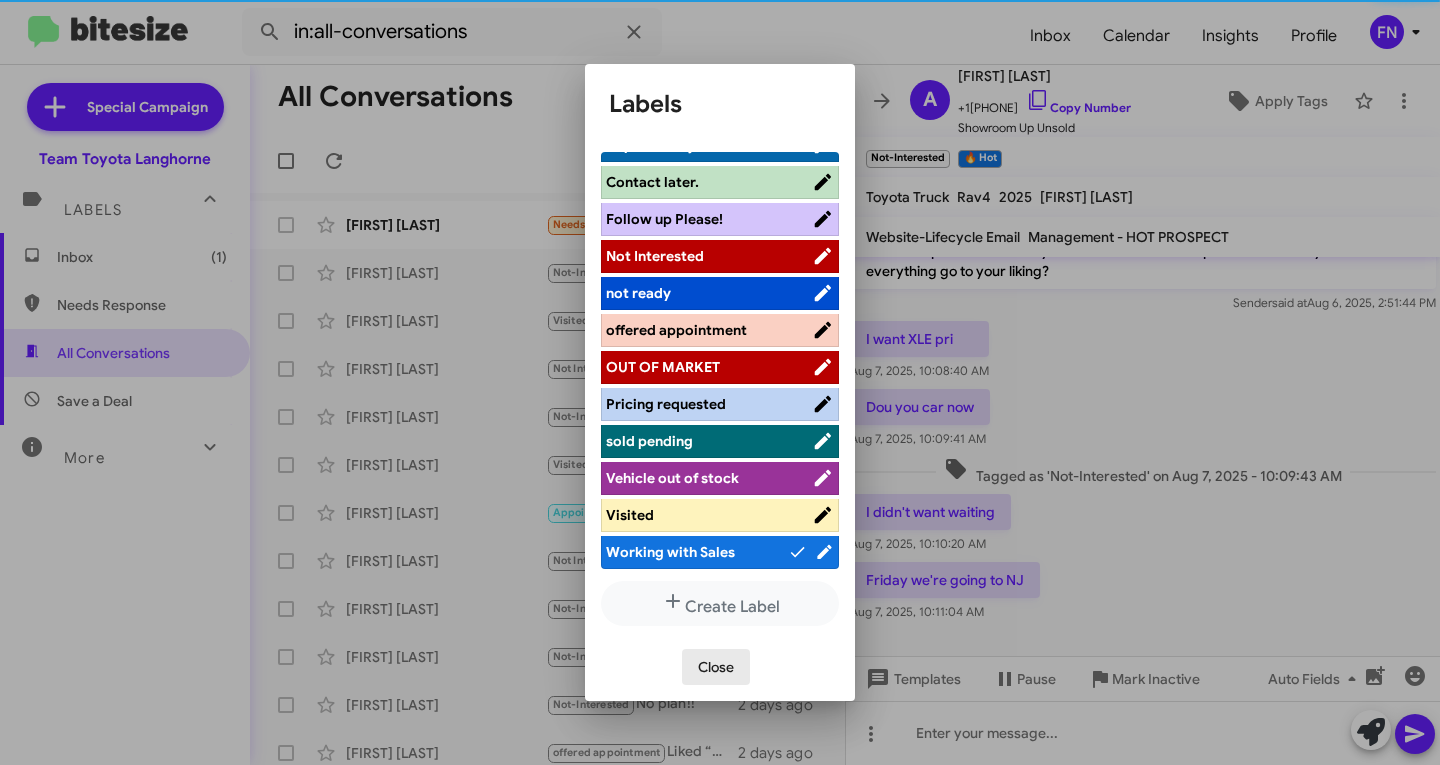click on "Close" at bounding box center (716, 667) 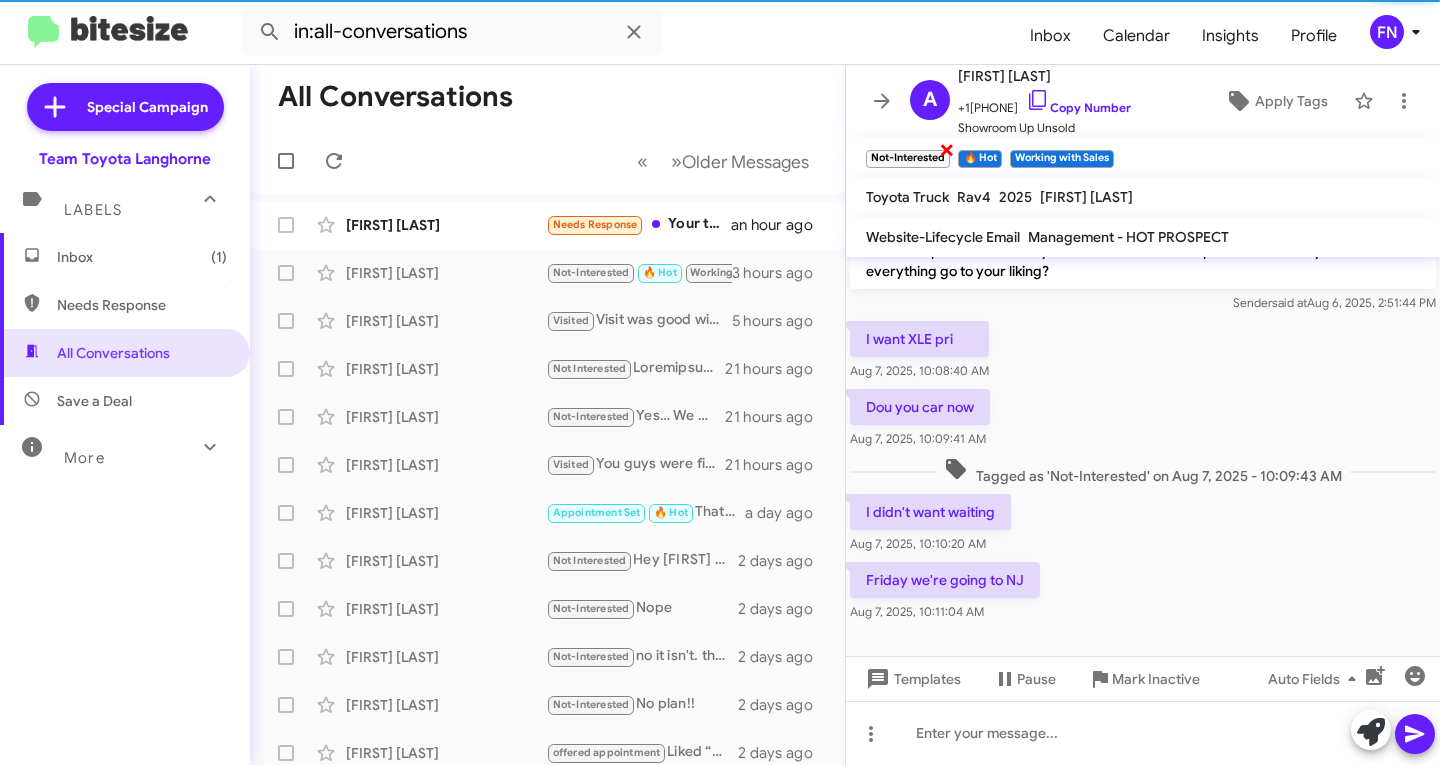 click on "×" 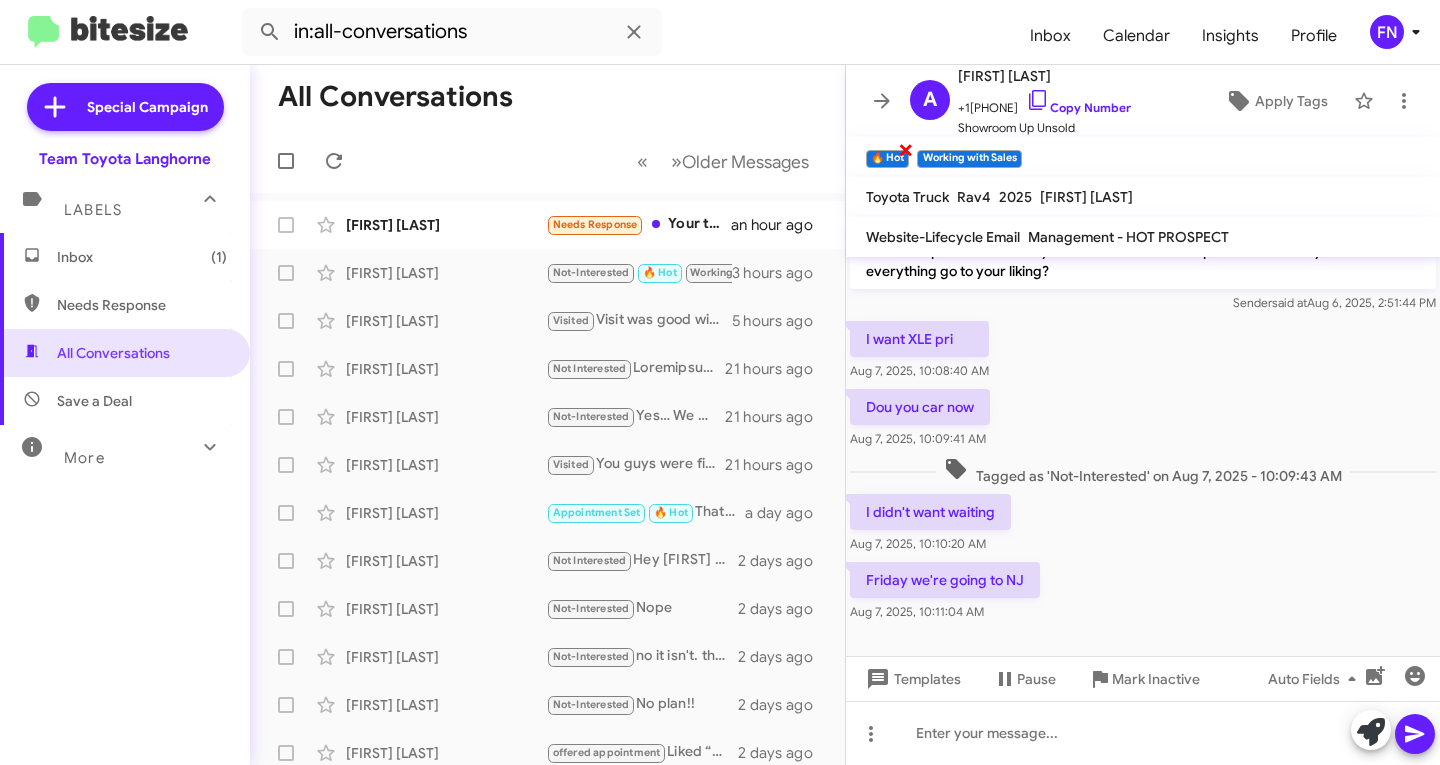 click on "×" 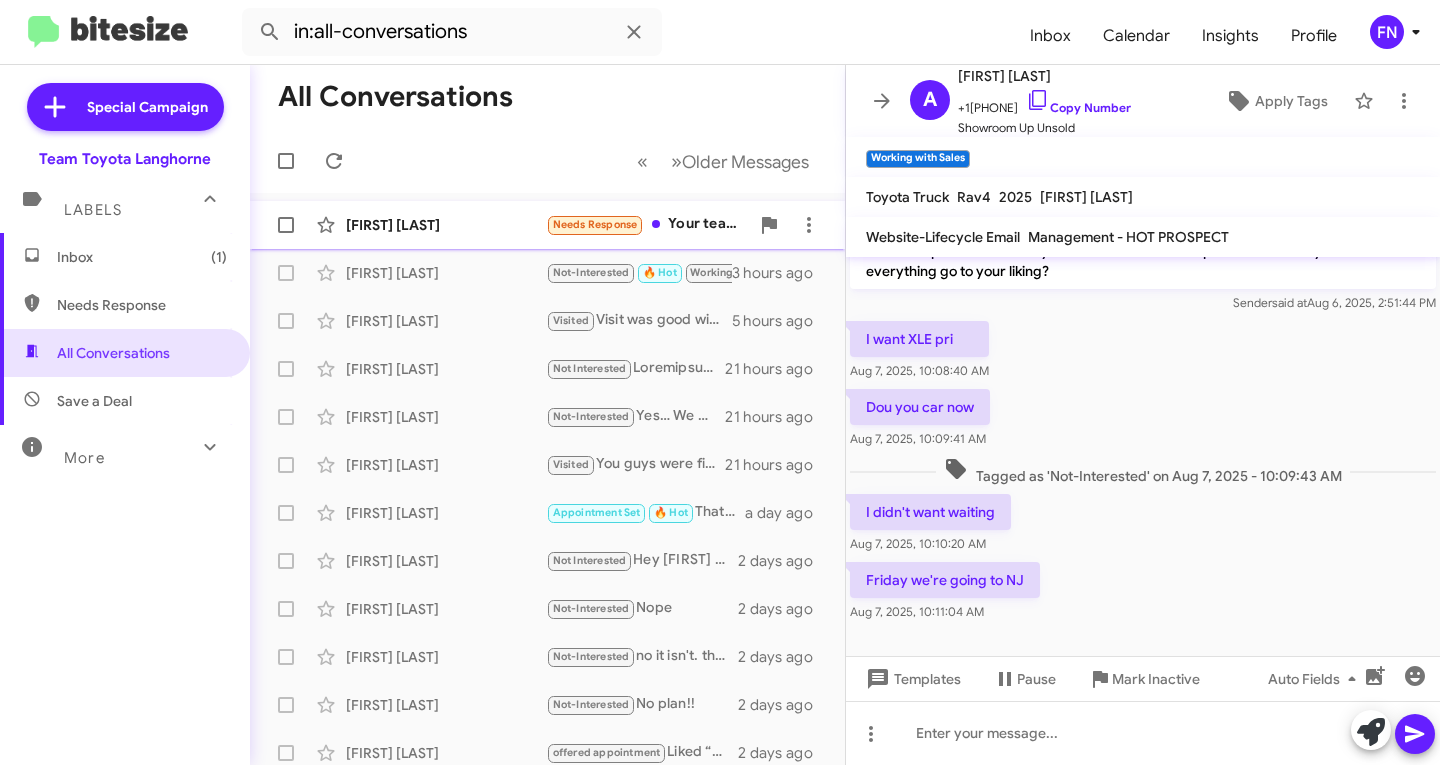 click on "[FIRST] [LAST]" 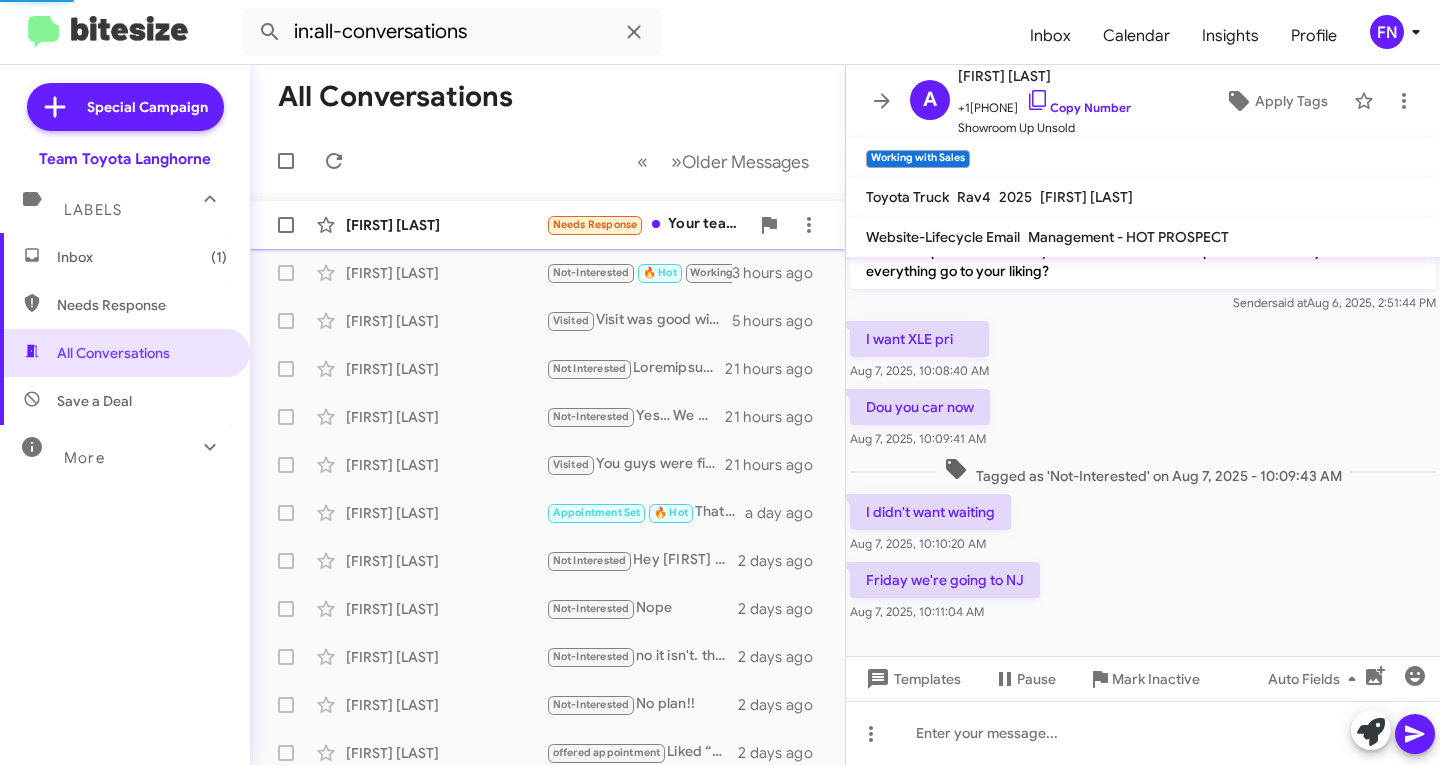 scroll, scrollTop: 0, scrollLeft: 0, axis: both 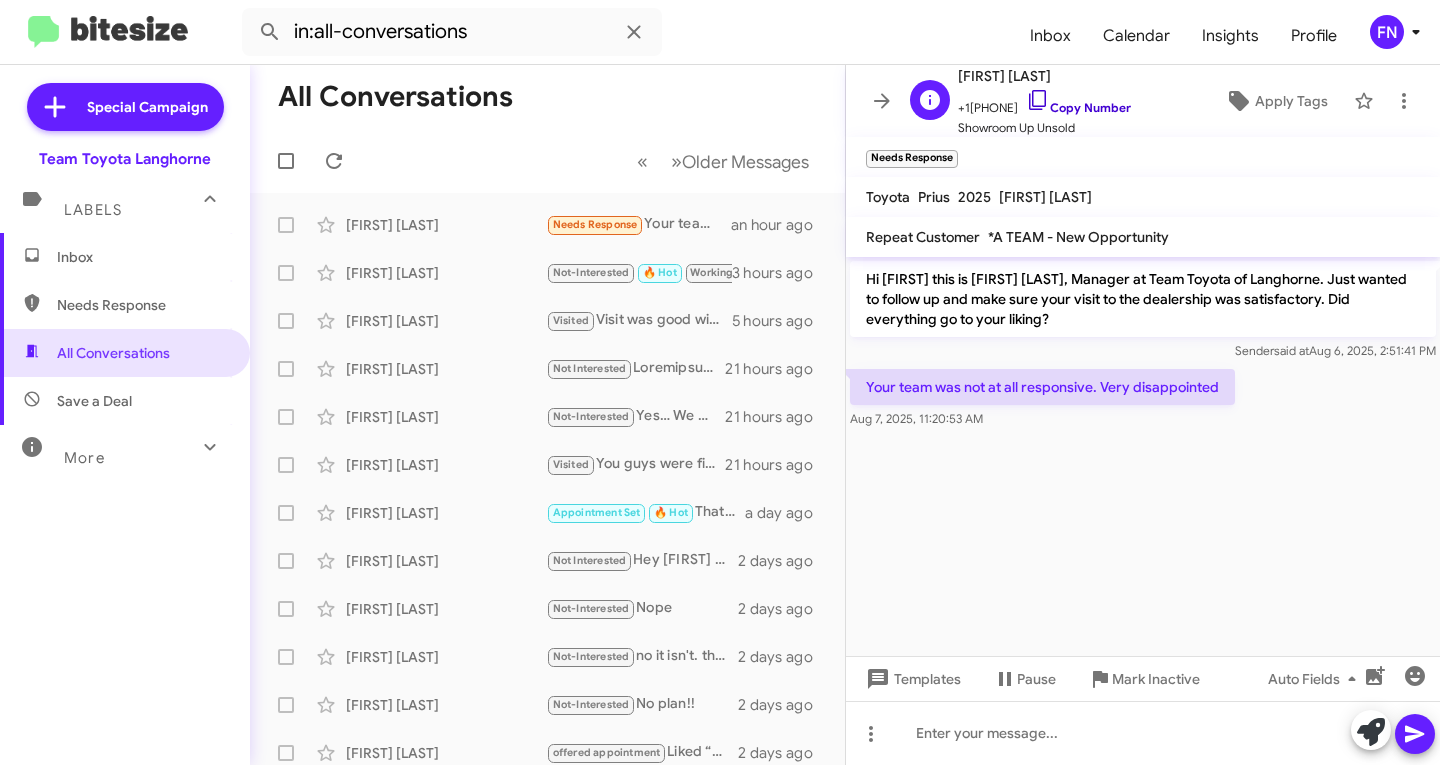 click on "Copy Number" 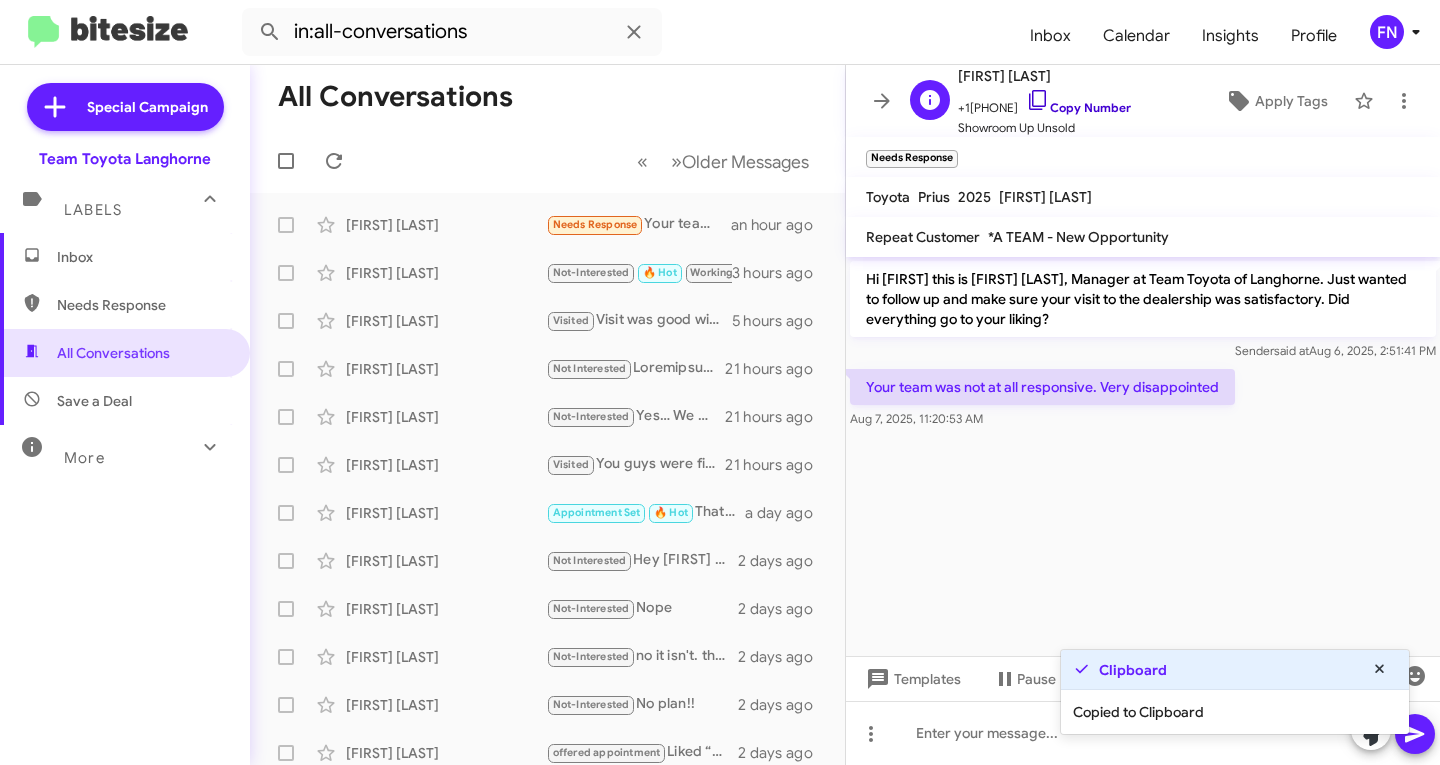 click on "Copy Number" 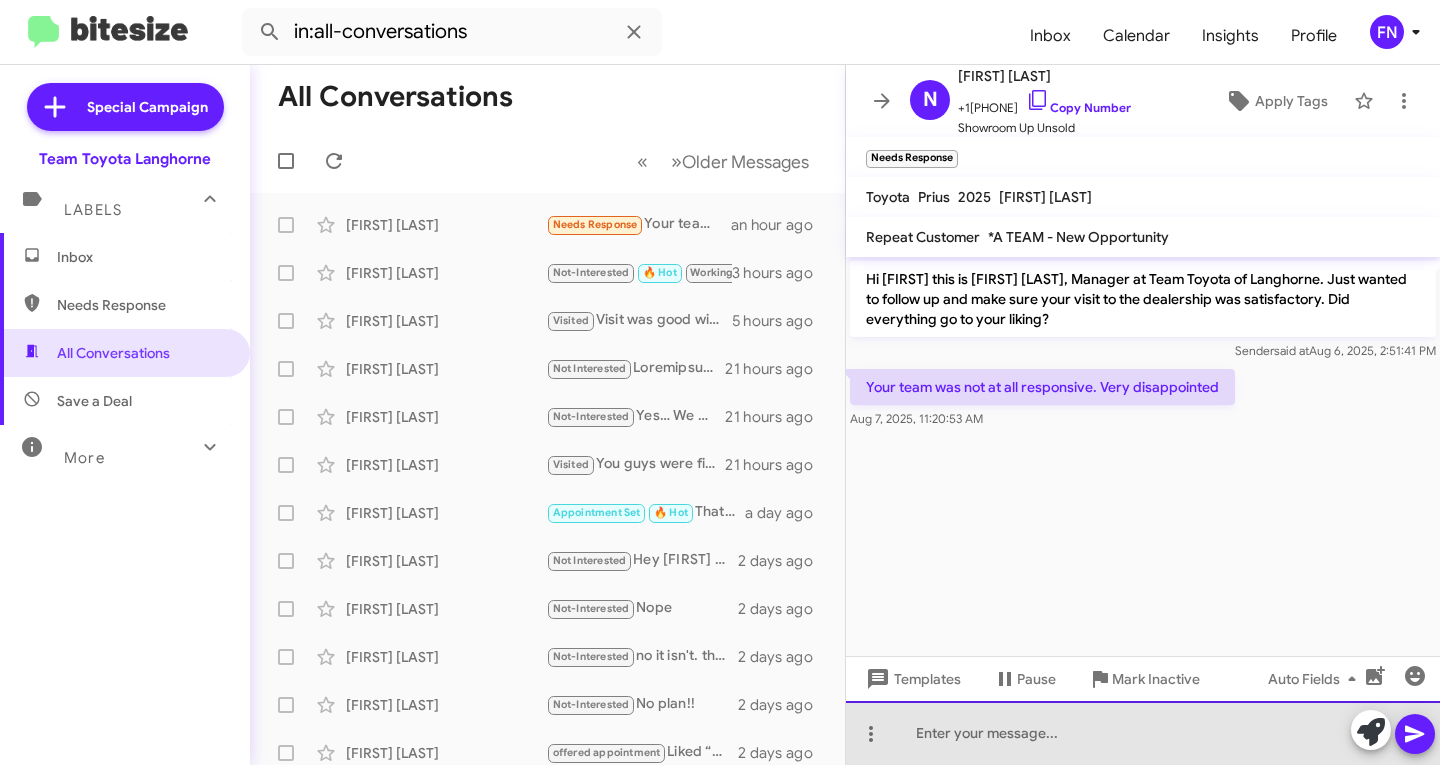 click 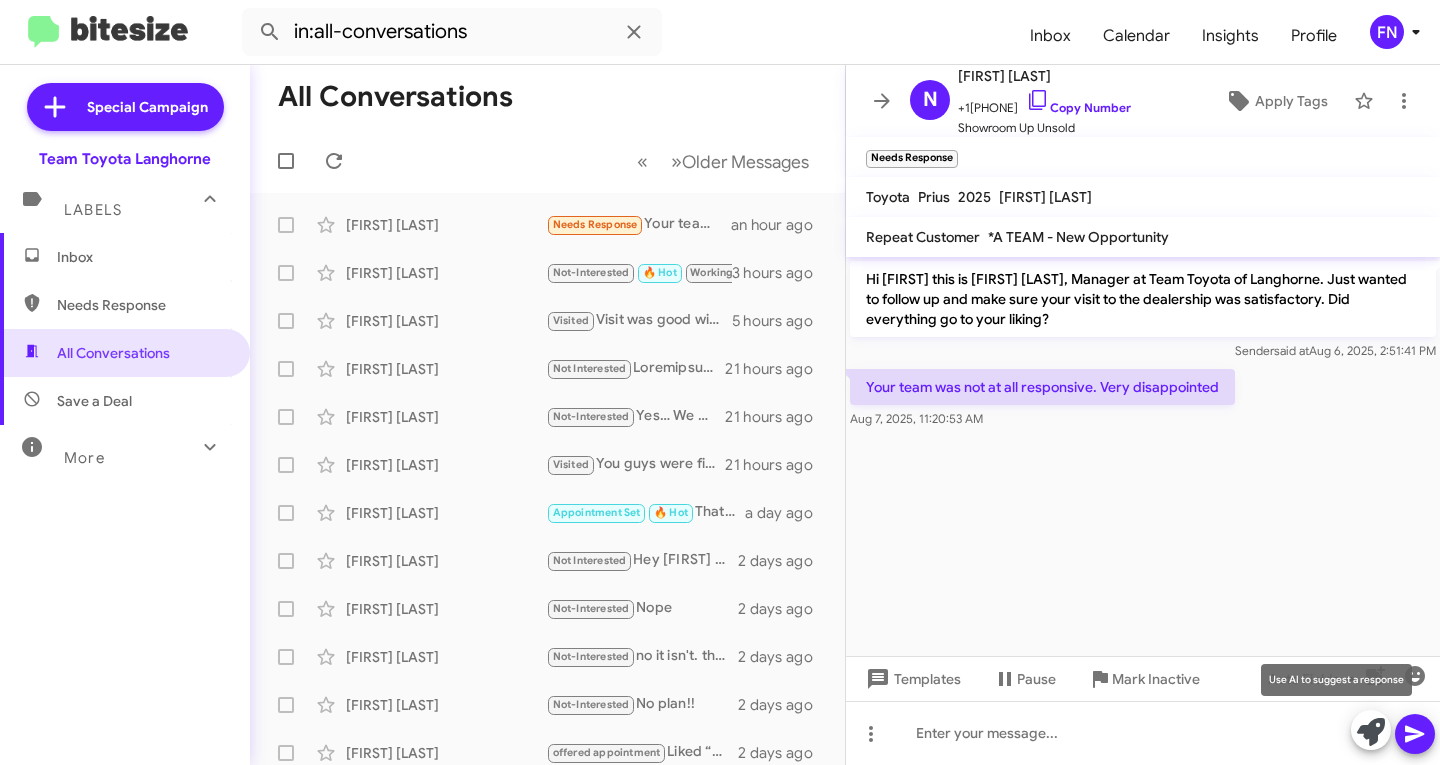 click 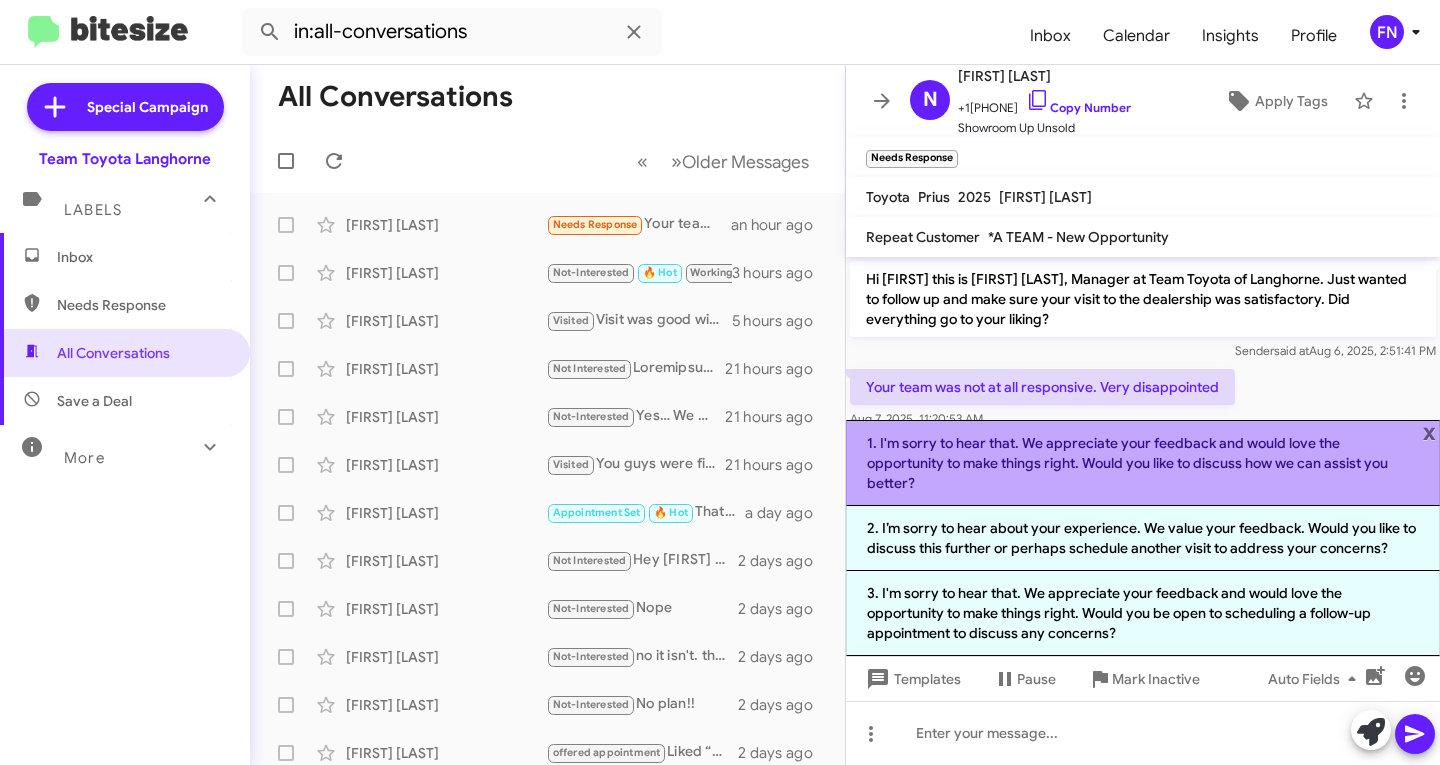 click on "1. I'm sorry to hear that. We appreciate your feedback and would love the opportunity to make things right. Would you like to discuss how we can assist you better?" 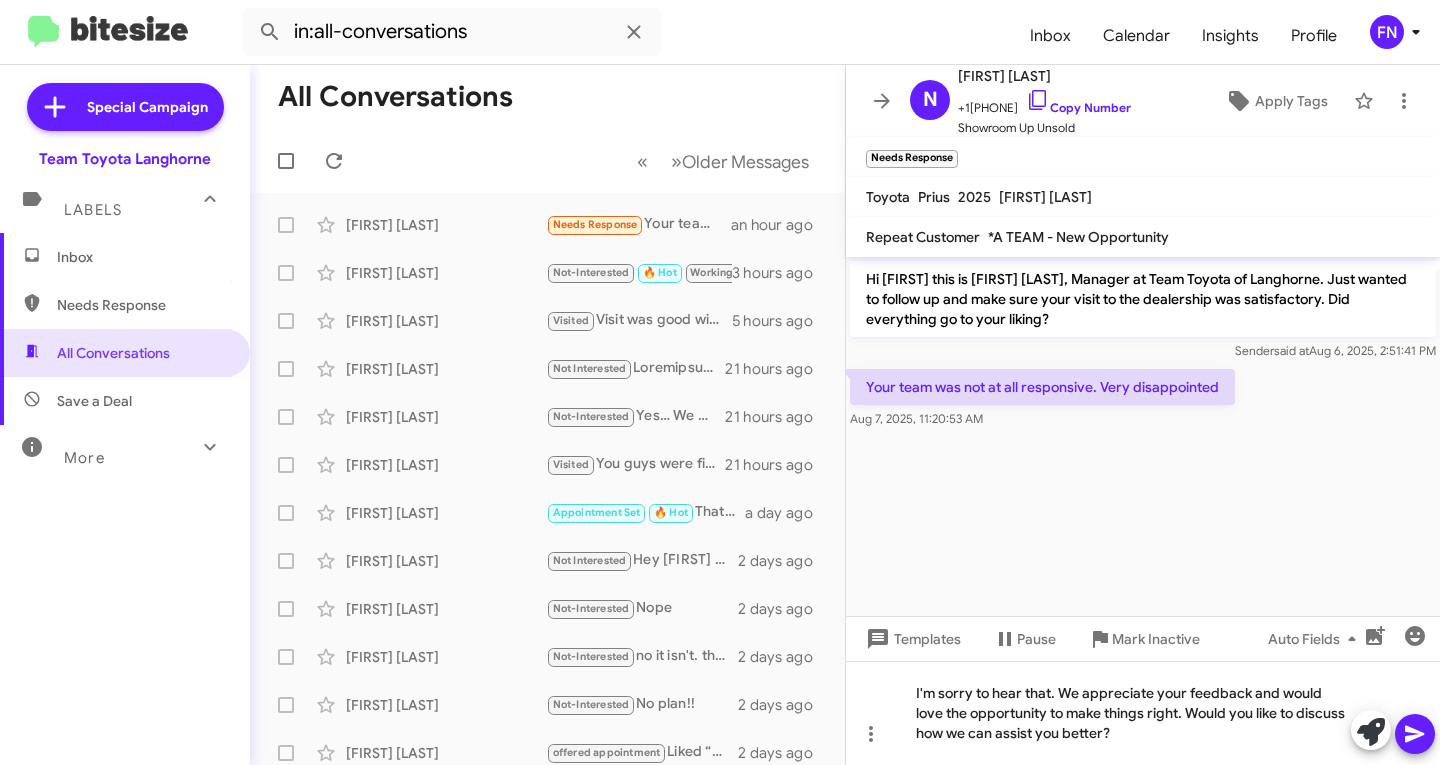 click 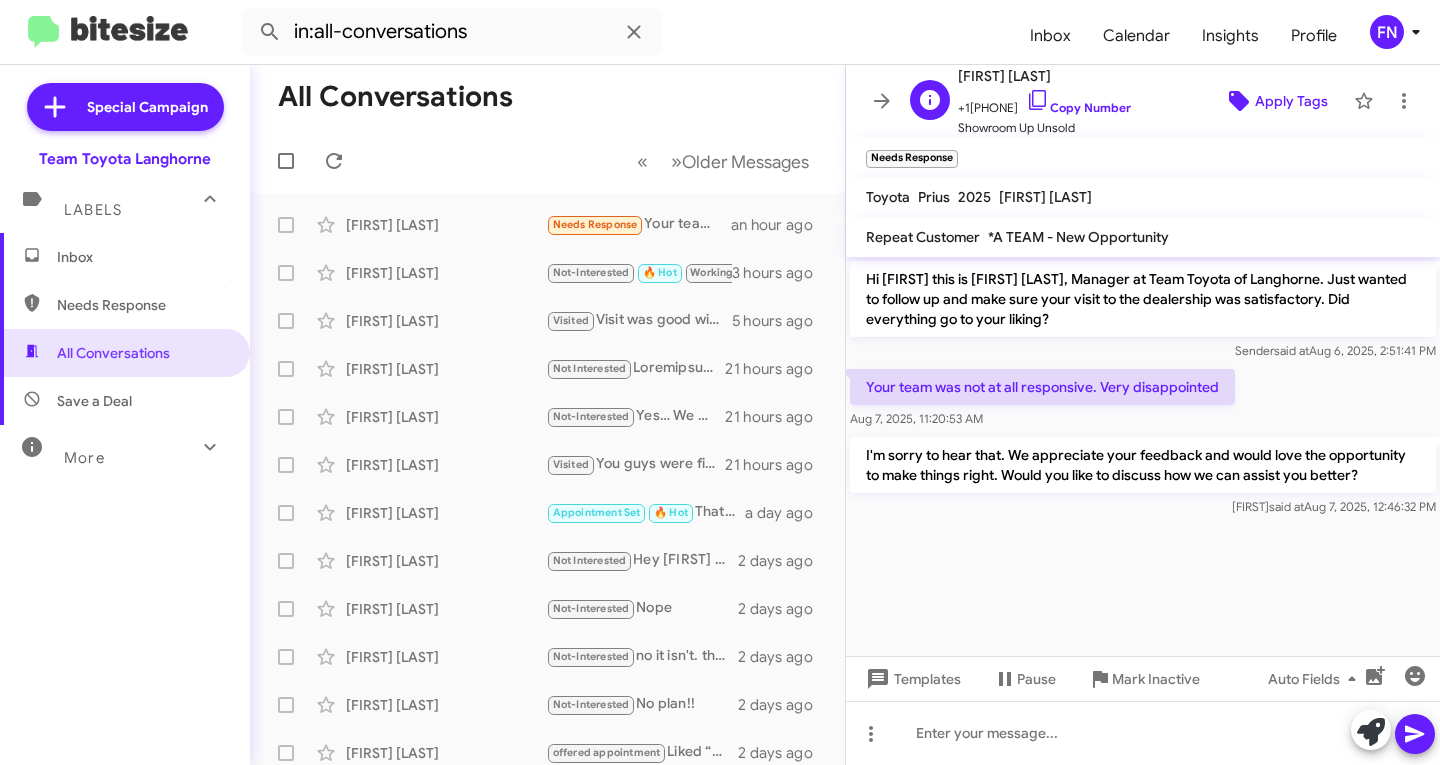 click on "Apply Tags" 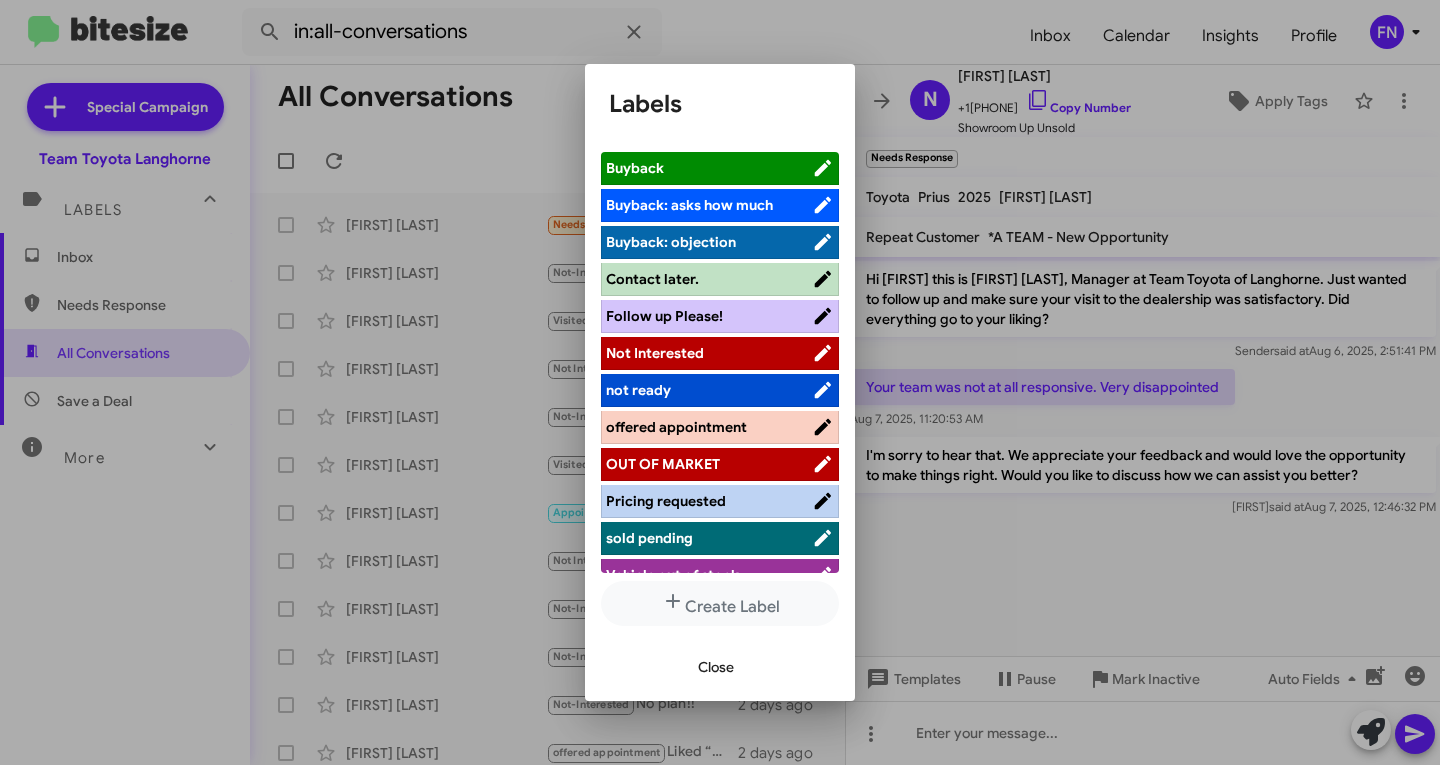 scroll, scrollTop: 283, scrollLeft: 0, axis: vertical 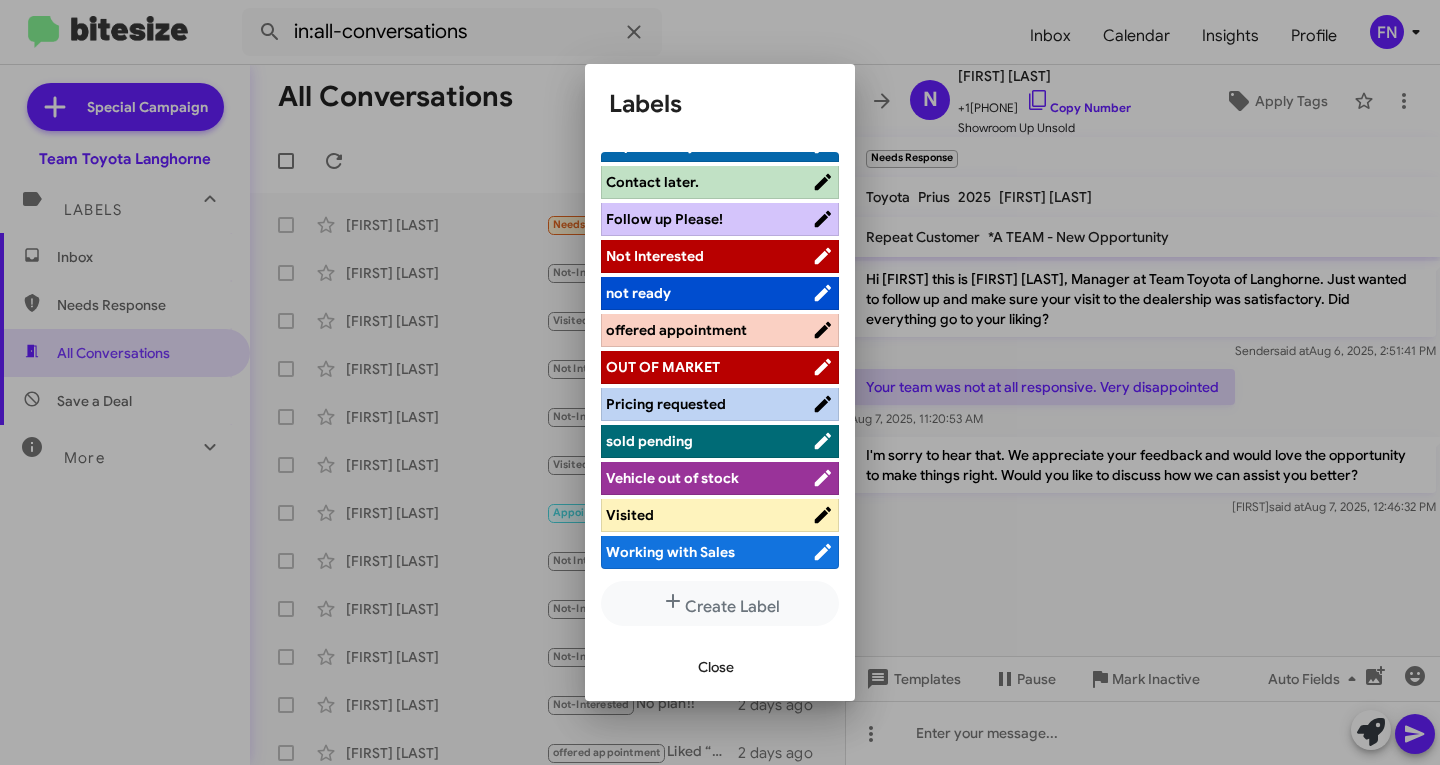 click on "Working with Sales" at bounding box center (670, 552) 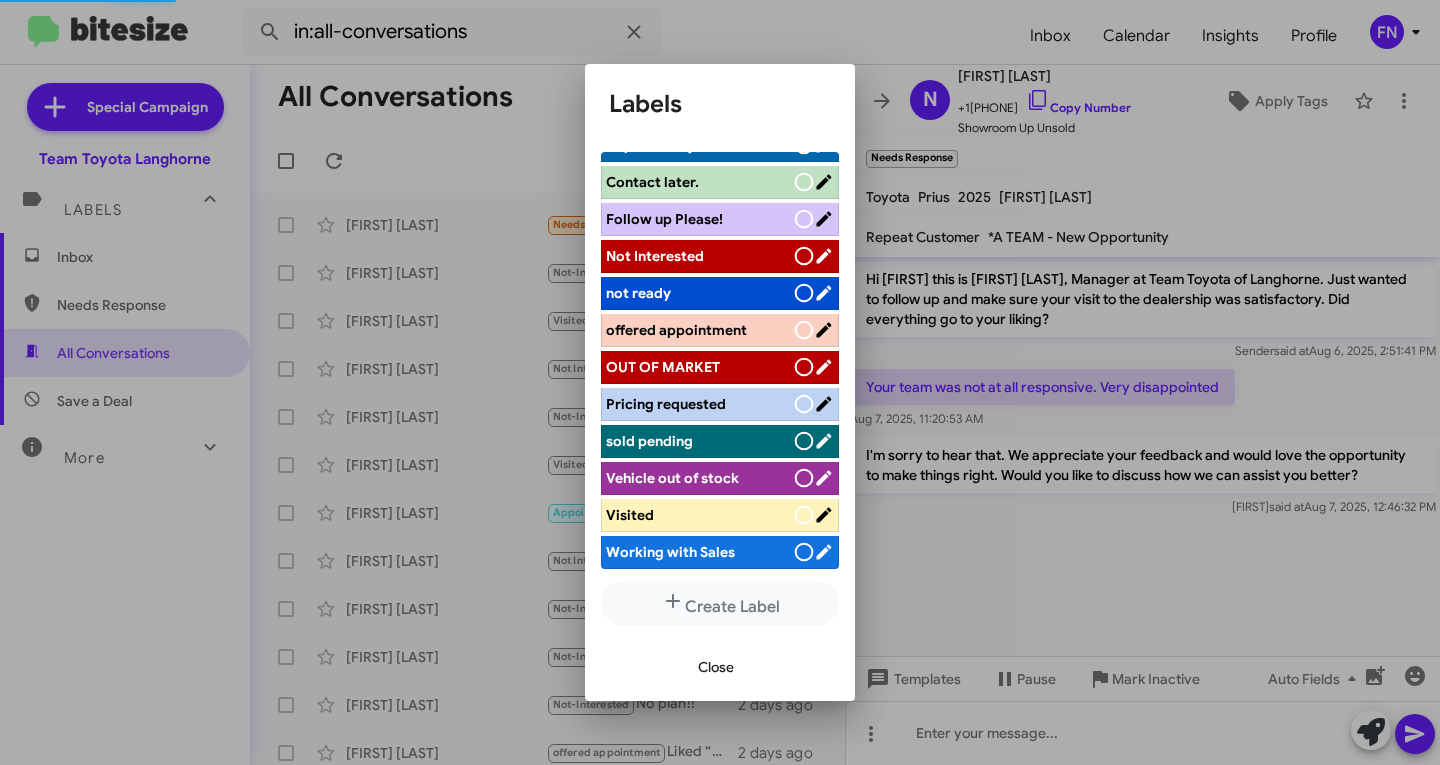 scroll, scrollTop: 283, scrollLeft: 0, axis: vertical 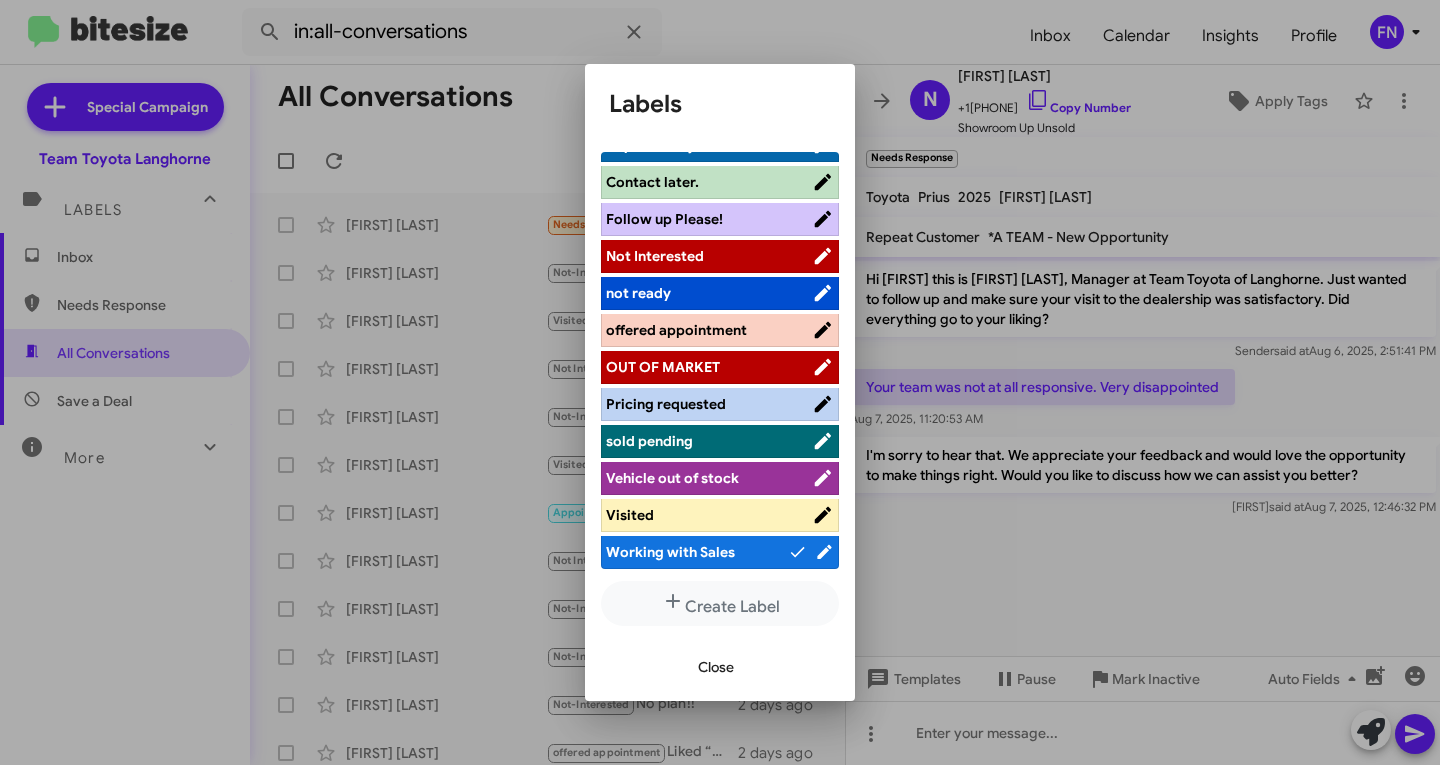click on "Working with Sales" at bounding box center (697, 552) 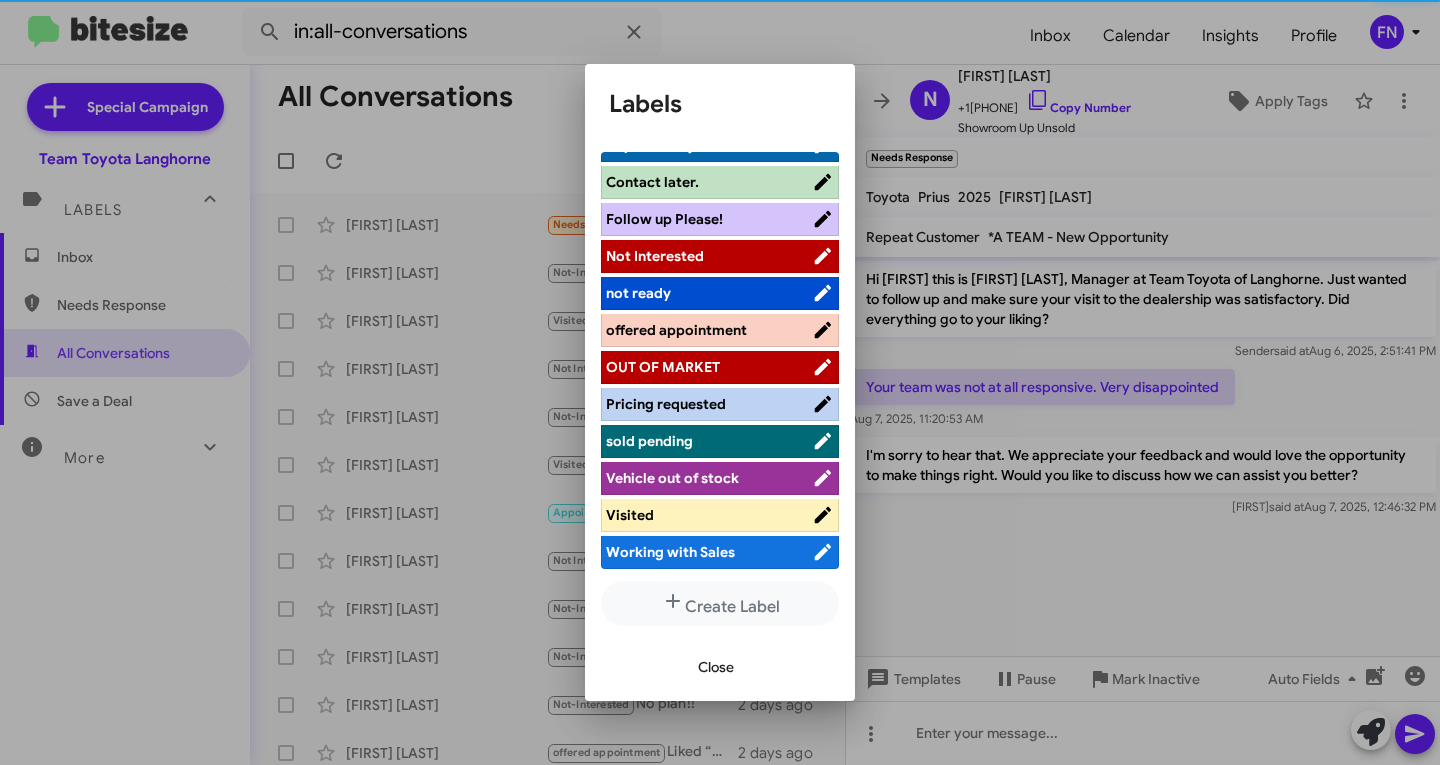 click on "offered appointment" at bounding box center (676, 330) 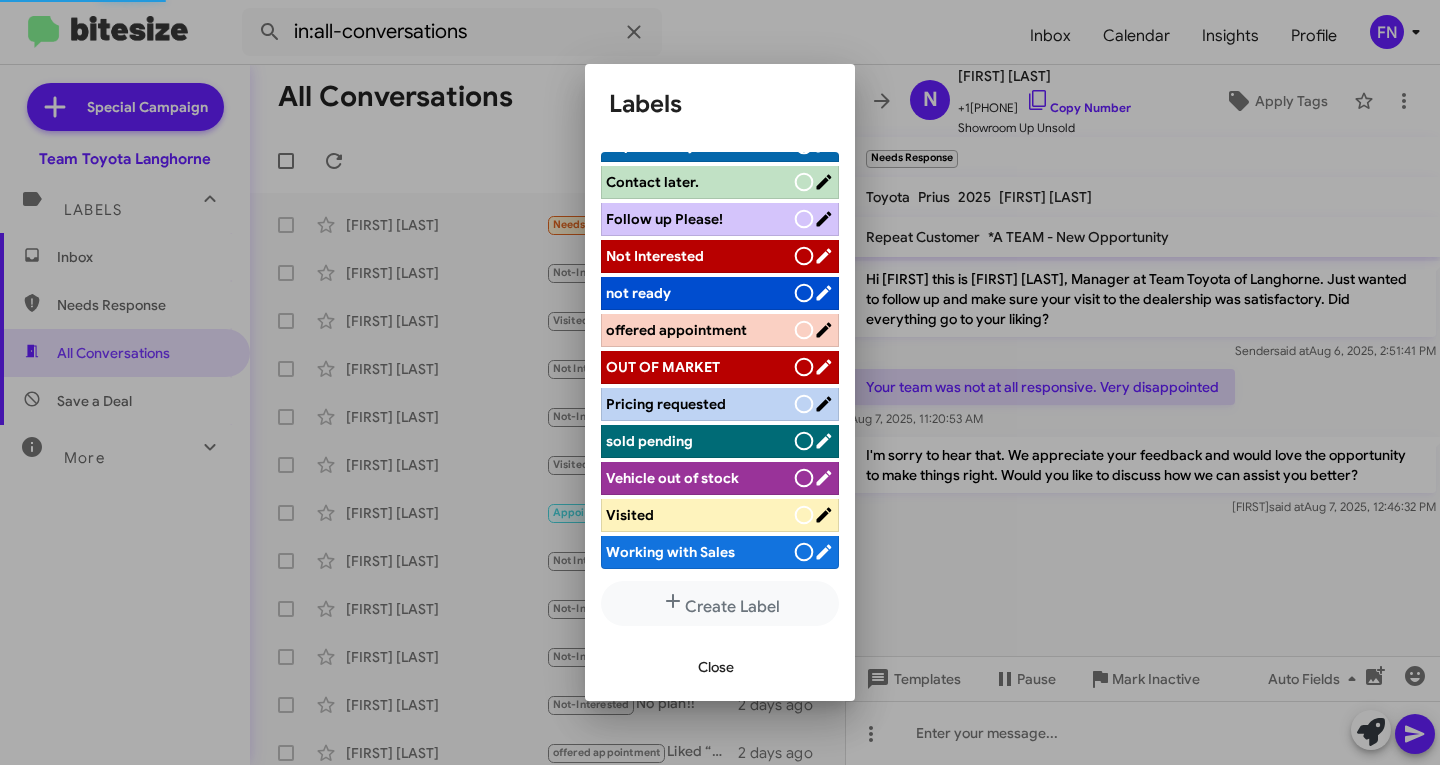 scroll, scrollTop: 283, scrollLeft: 0, axis: vertical 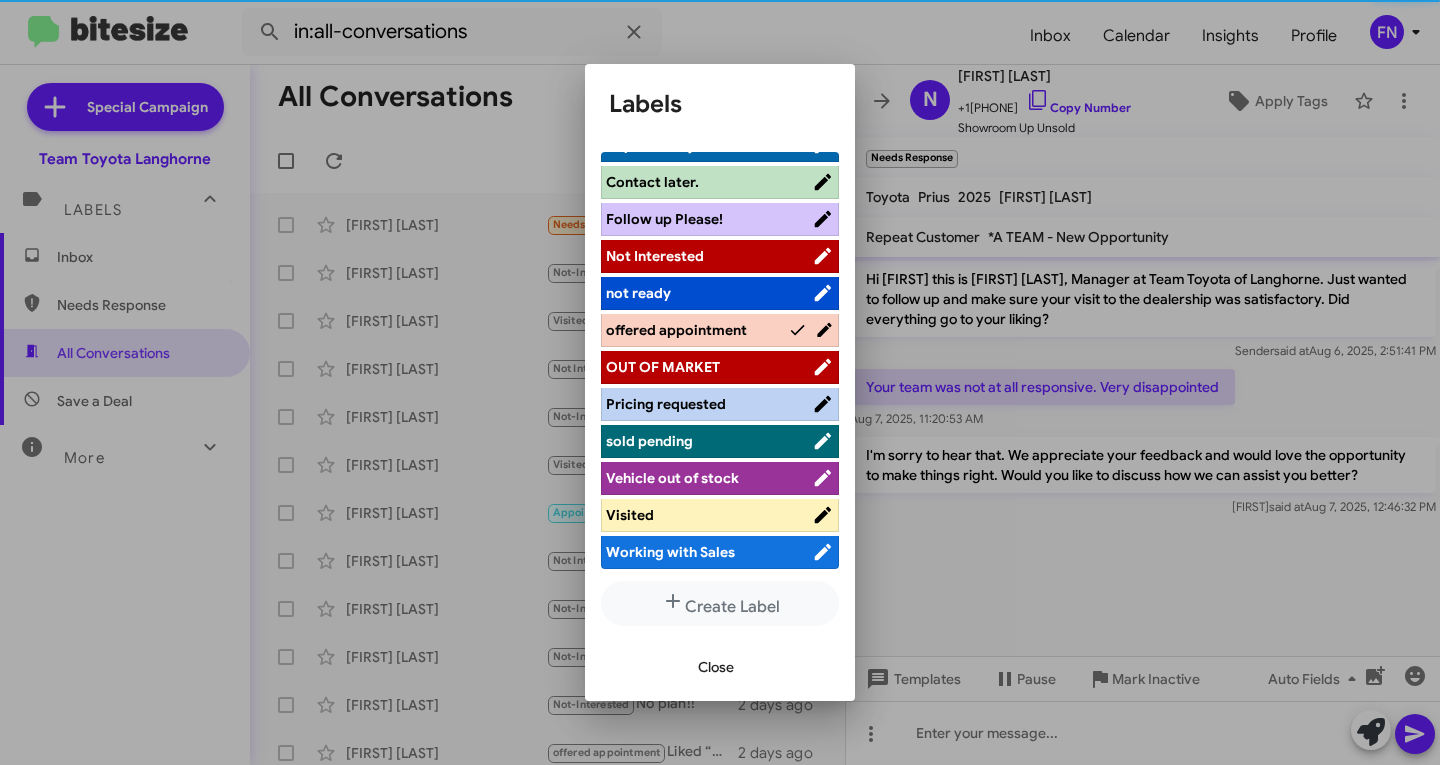 click on "Close" at bounding box center (716, 667) 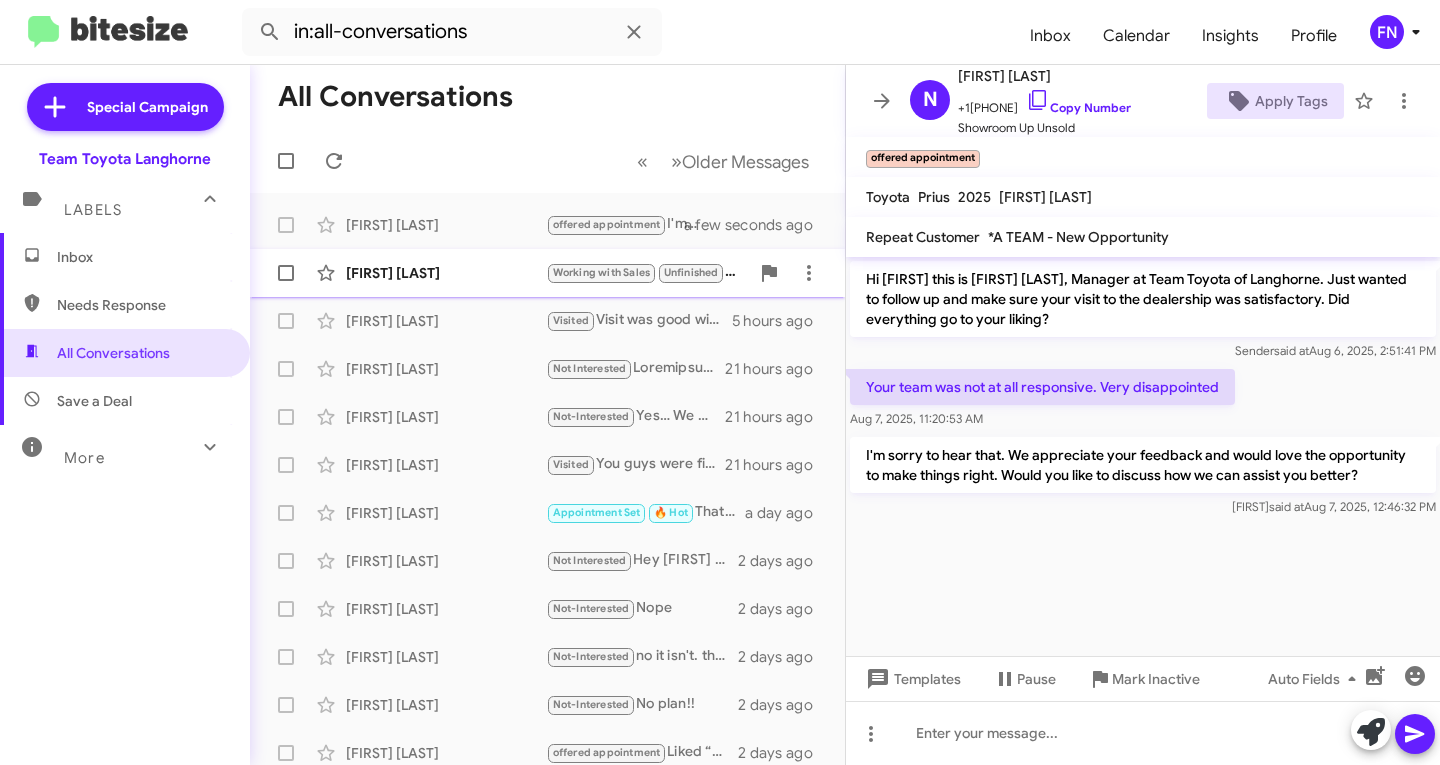click on "Ai Chen  Working with Sales   Unfinished   Friday we're going to NJ   3 hours ago" 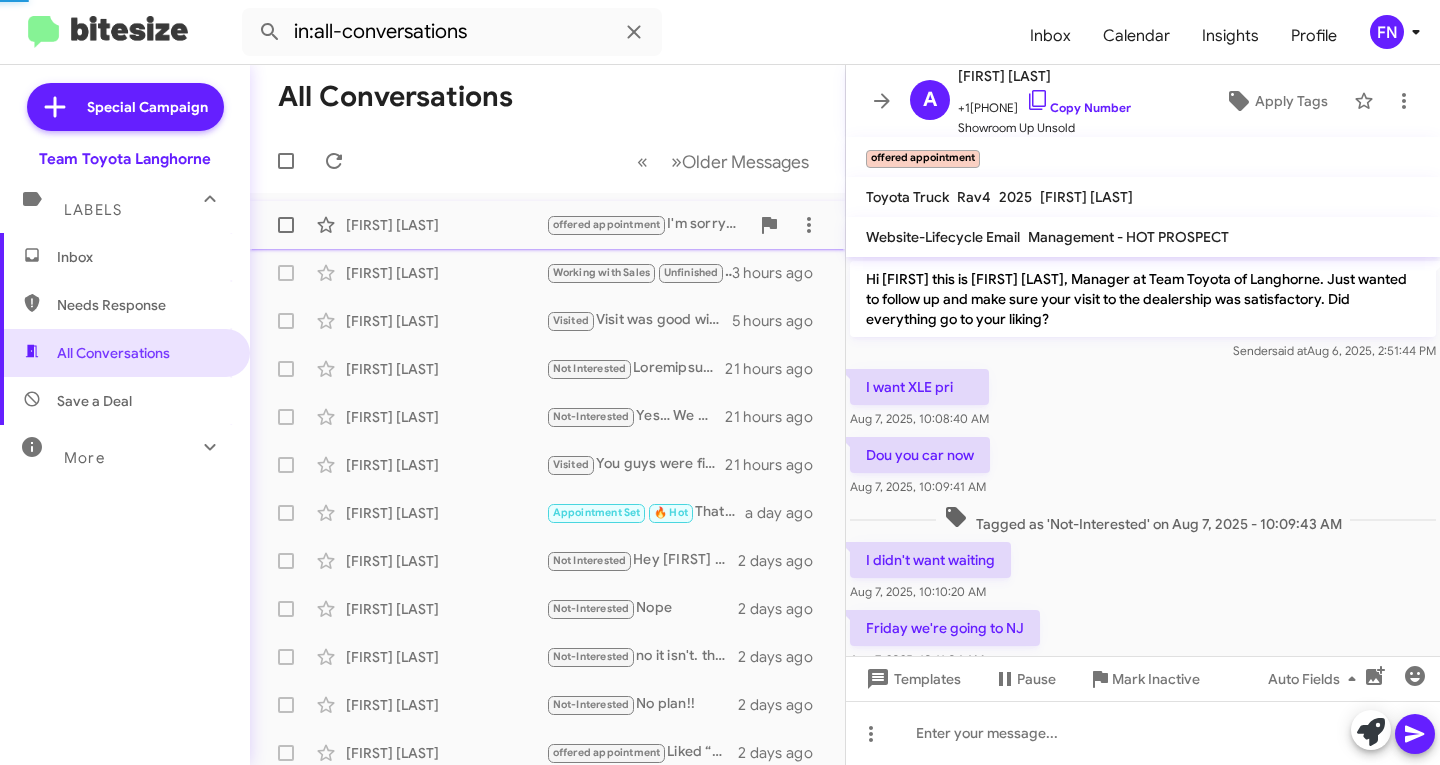 scroll, scrollTop: 258, scrollLeft: 0, axis: vertical 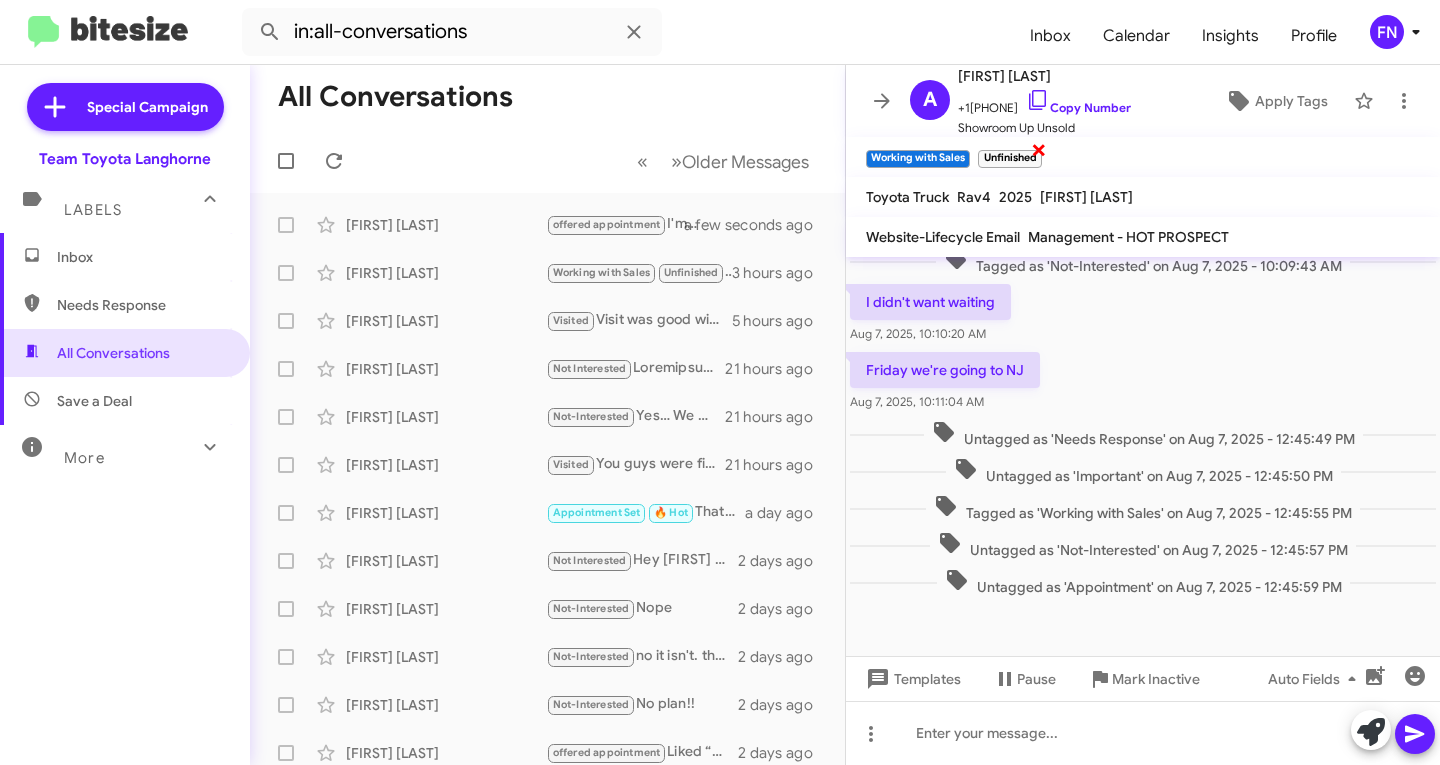 click on "×" 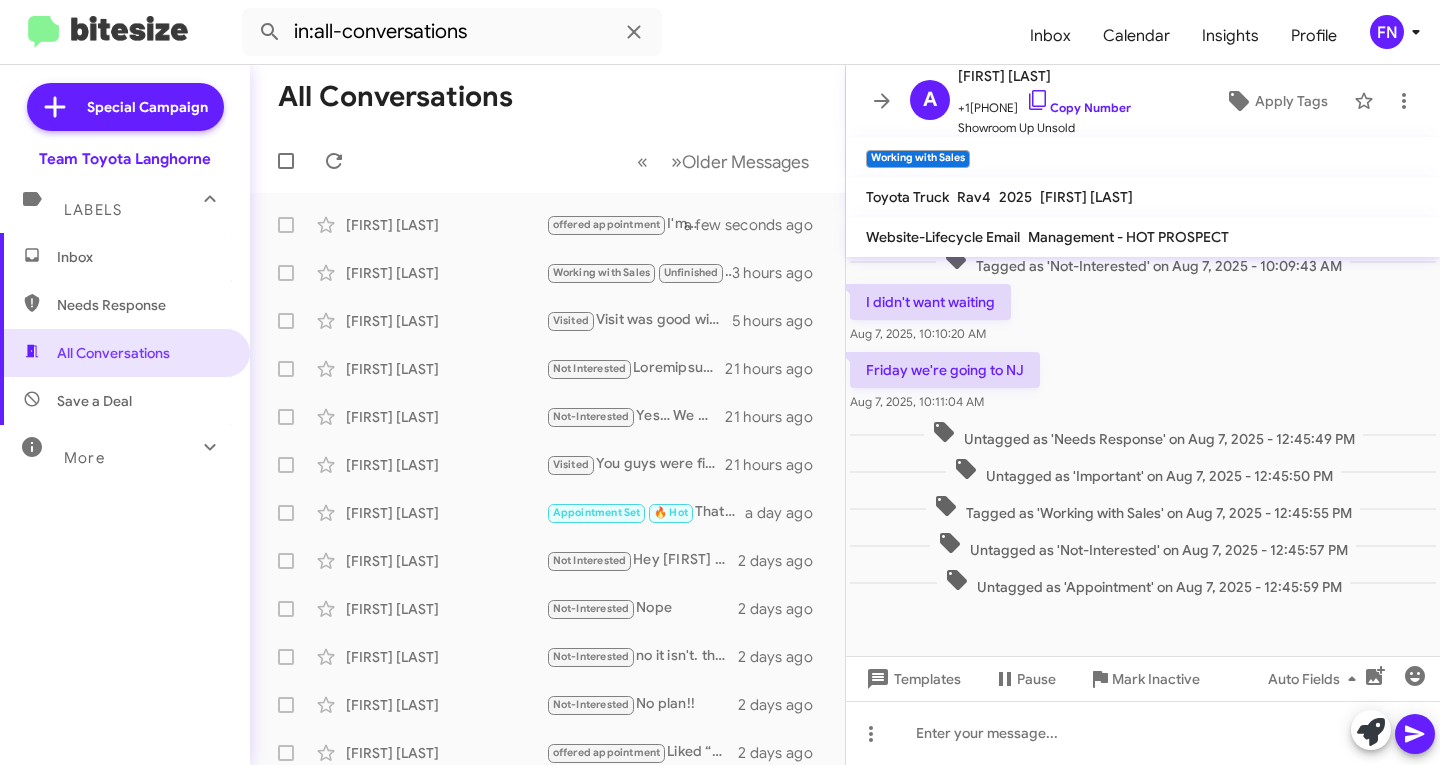 click on "Inbox" at bounding box center [125, 257] 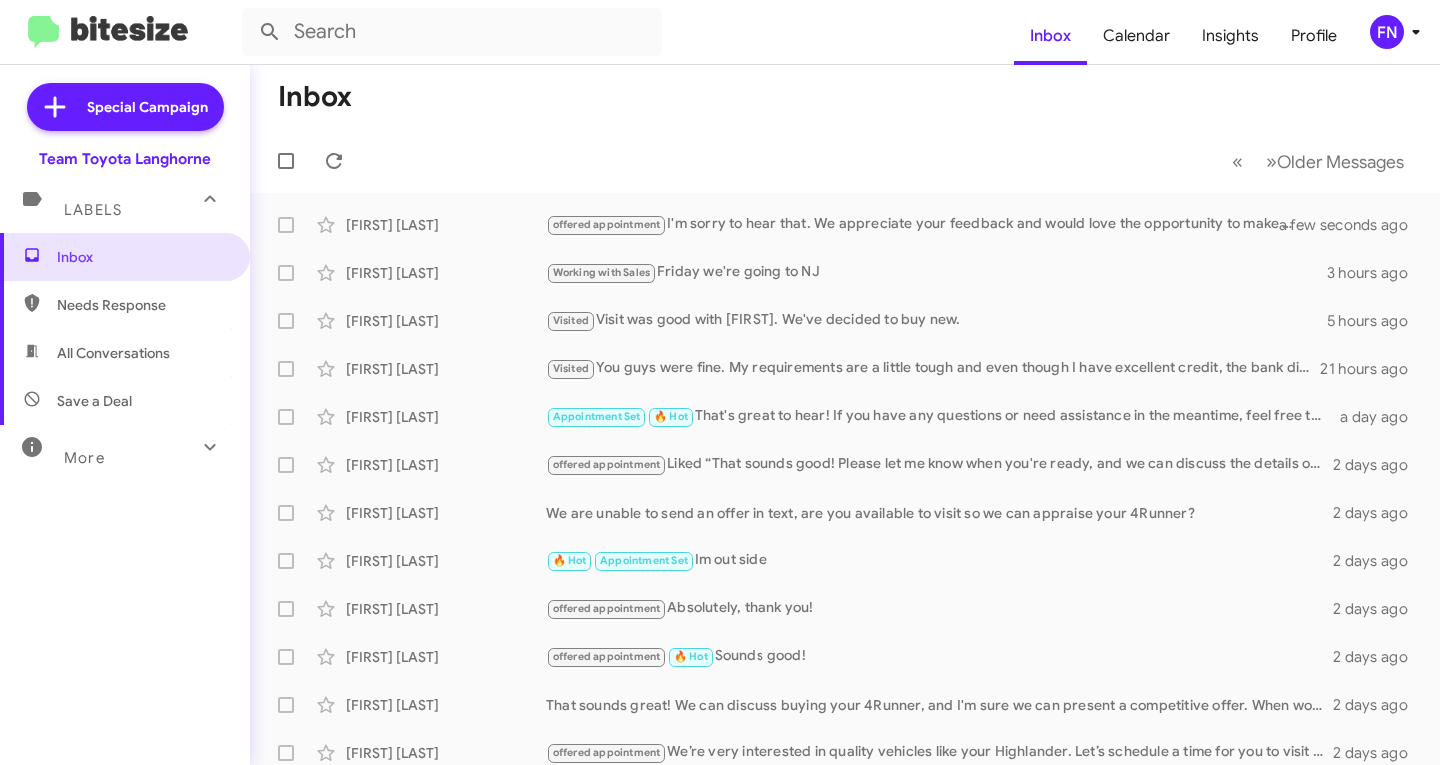 click on "All Conversations" at bounding box center (113, 353) 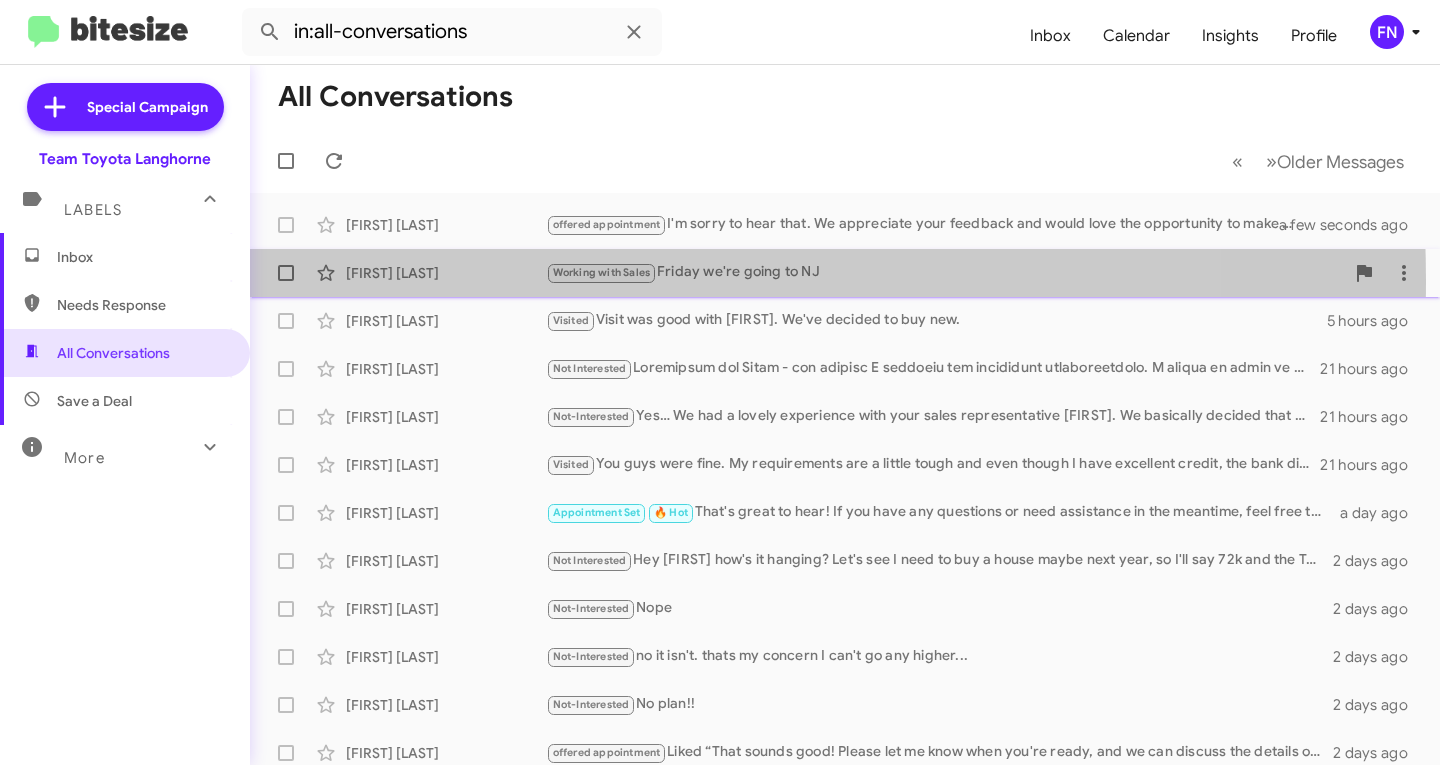 click on "[FIRST] [LAST]" 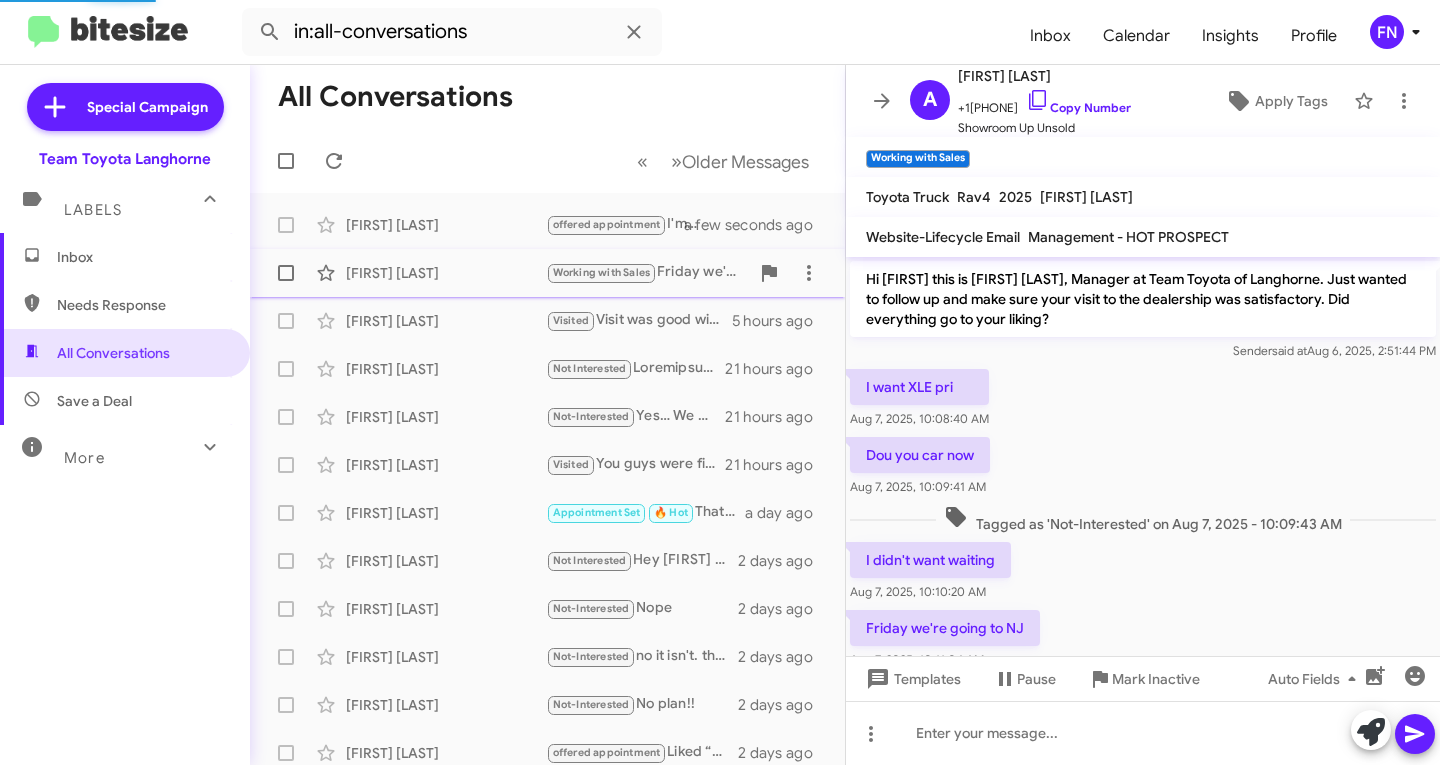 scroll, scrollTop: 180, scrollLeft: 0, axis: vertical 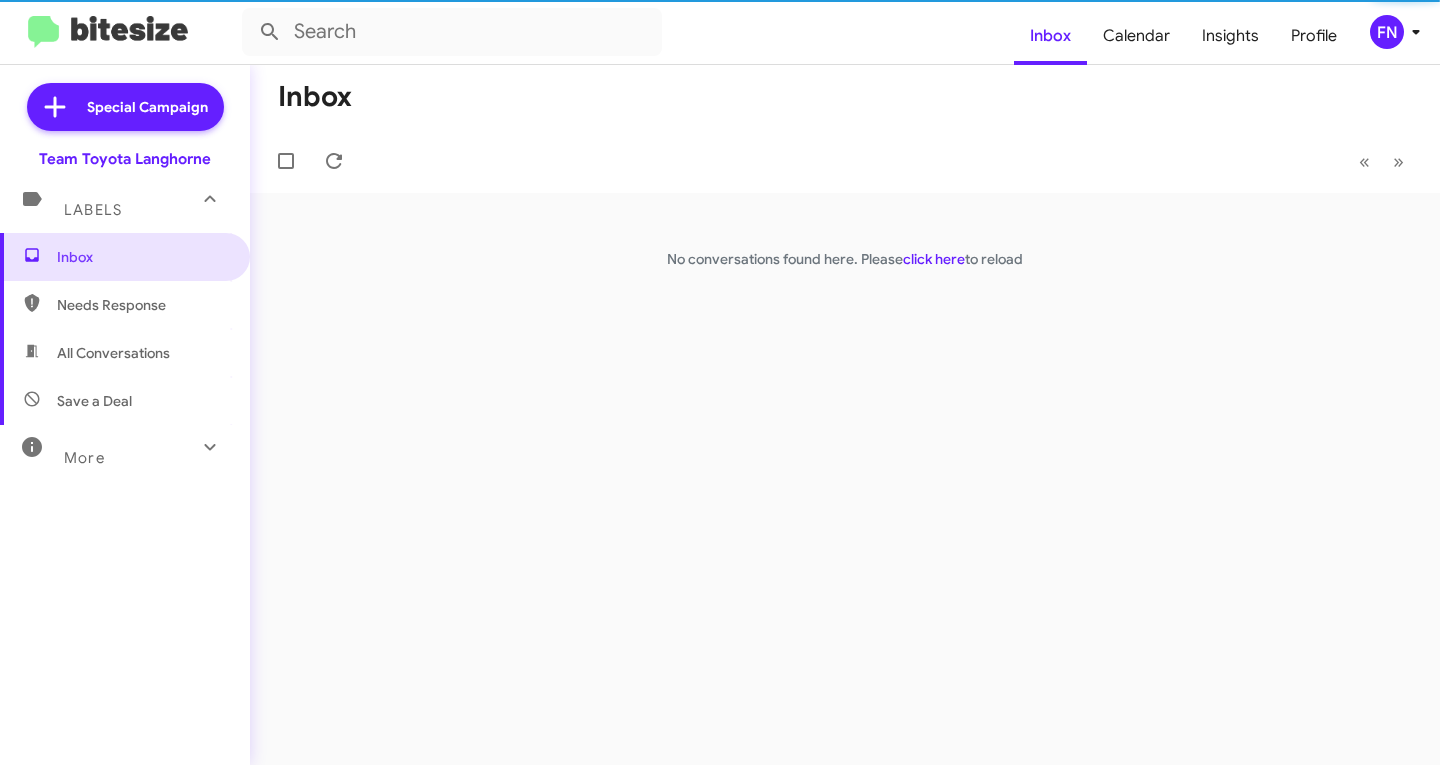 click on "Needs Response" at bounding box center (125, 305) 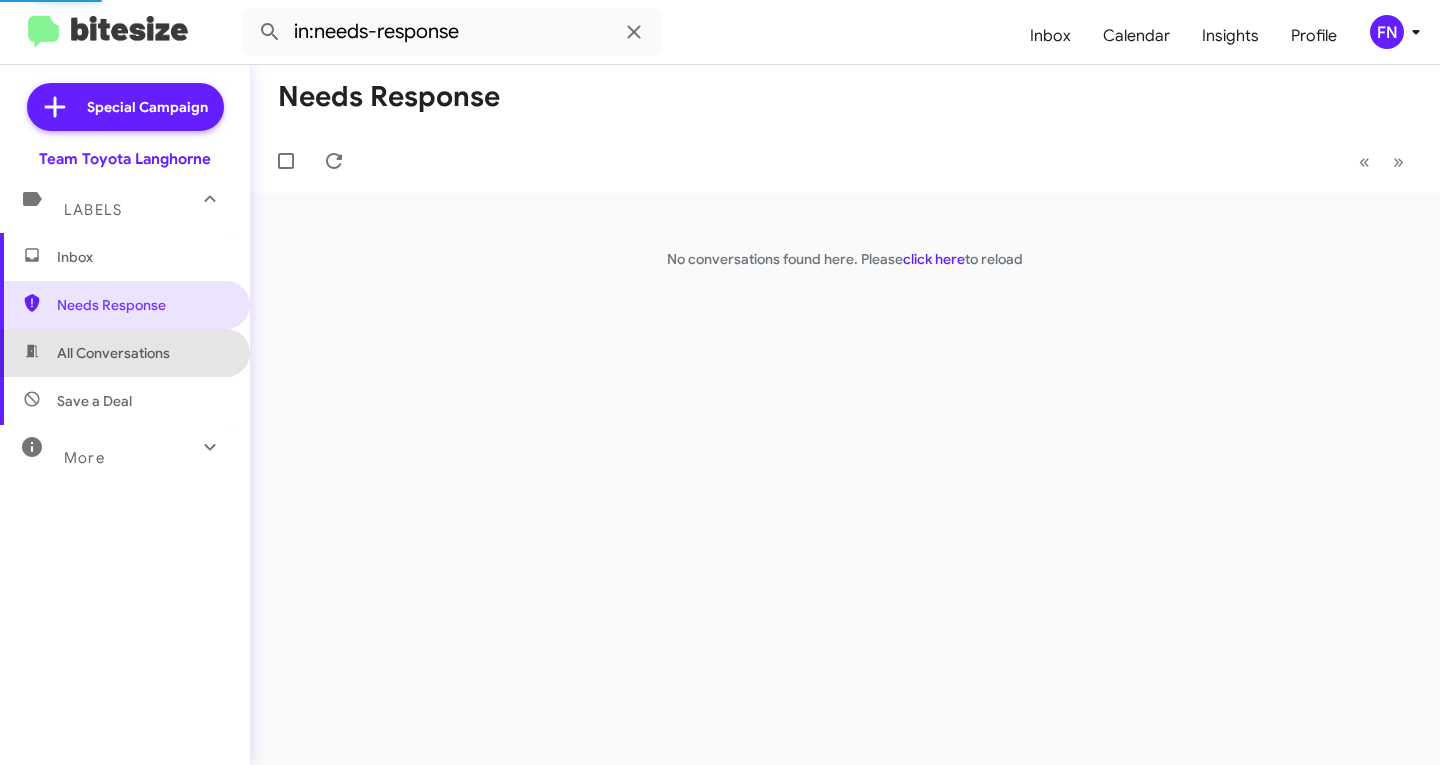 click on "All Conversations" at bounding box center [125, 353] 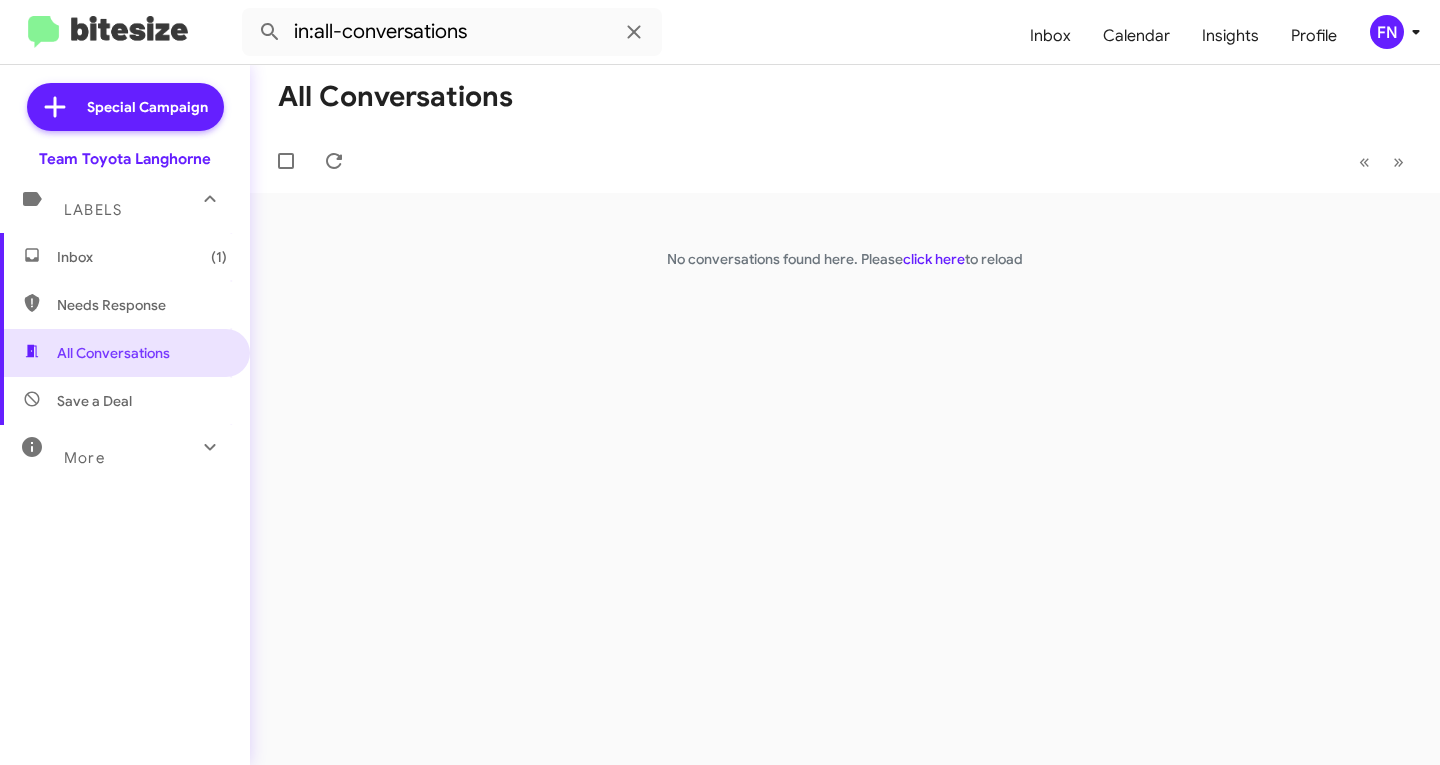 click on "Inbox  (1)" at bounding box center [142, 257] 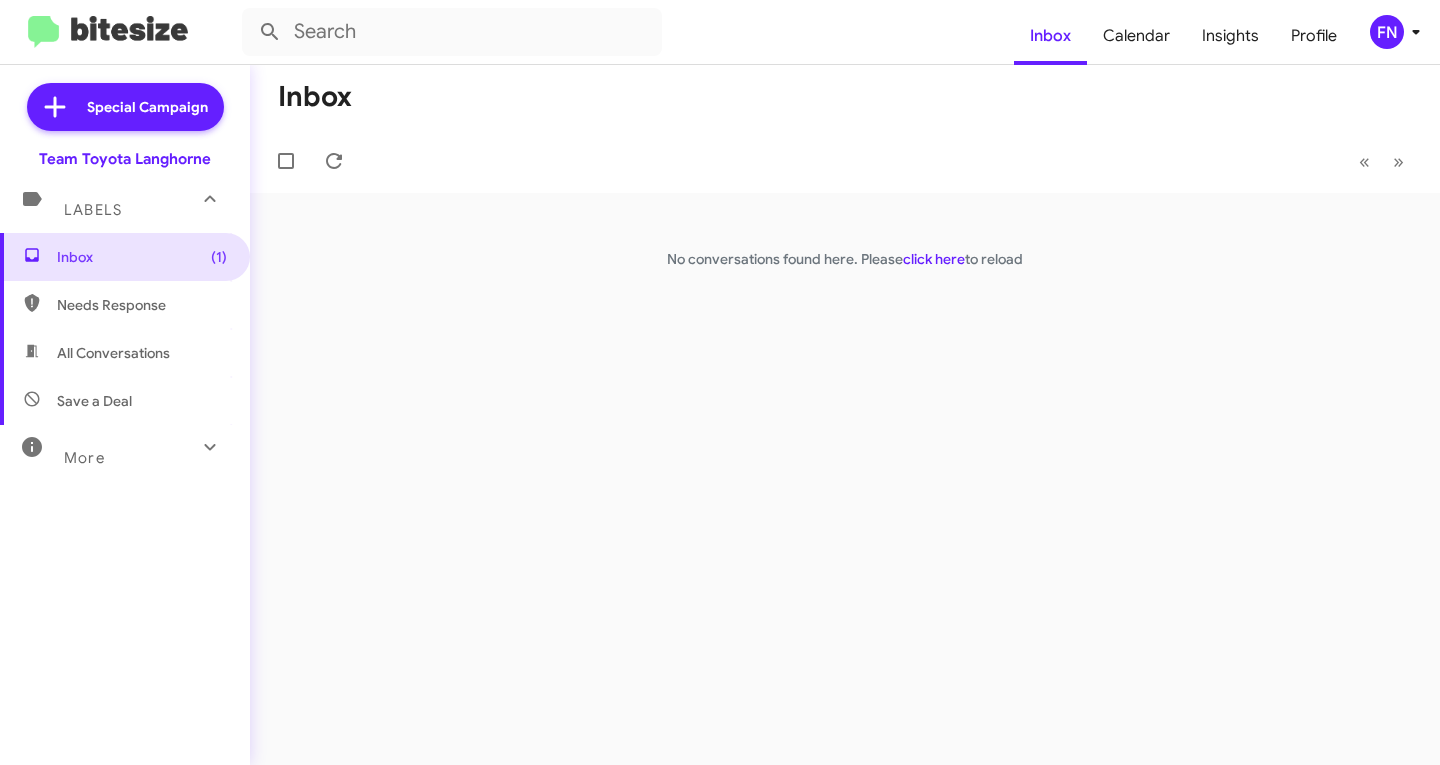 click on "Inbox   « Previous » Next  No conversations found here. Please  click here  to reload" 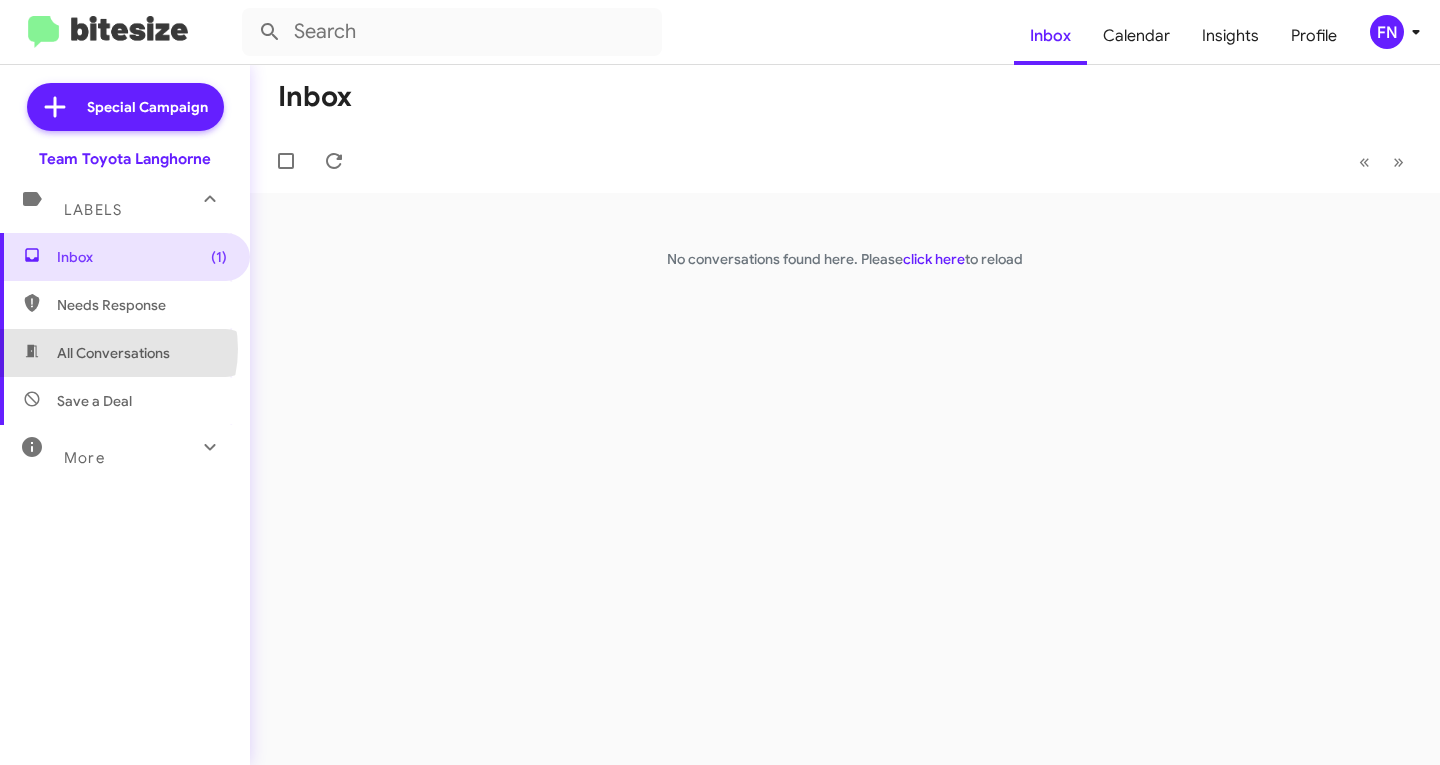 click on "All Conversations" at bounding box center [113, 353] 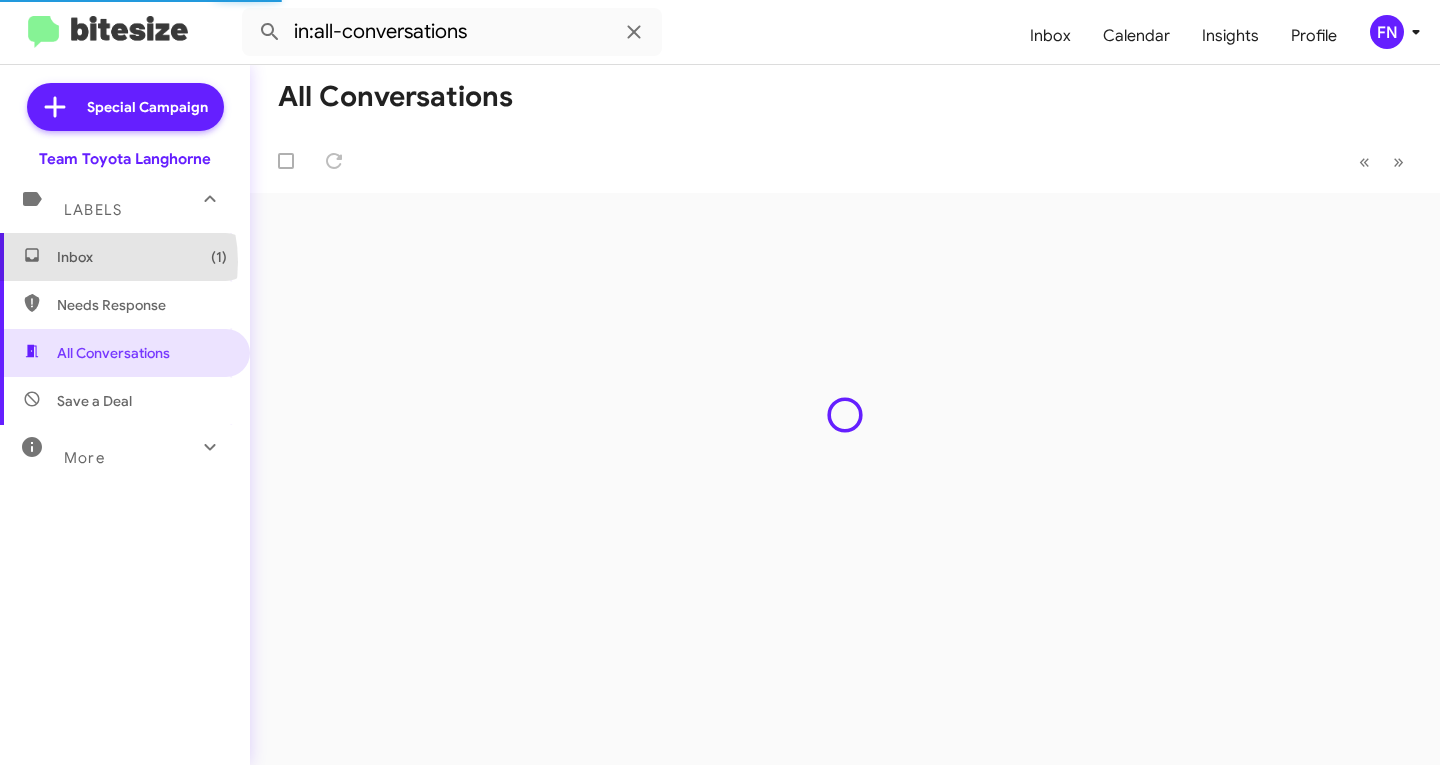click on "Inbox  (1)" at bounding box center (142, 257) 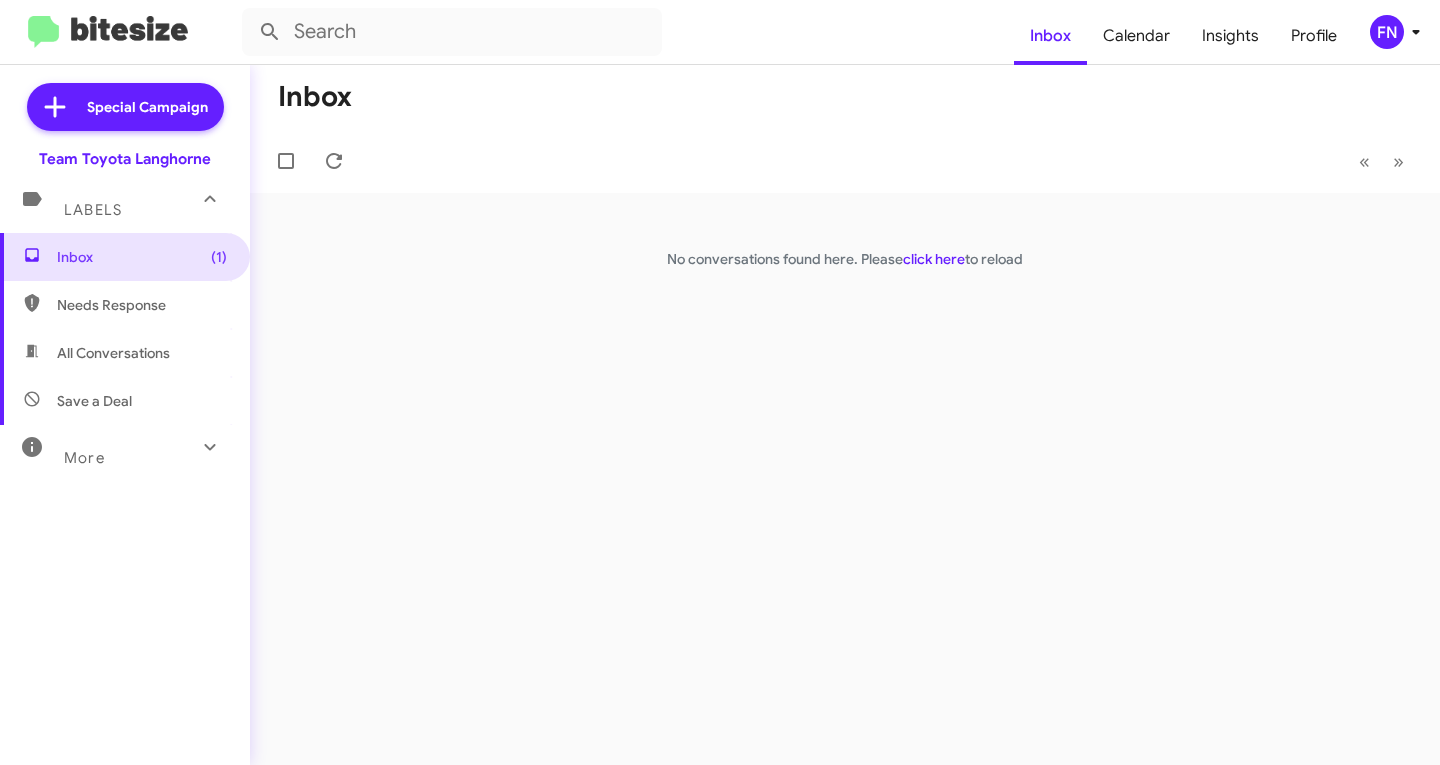 drag, startPoint x: 929, startPoint y: 257, endPoint x: 1176, endPoint y: 192, distance: 255.40947 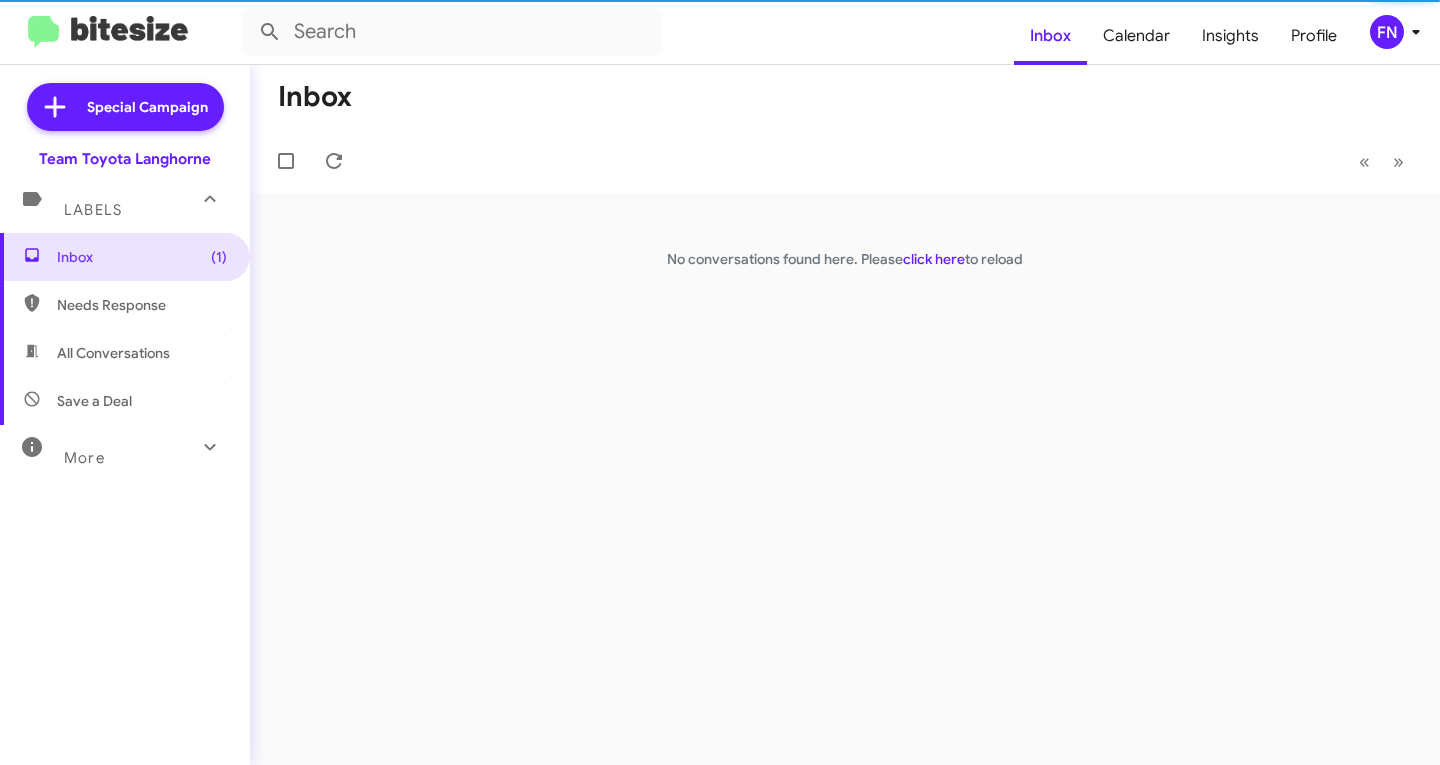 click on "FN" 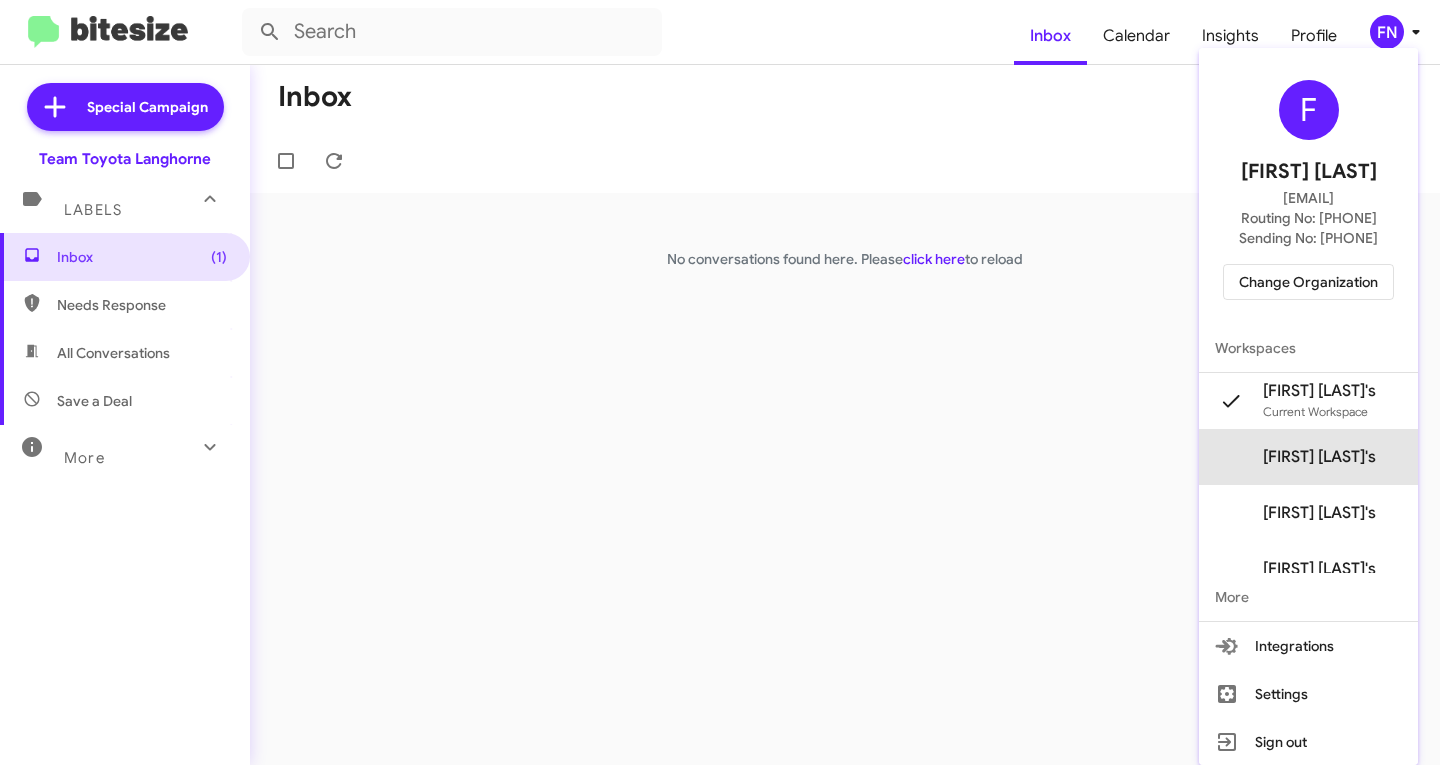click on "Felicia Nazario's" at bounding box center [1319, 457] 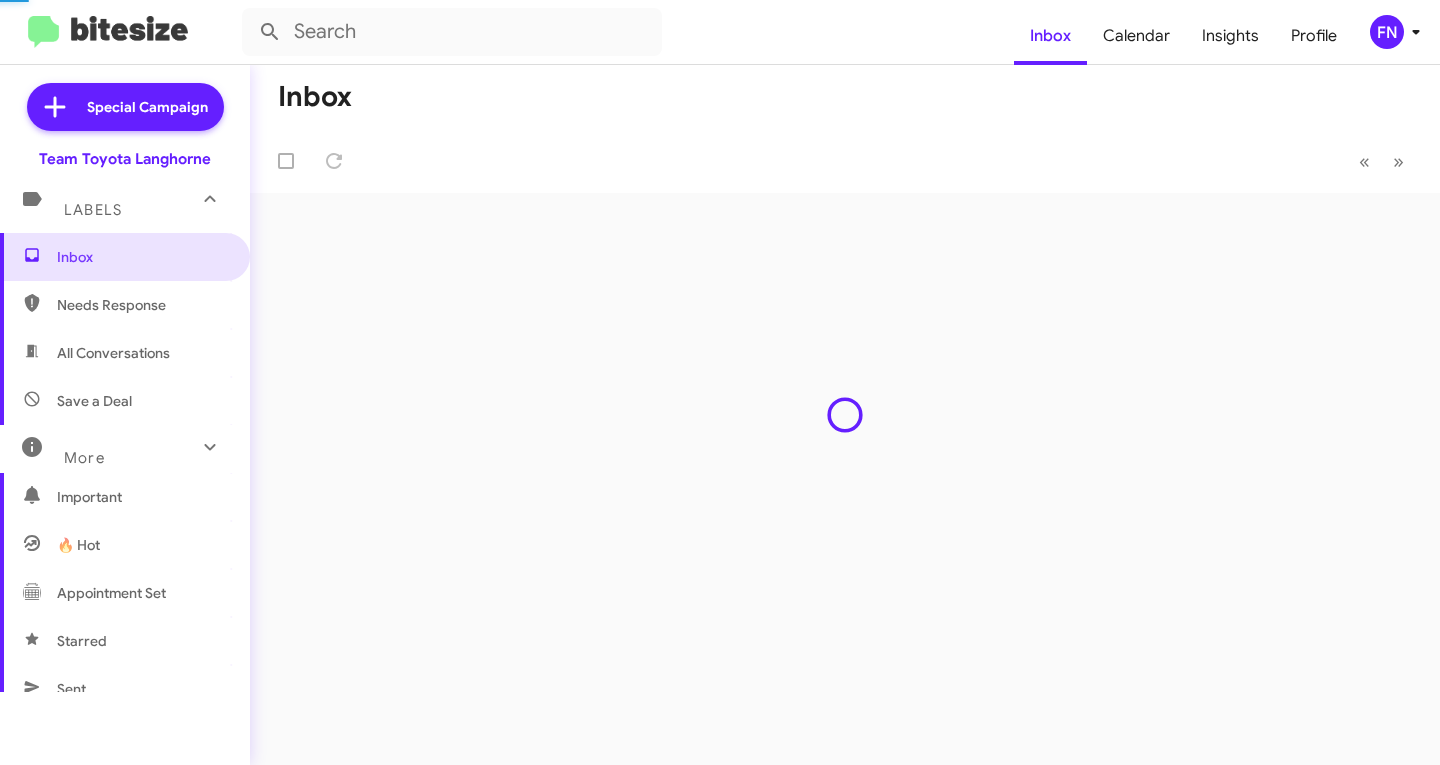 scroll, scrollTop: 0, scrollLeft: 0, axis: both 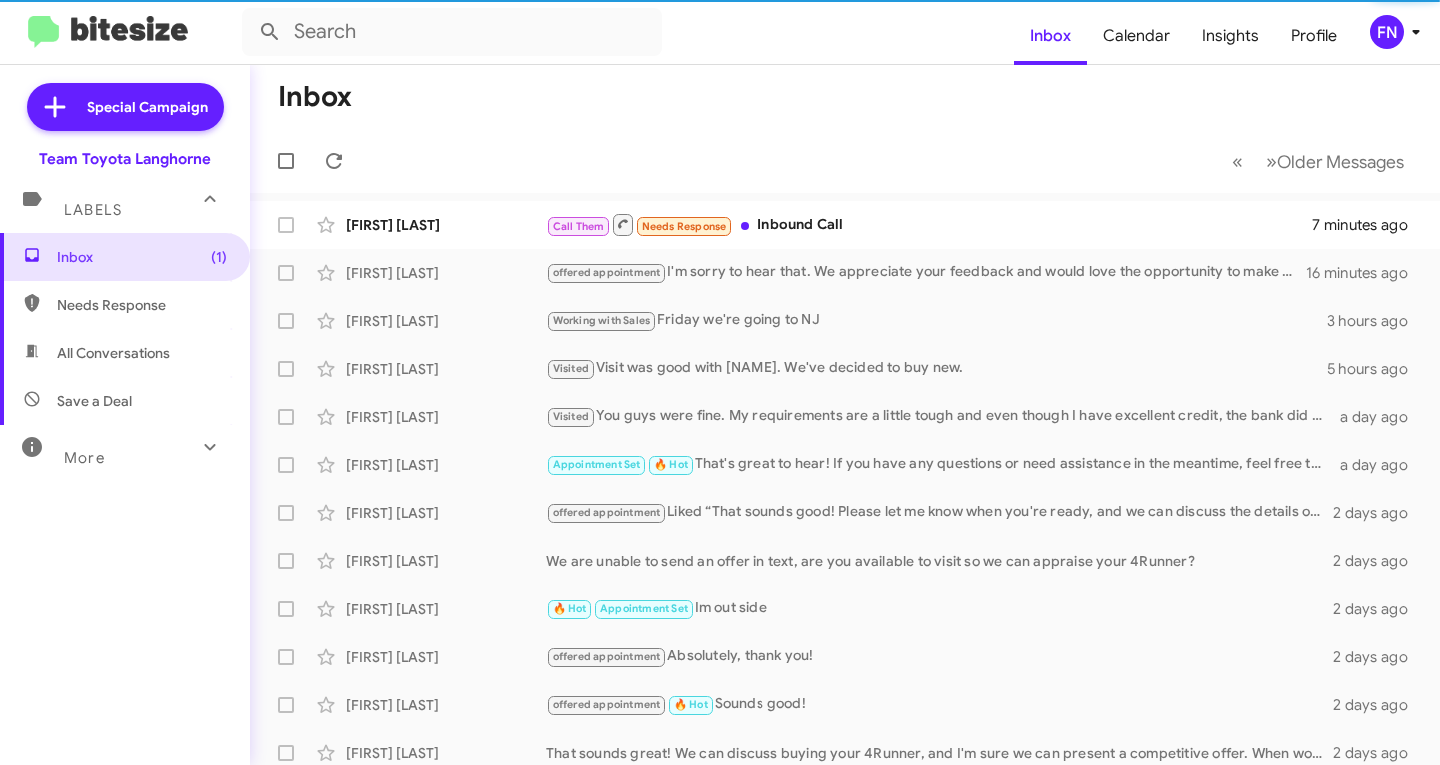 click on "All Conversations" at bounding box center [125, 353] 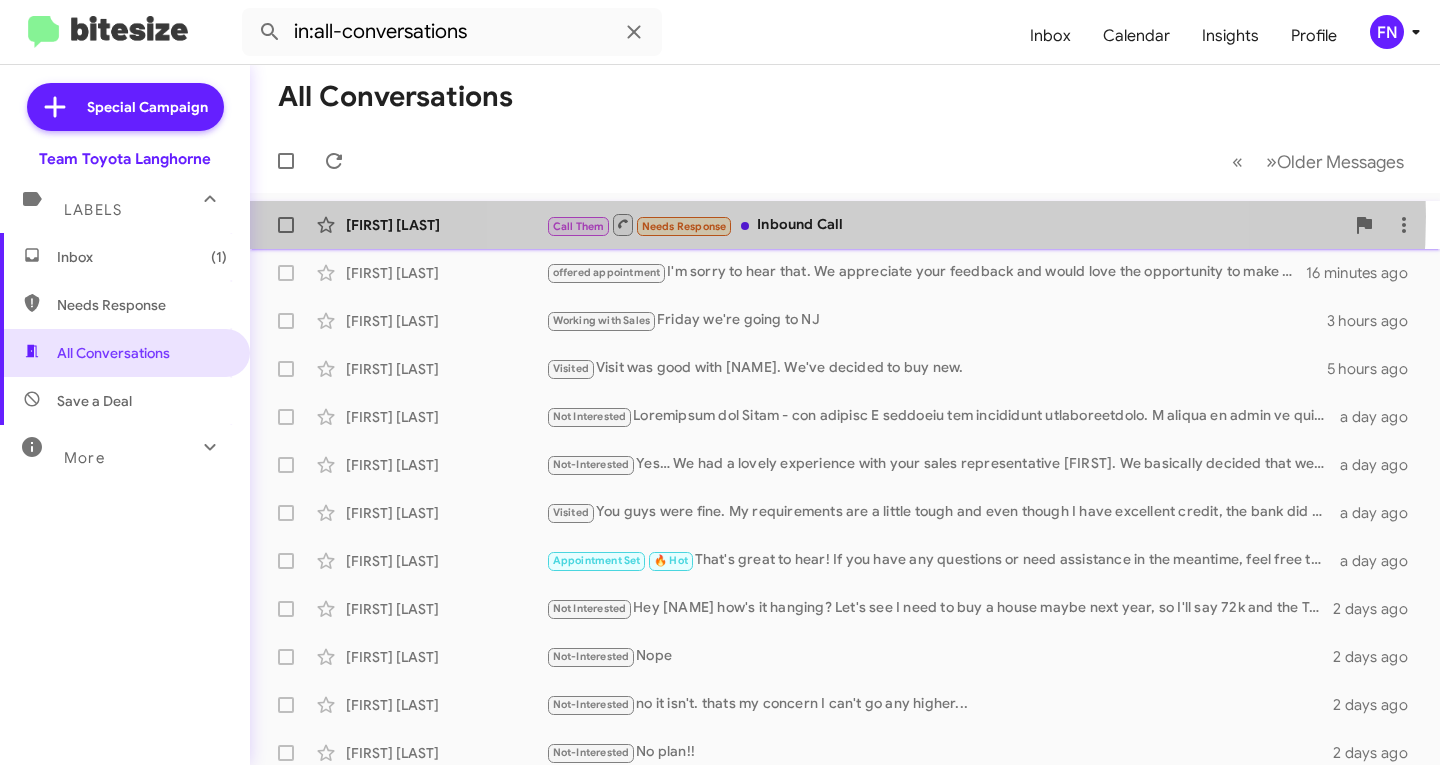 click on "Call Them   Needs Response   Inbound Call" 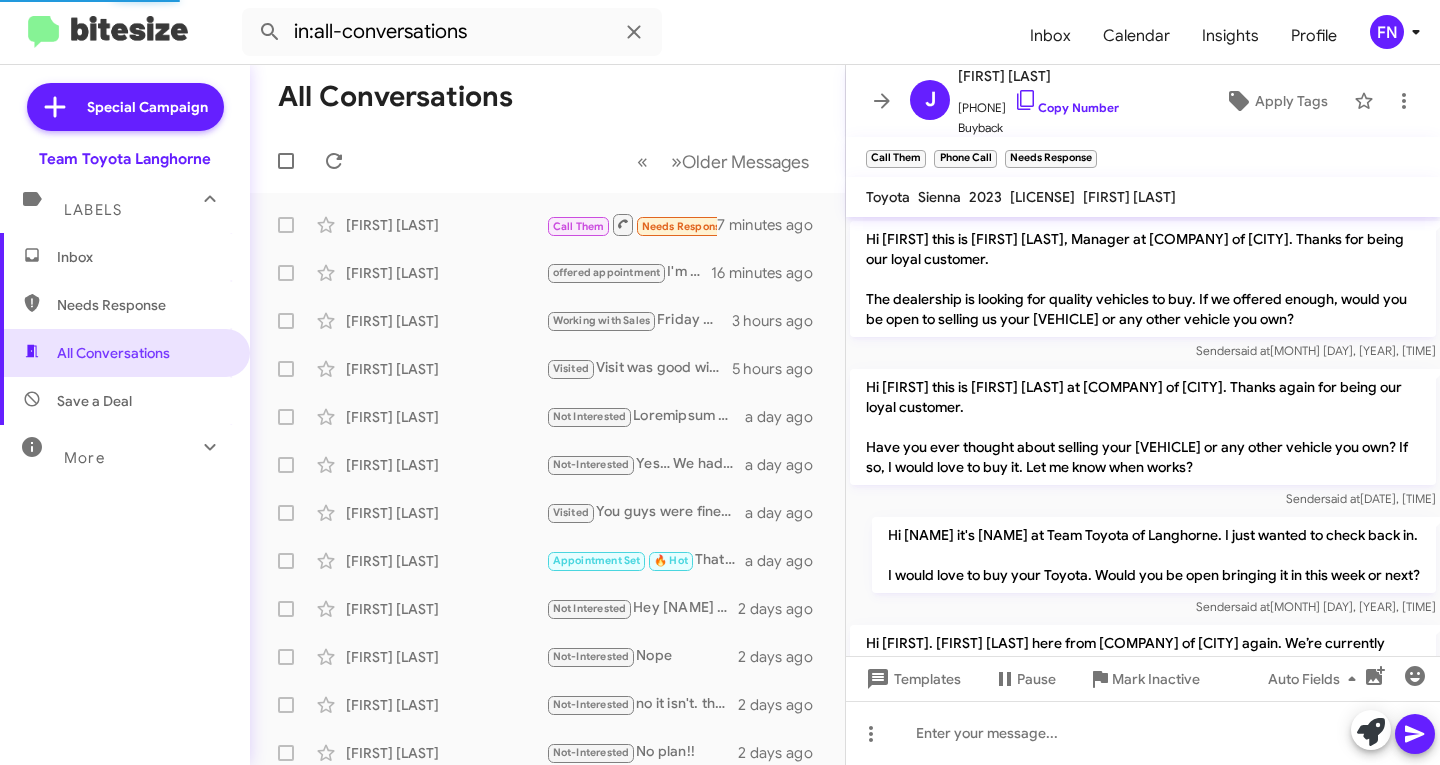 scroll, scrollTop: 155, scrollLeft: 0, axis: vertical 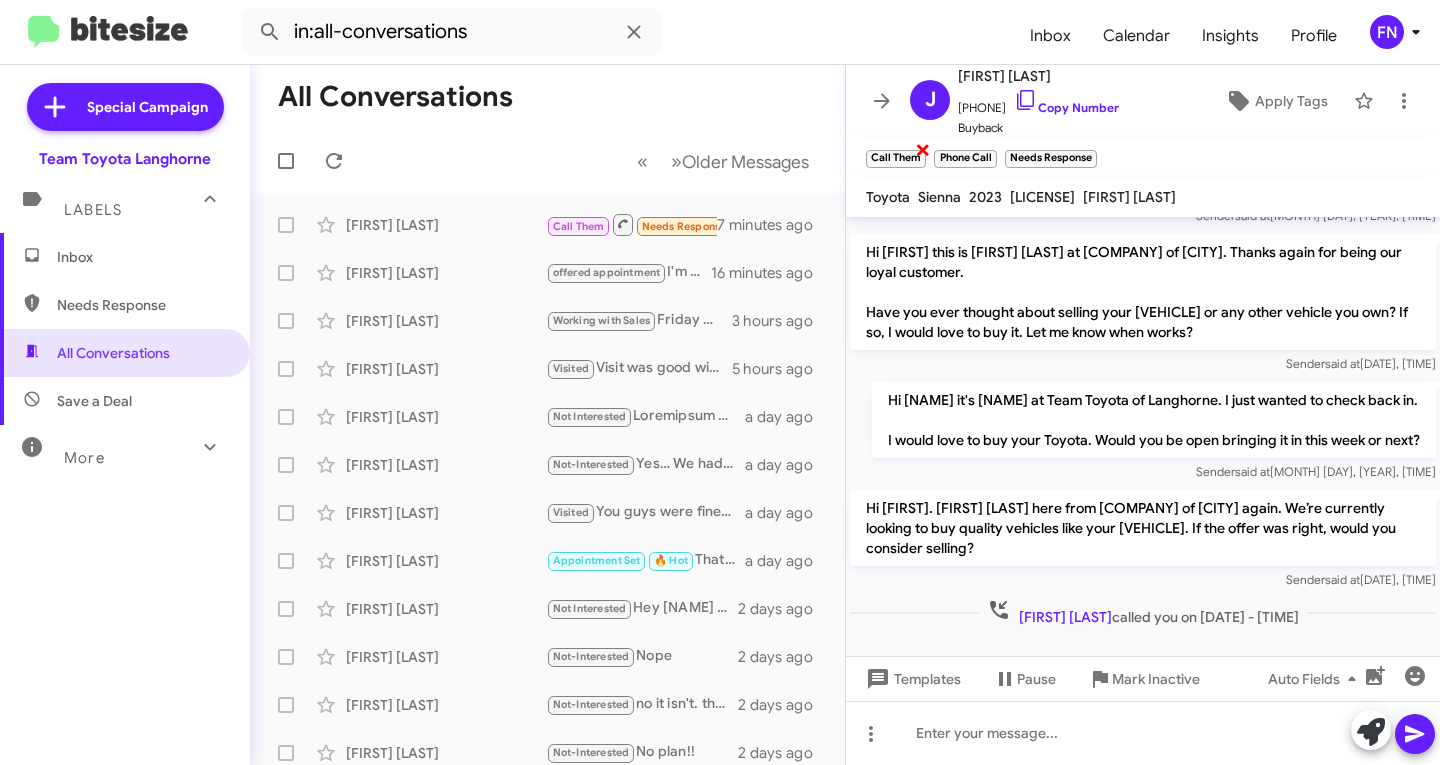 click on "×" 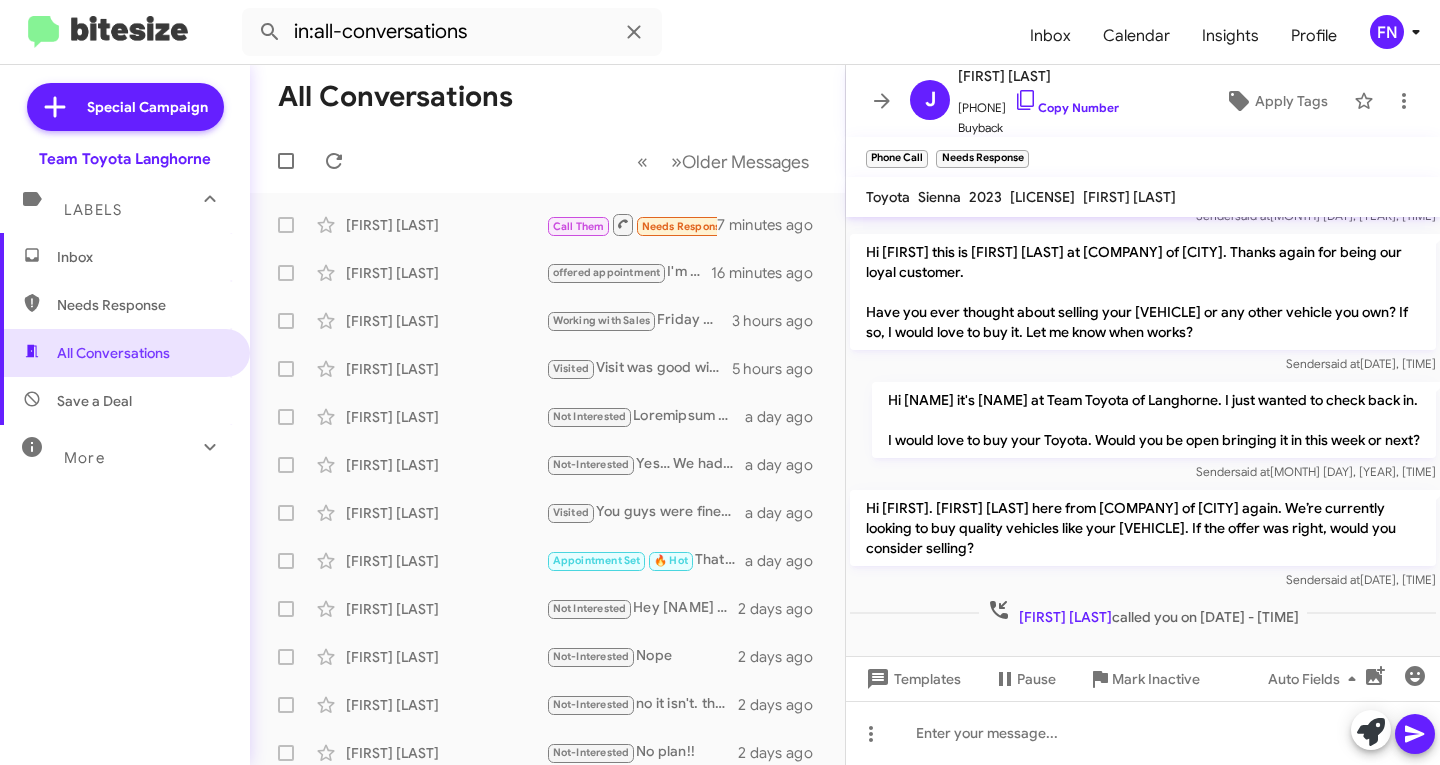 click on "×" 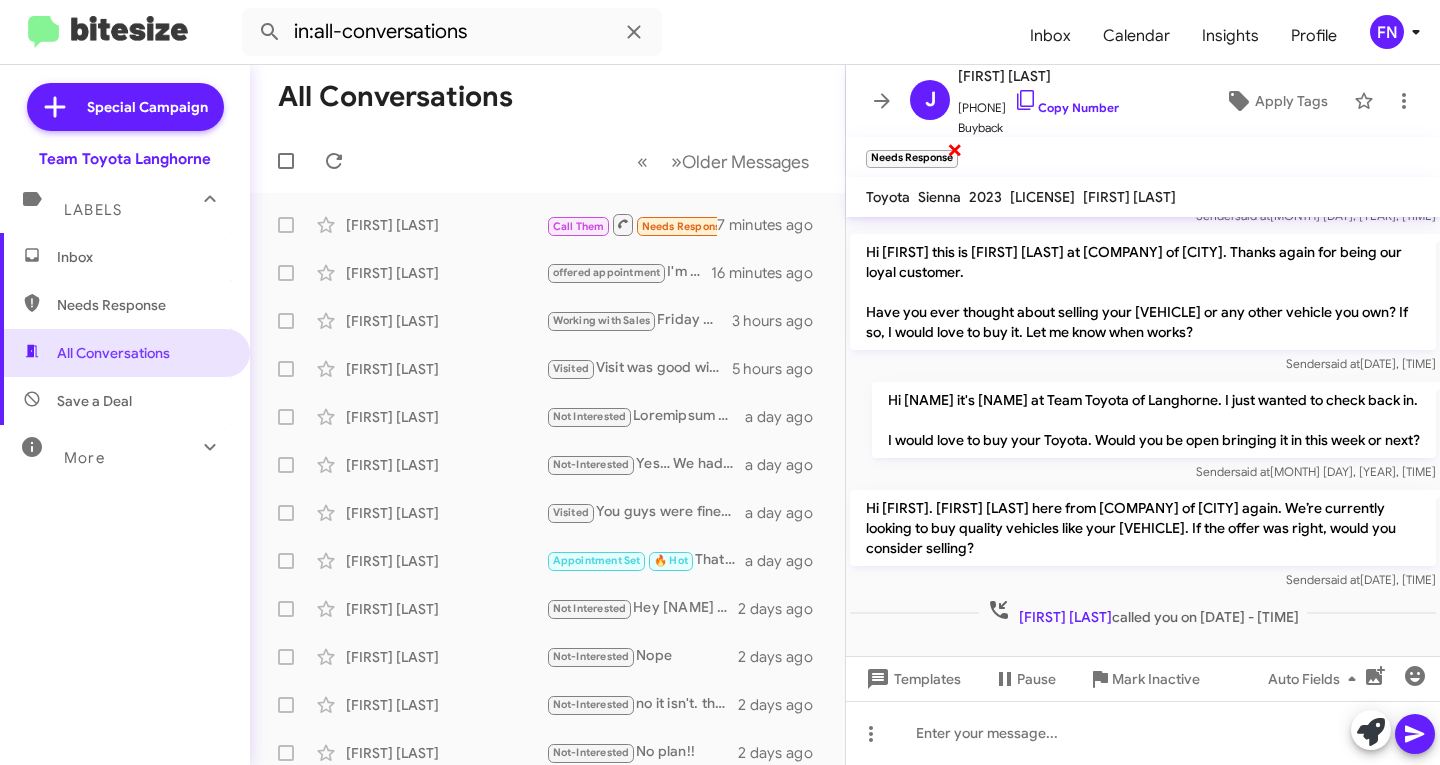 click on "×" 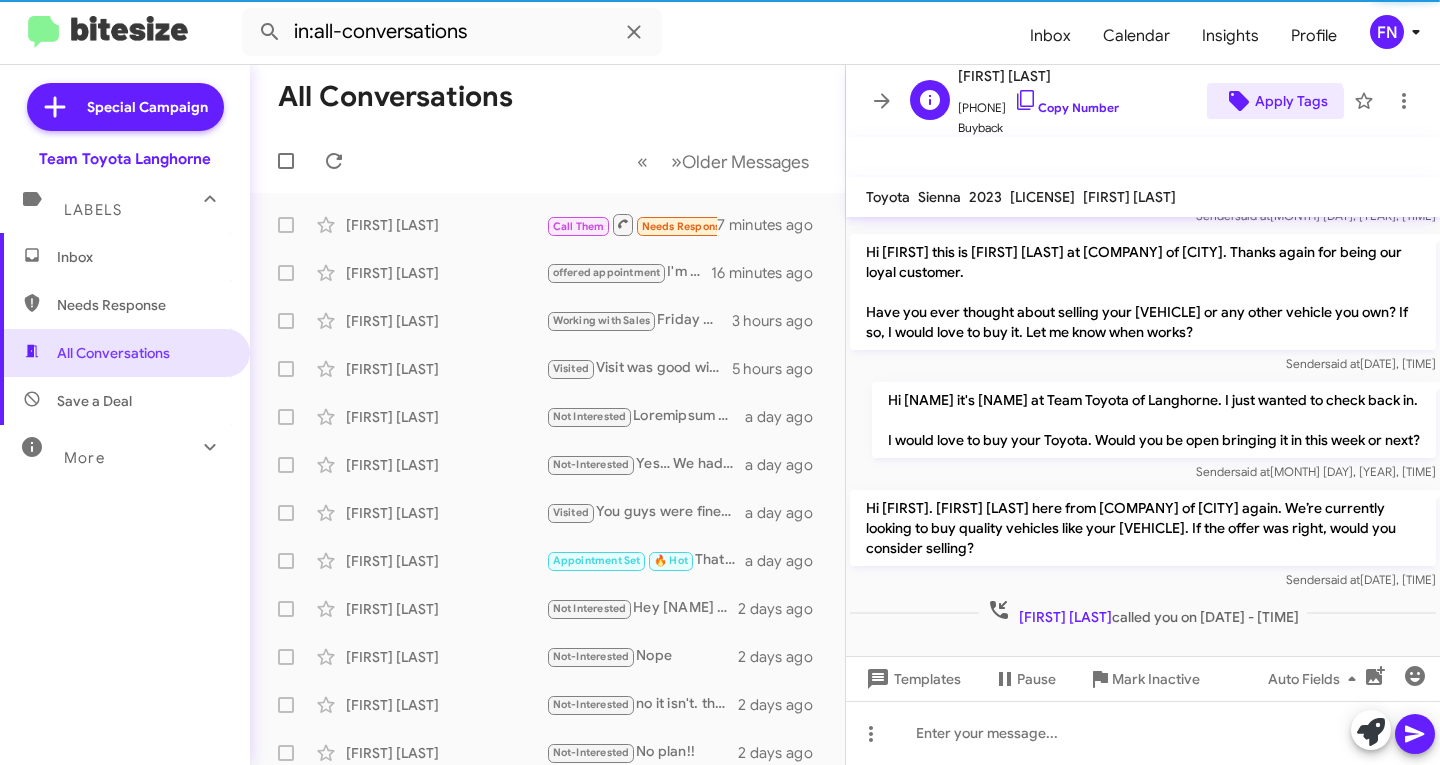 click on "Apply Tags" 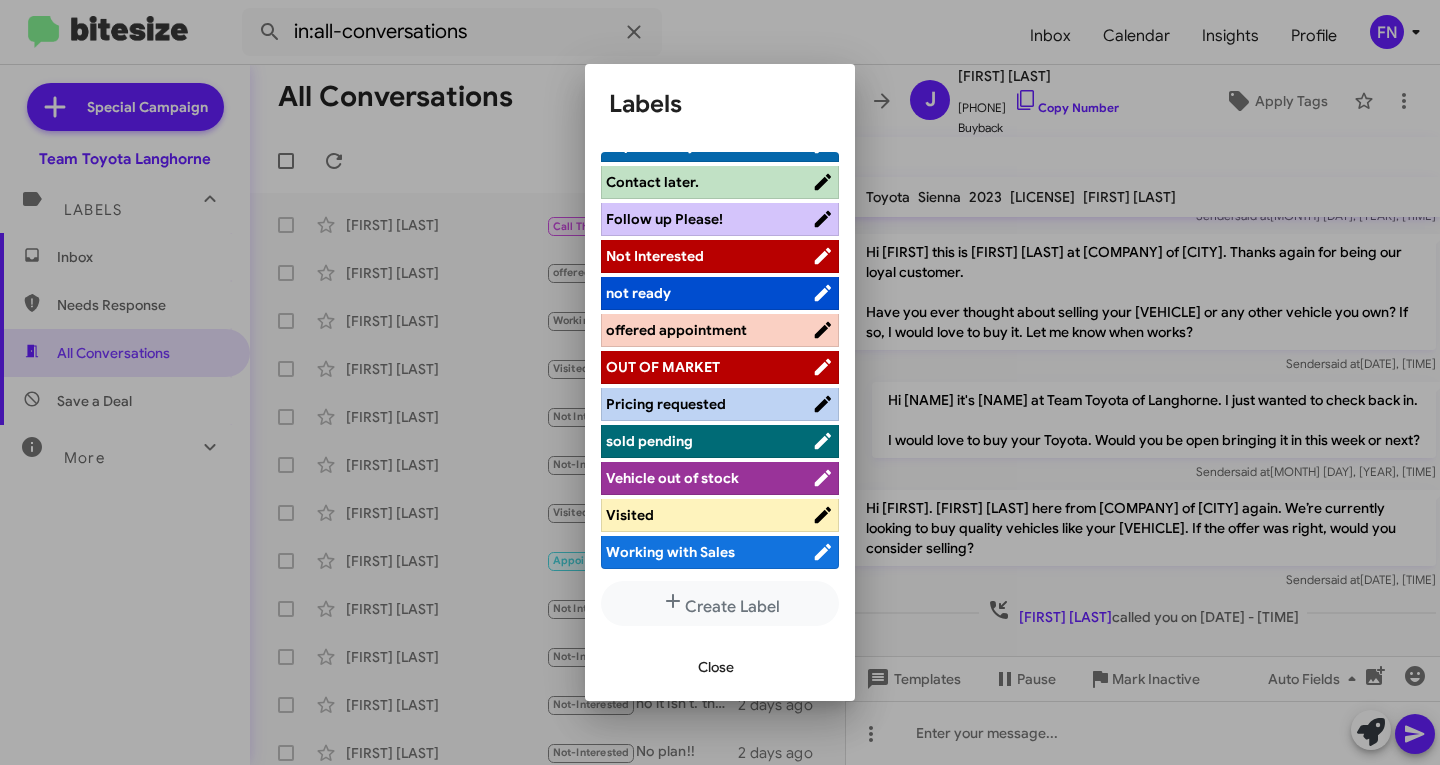 click on "offered appointment" at bounding box center (676, 330) 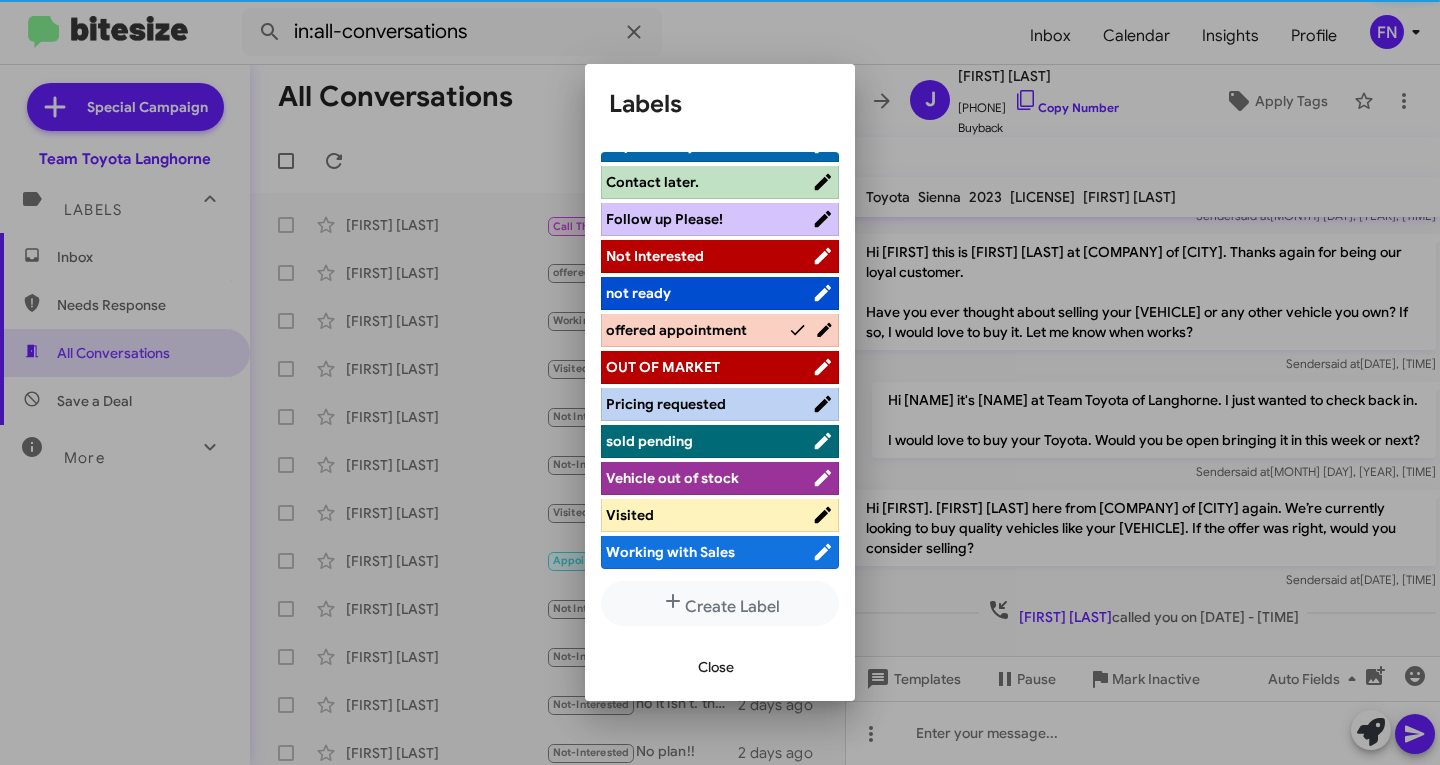 scroll, scrollTop: 283, scrollLeft: 0, axis: vertical 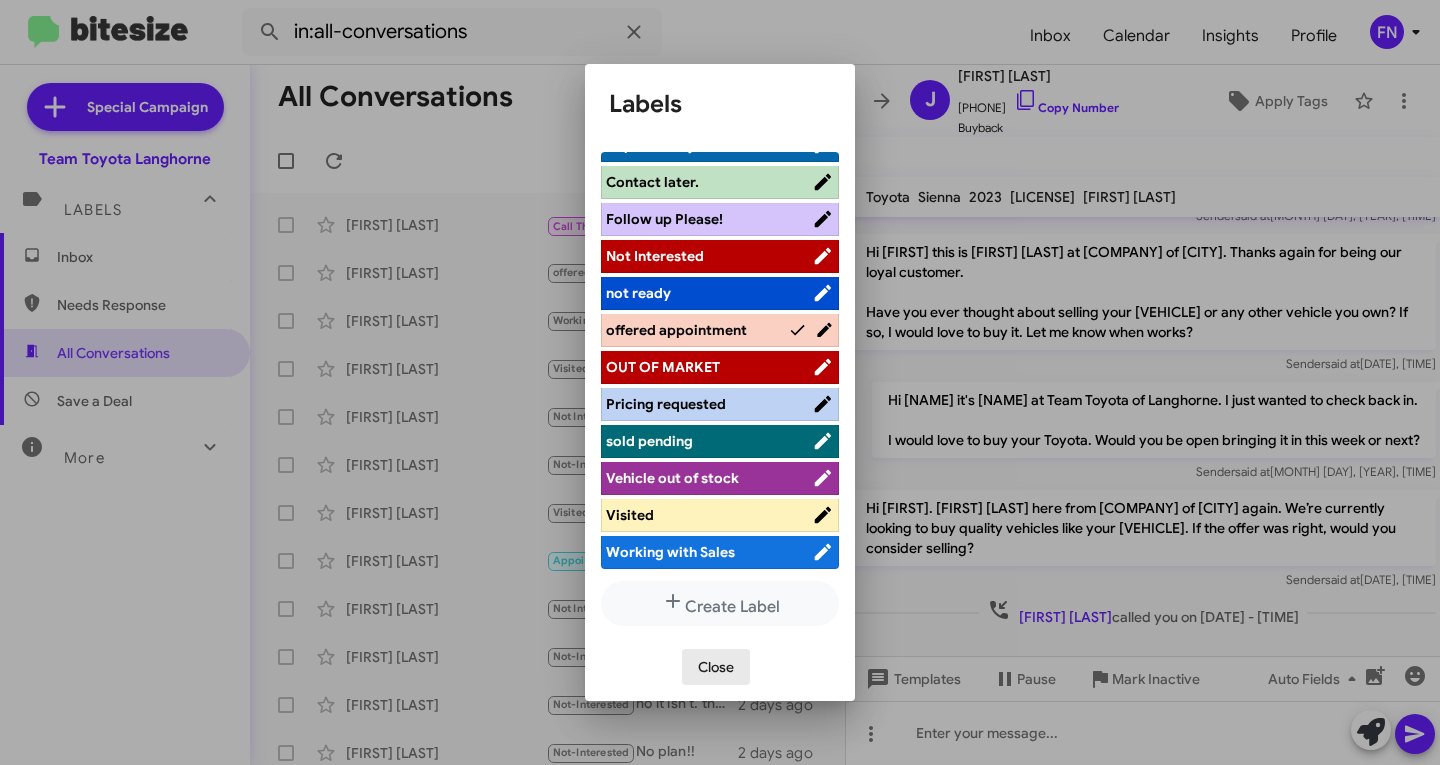 click on "Close" at bounding box center [716, 667] 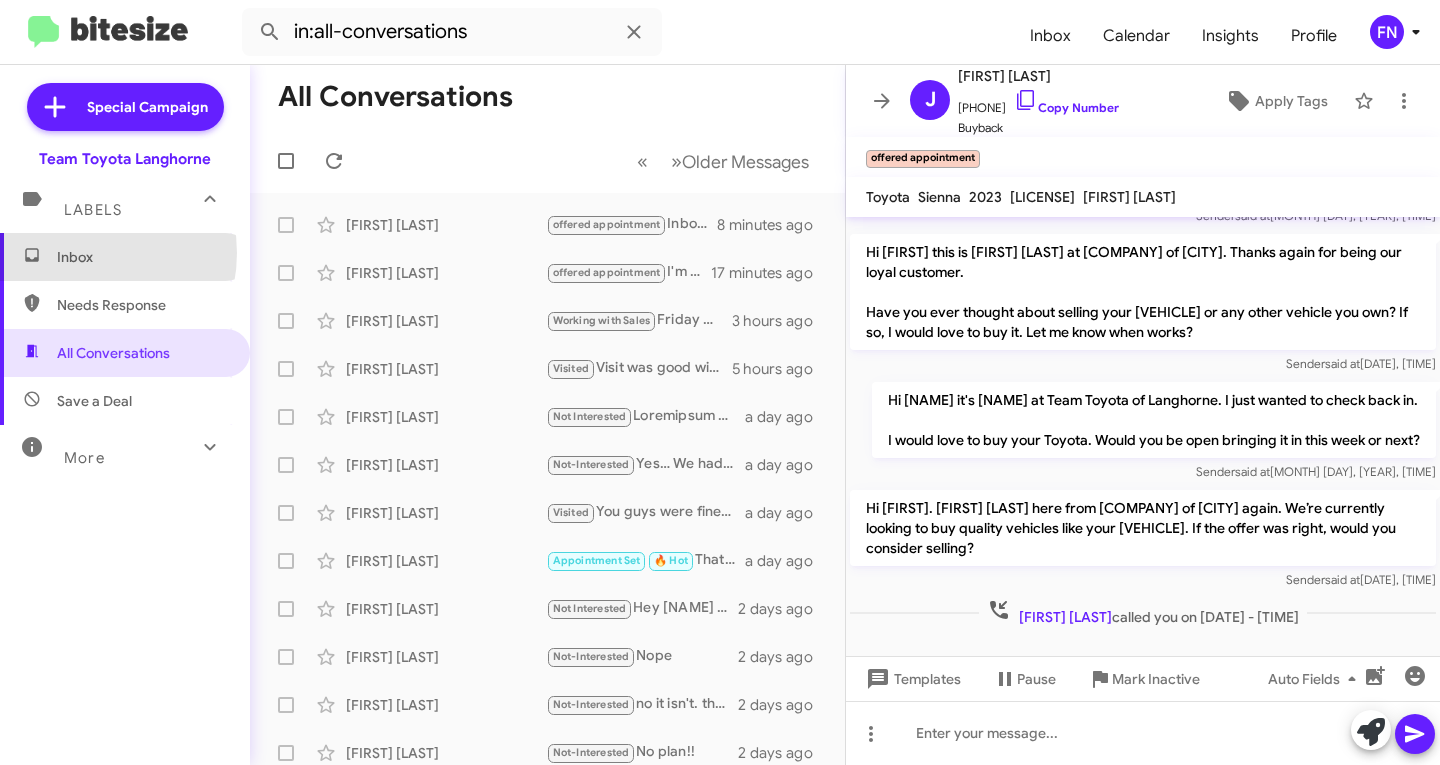 click on "Inbox" at bounding box center [142, 257] 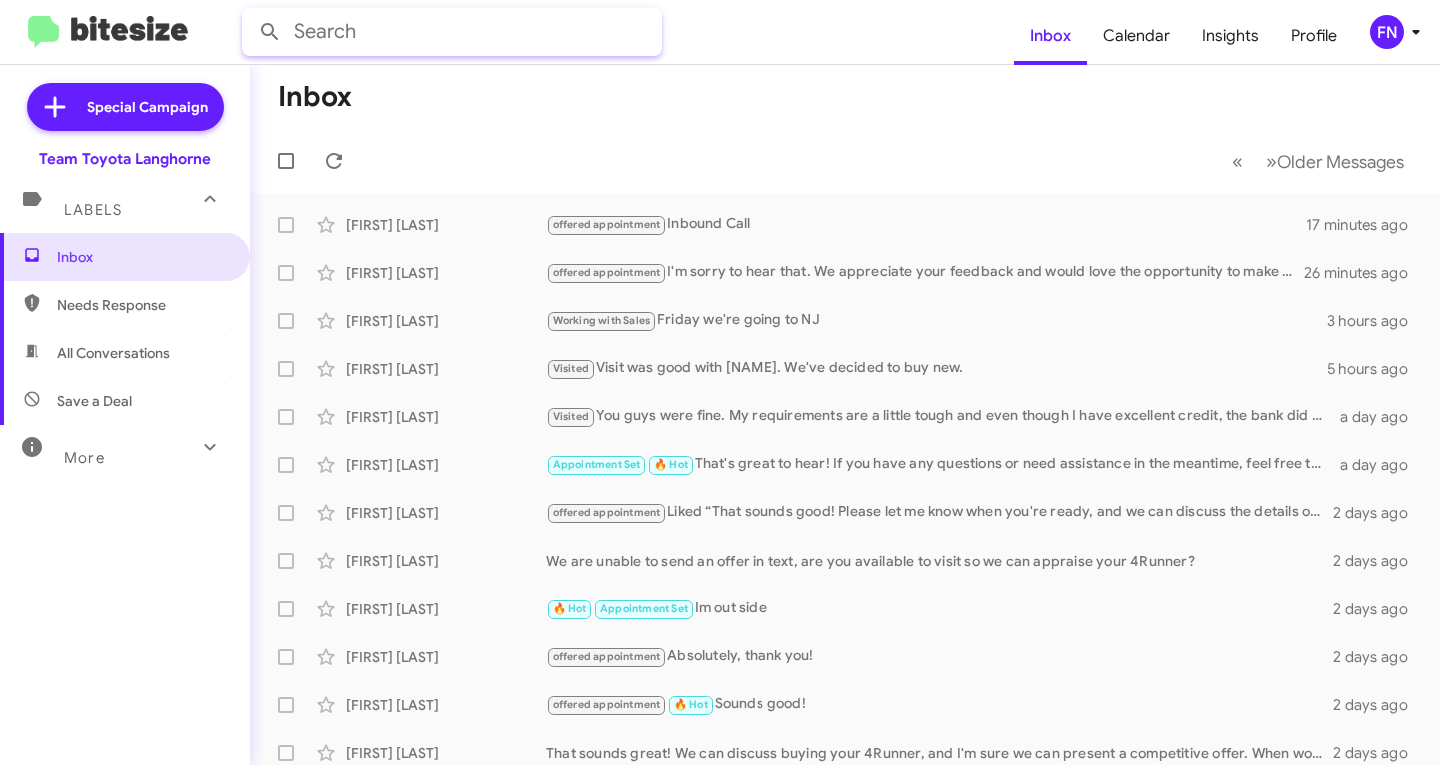 click 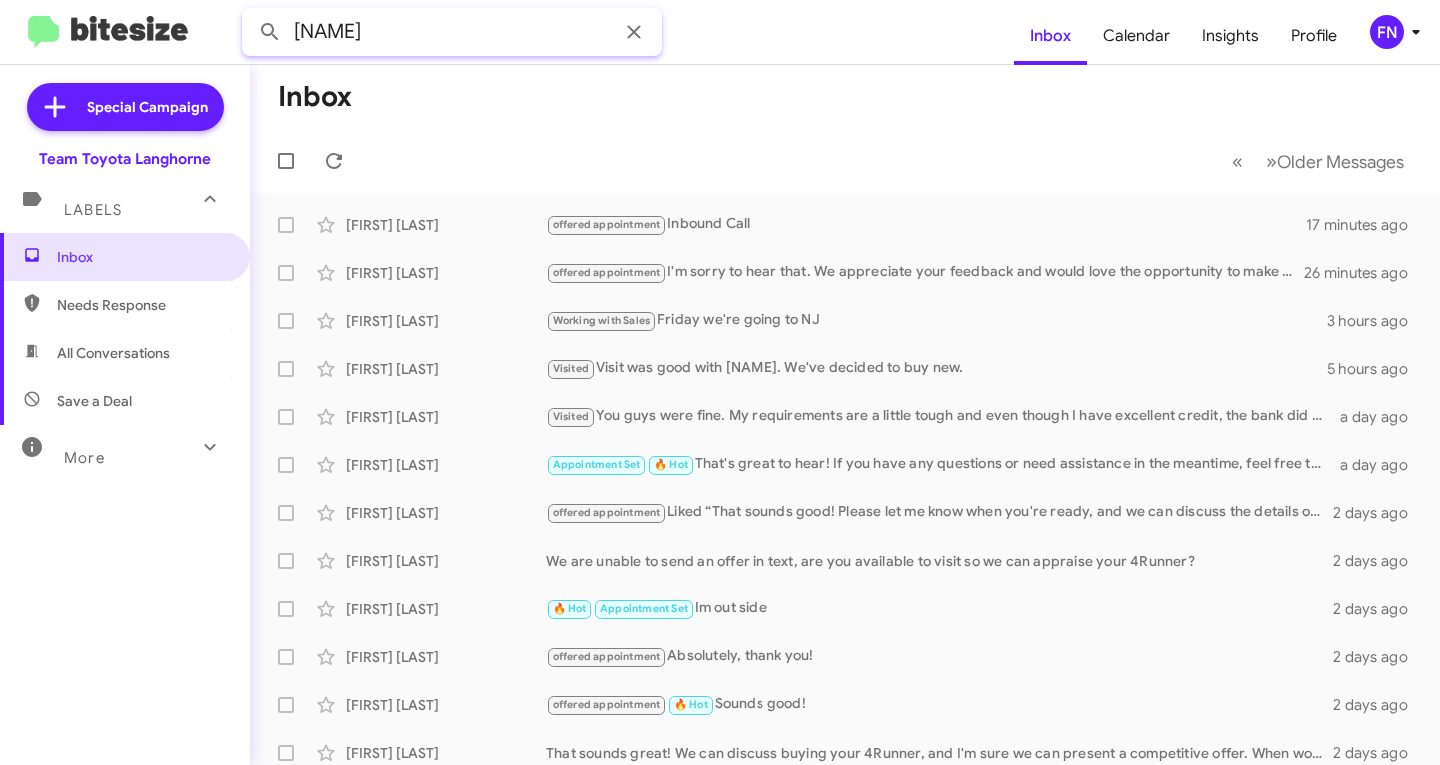 click 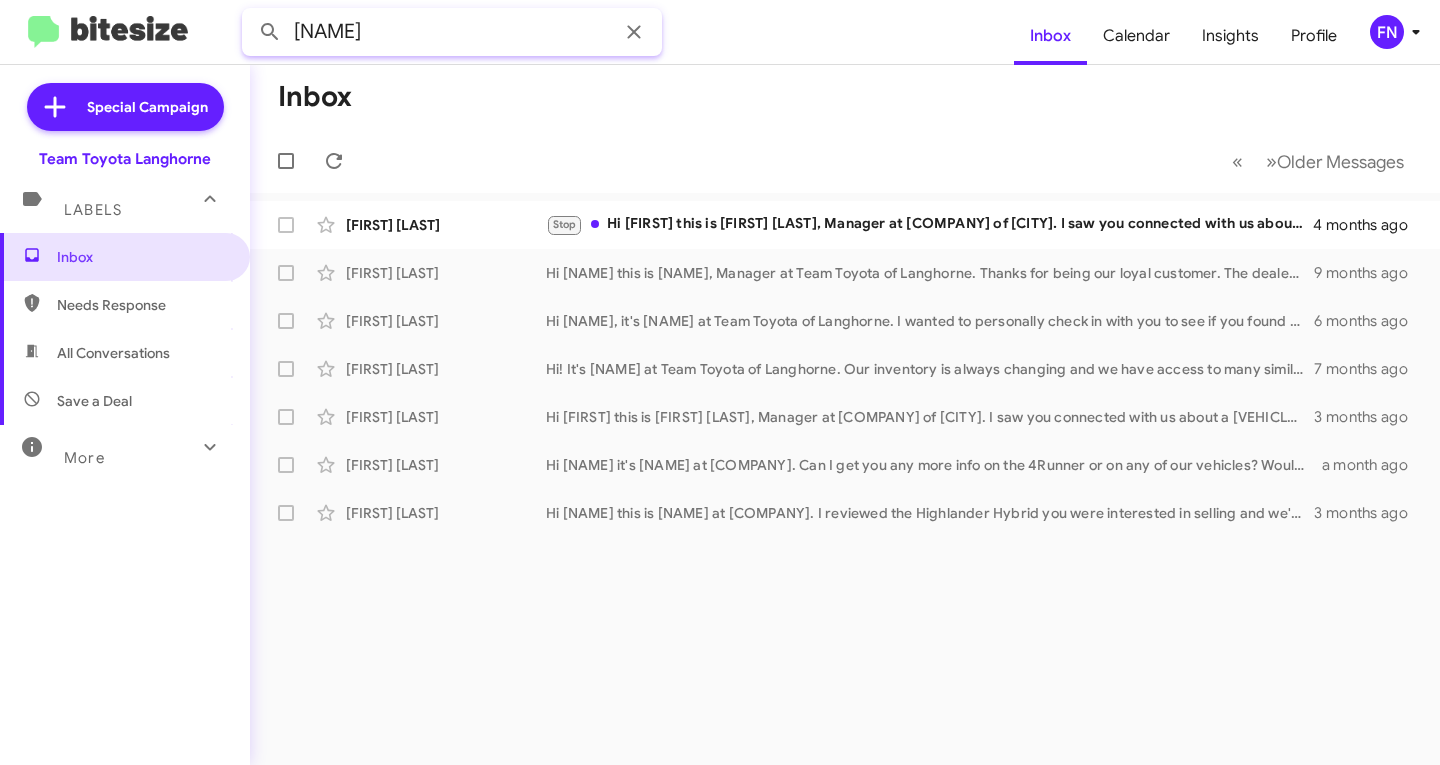drag, startPoint x: 391, startPoint y: 47, endPoint x: 71, endPoint y: 43, distance: 320.025 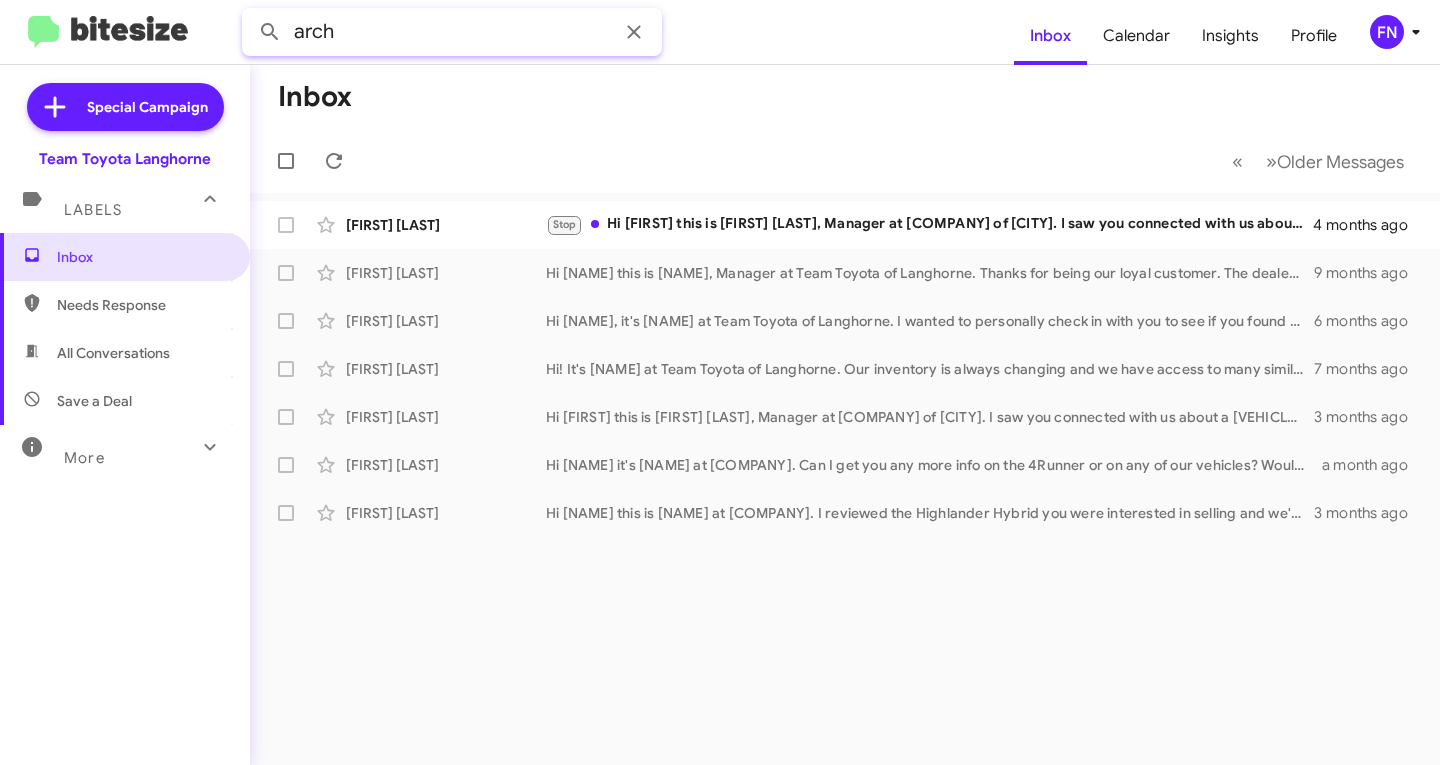 click 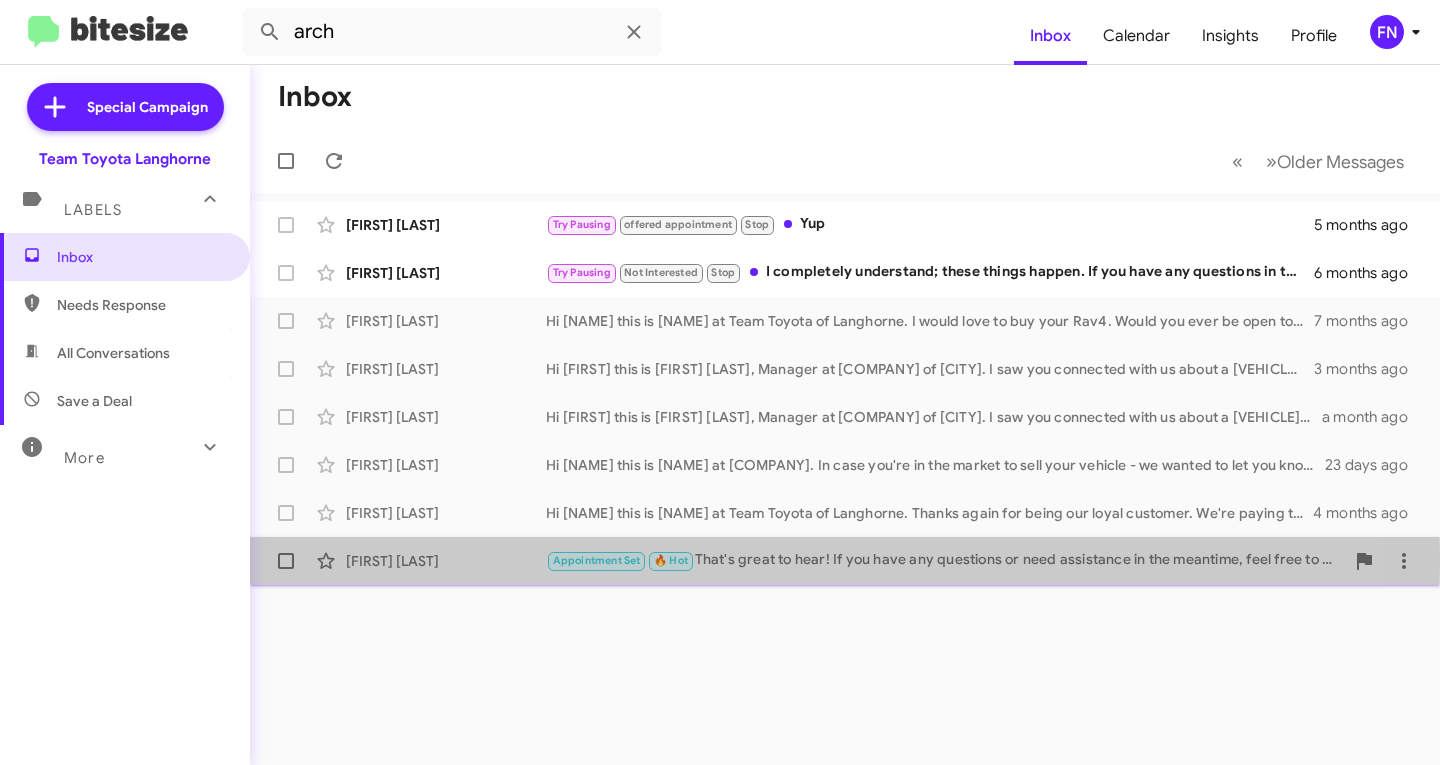 click on "[FIRST] [LAST]" 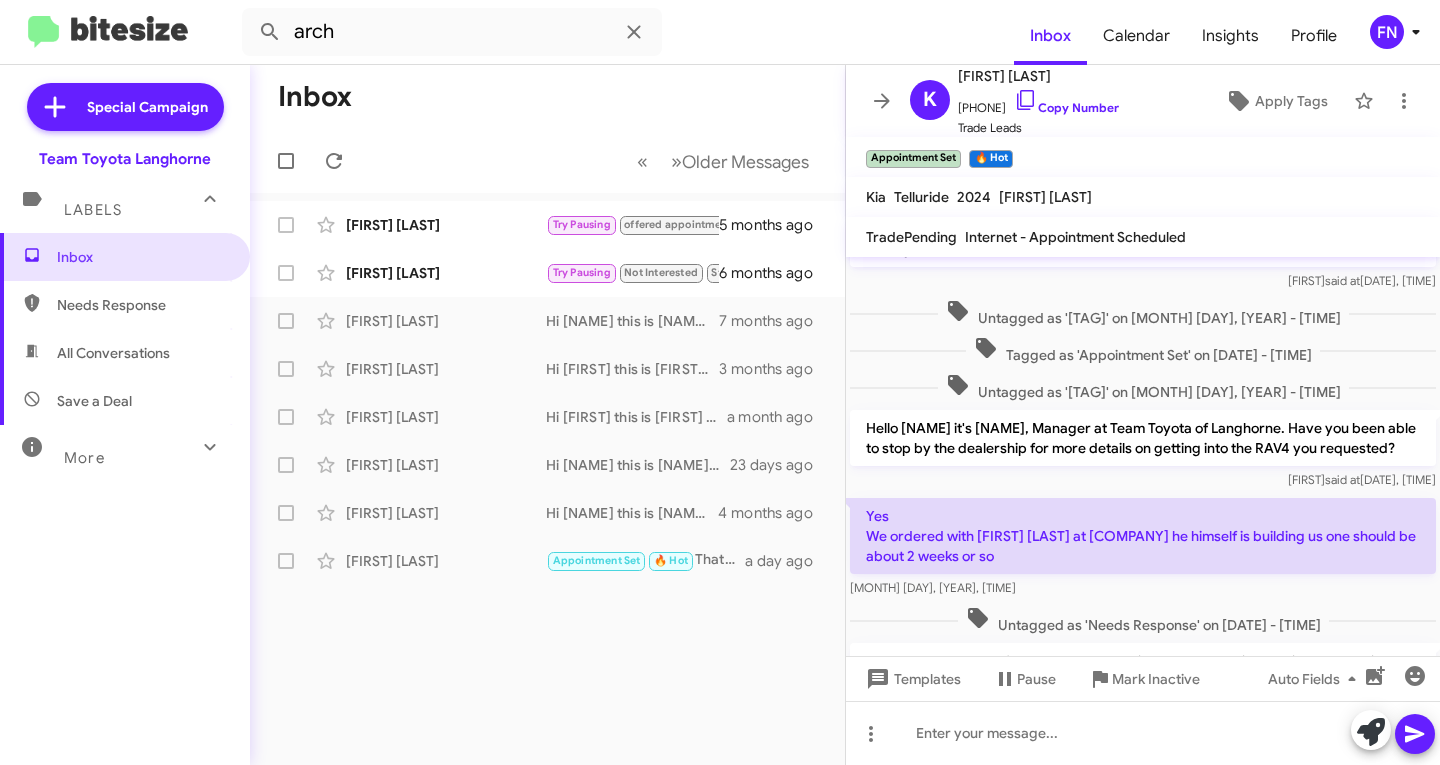 scroll, scrollTop: 1324, scrollLeft: 0, axis: vertical 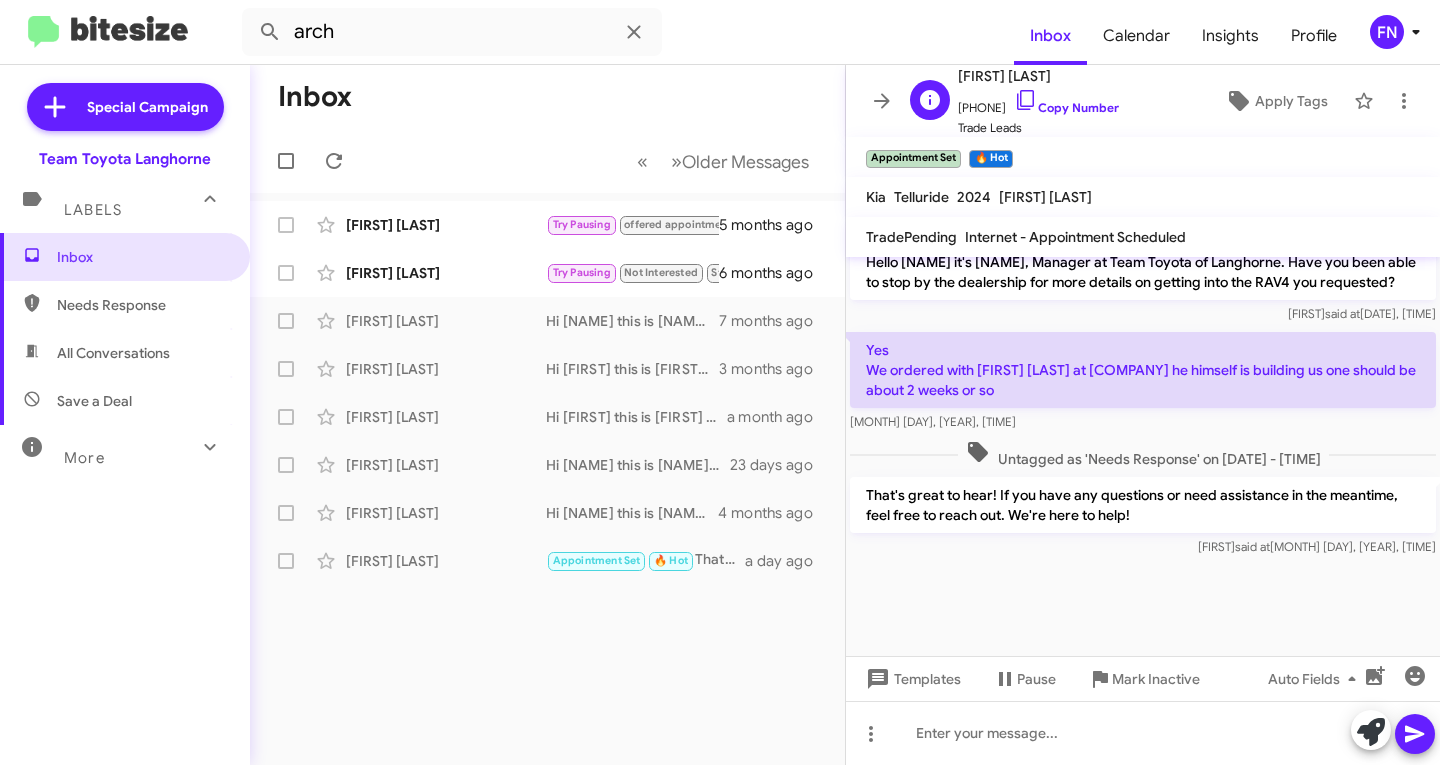 click on "[PHONE]   Copy Number" 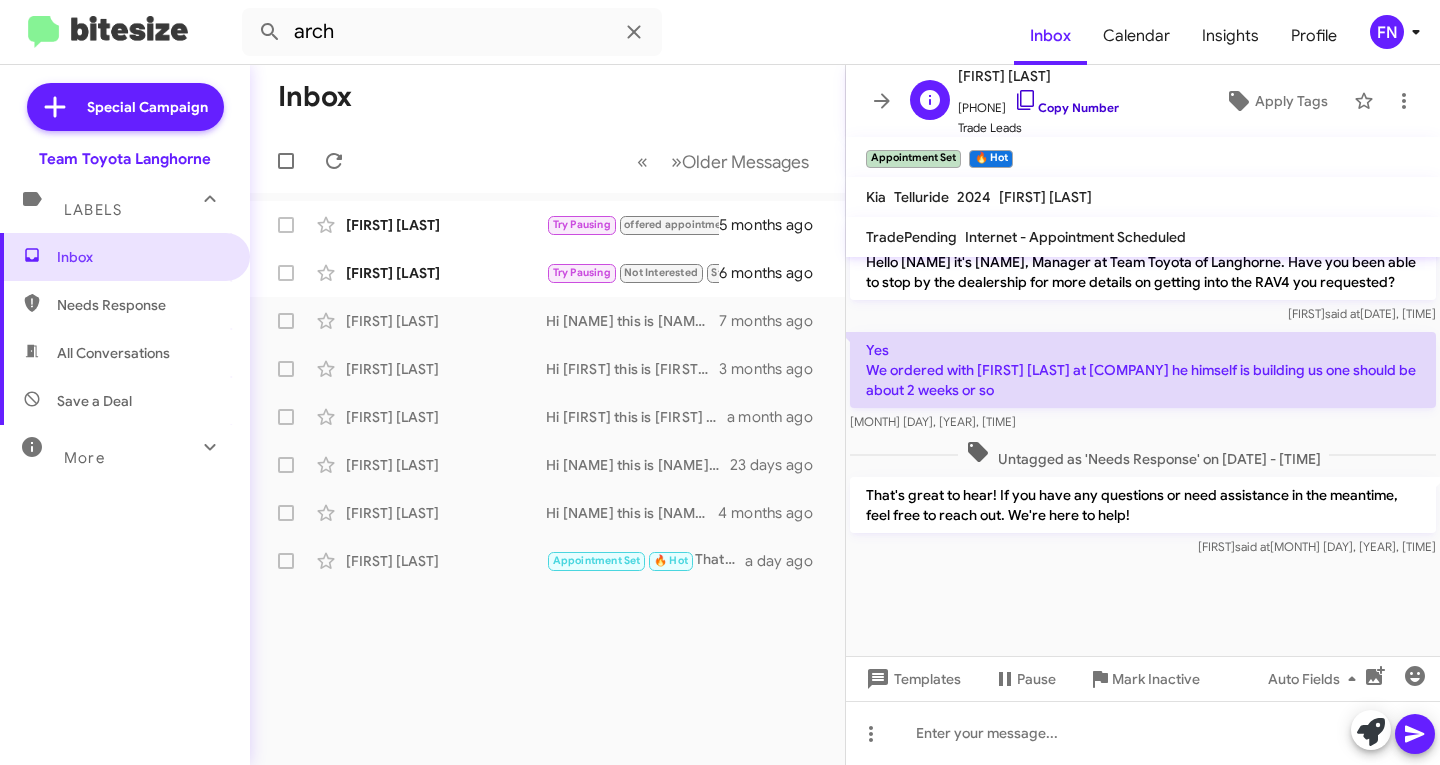 click 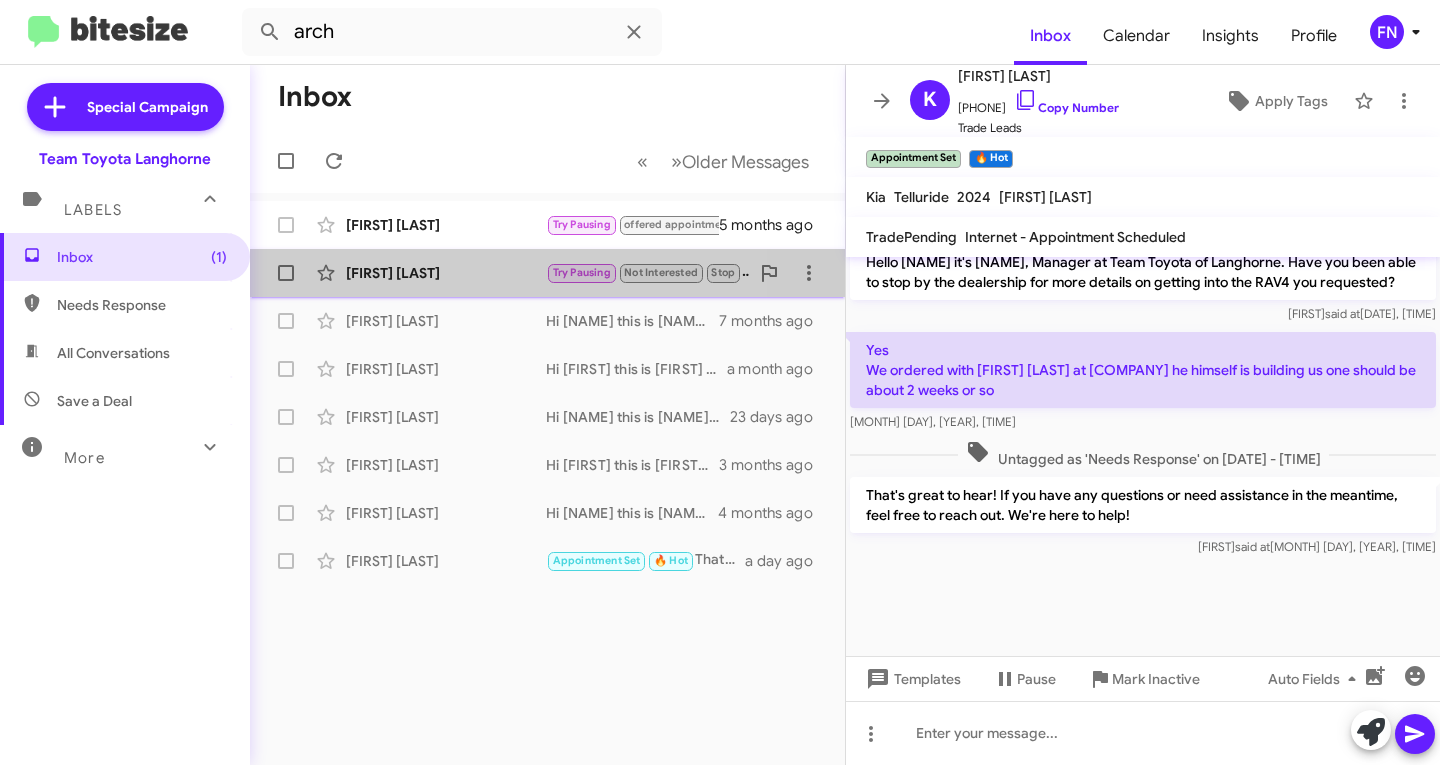 click on "[FIRST] [LAST]" 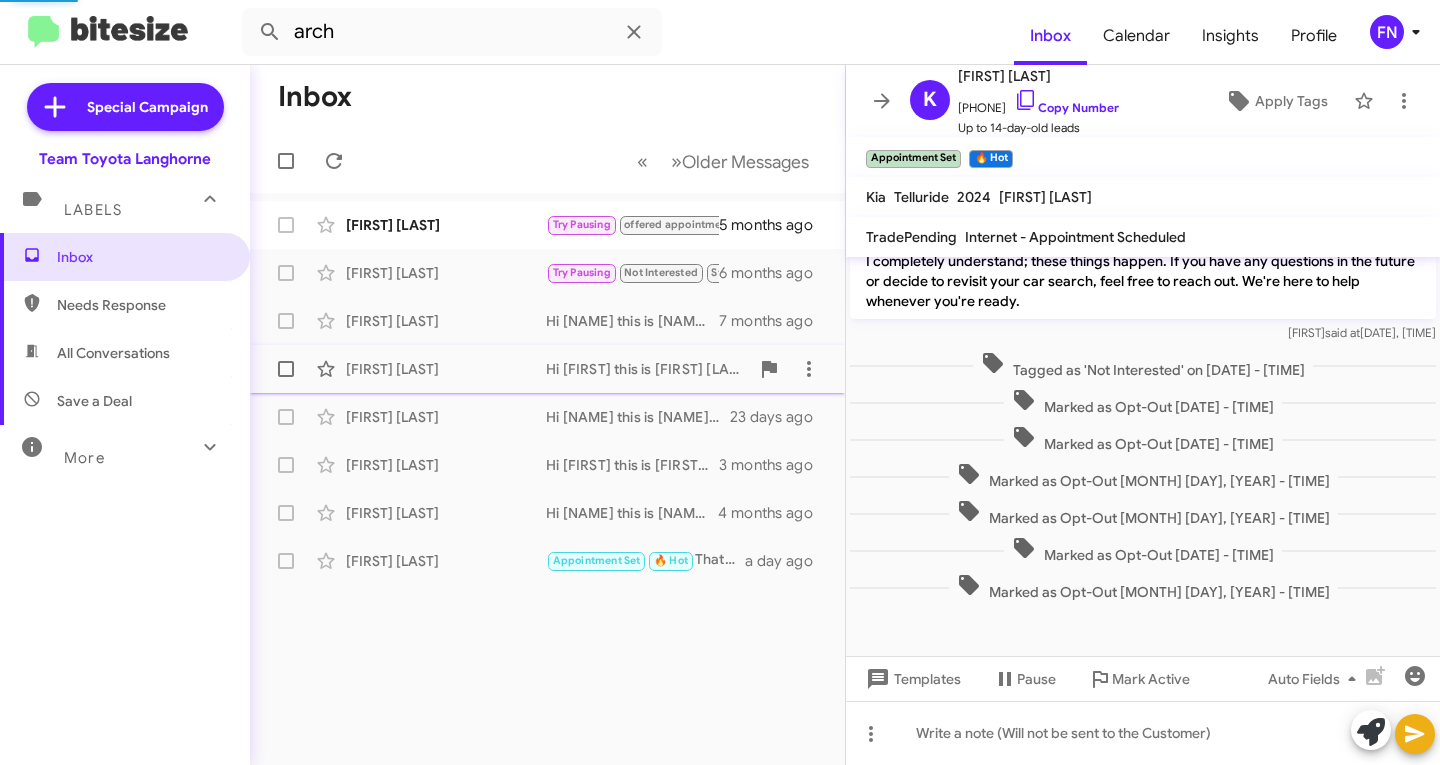 scroll, scrollTop: 114, scrollLeft: 0, axis: vertical 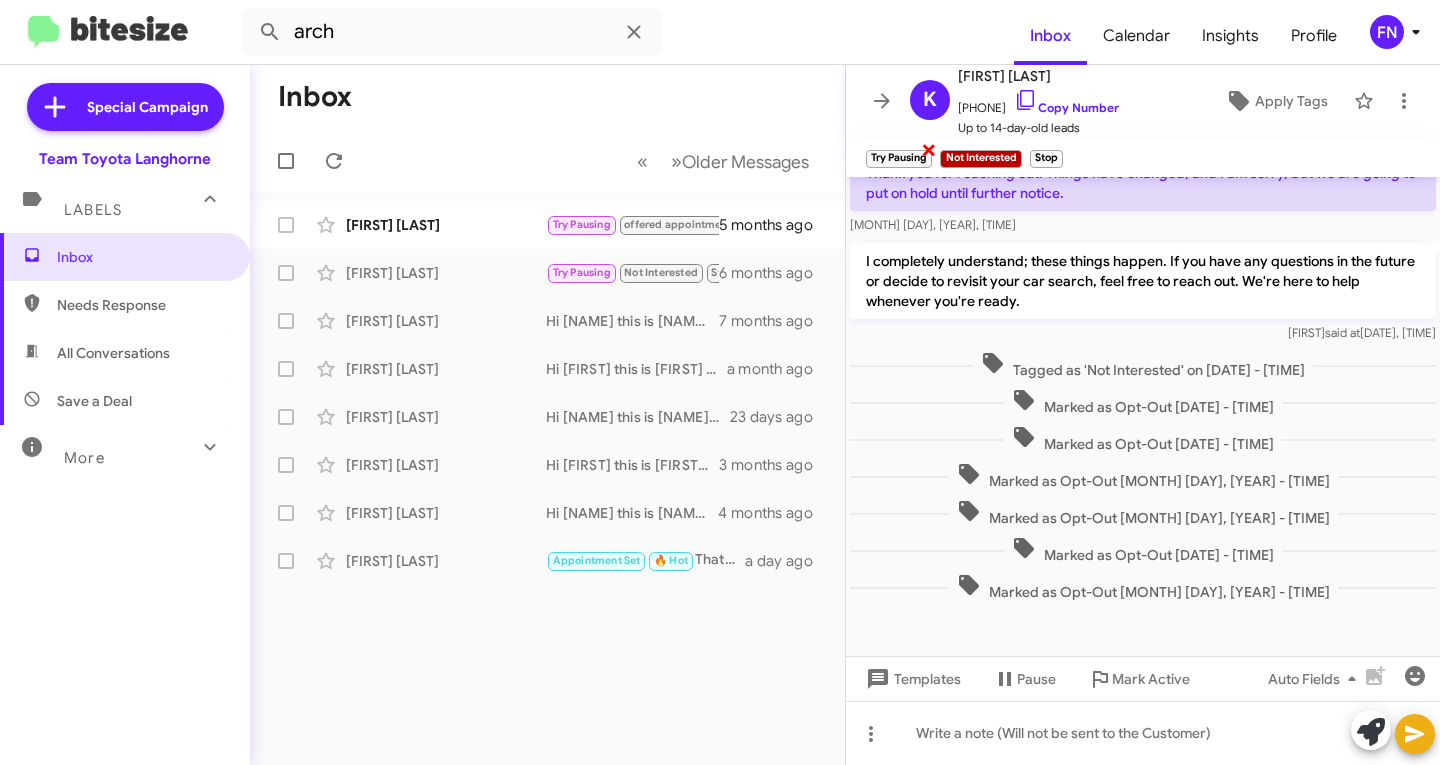 click on "×" 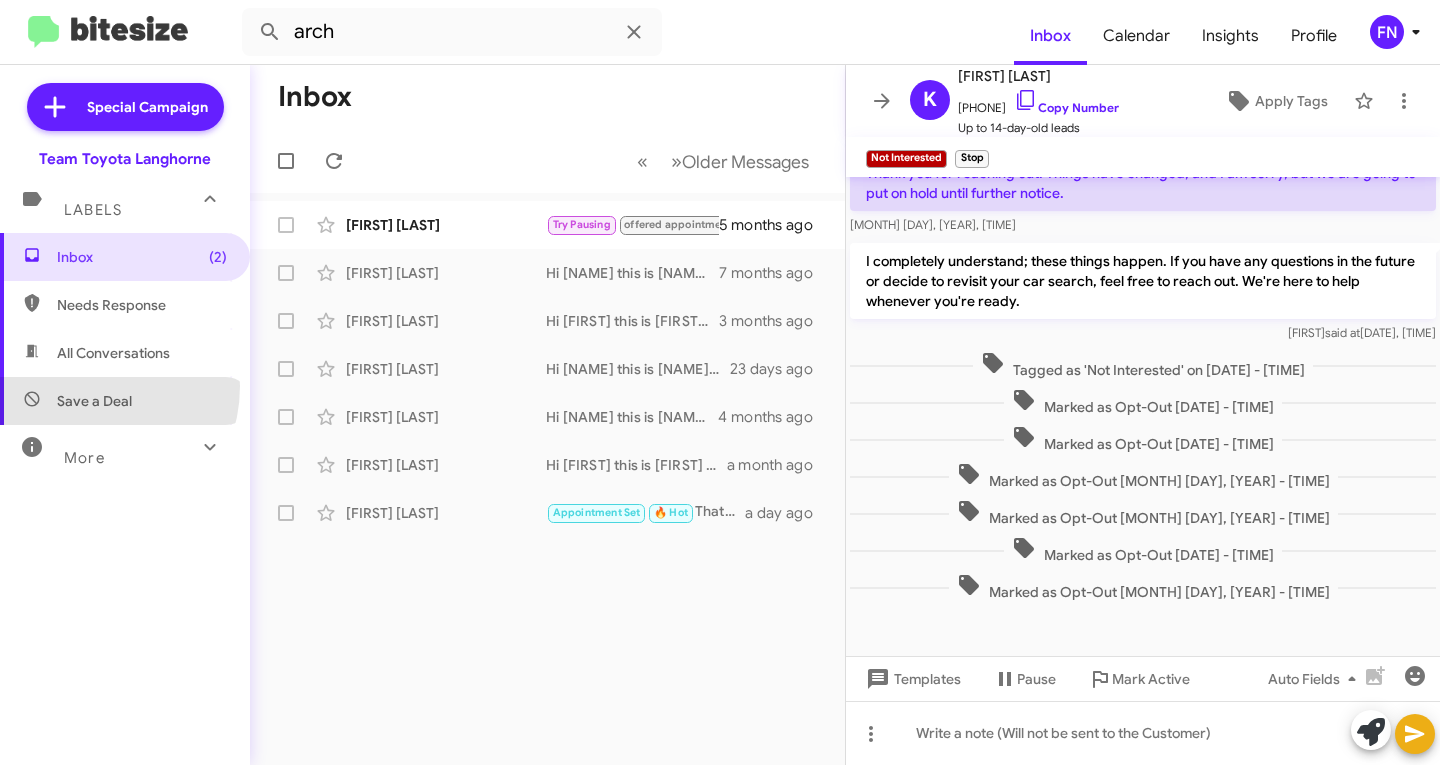 click on "Save a Deal" at bounding box center [125, 401] 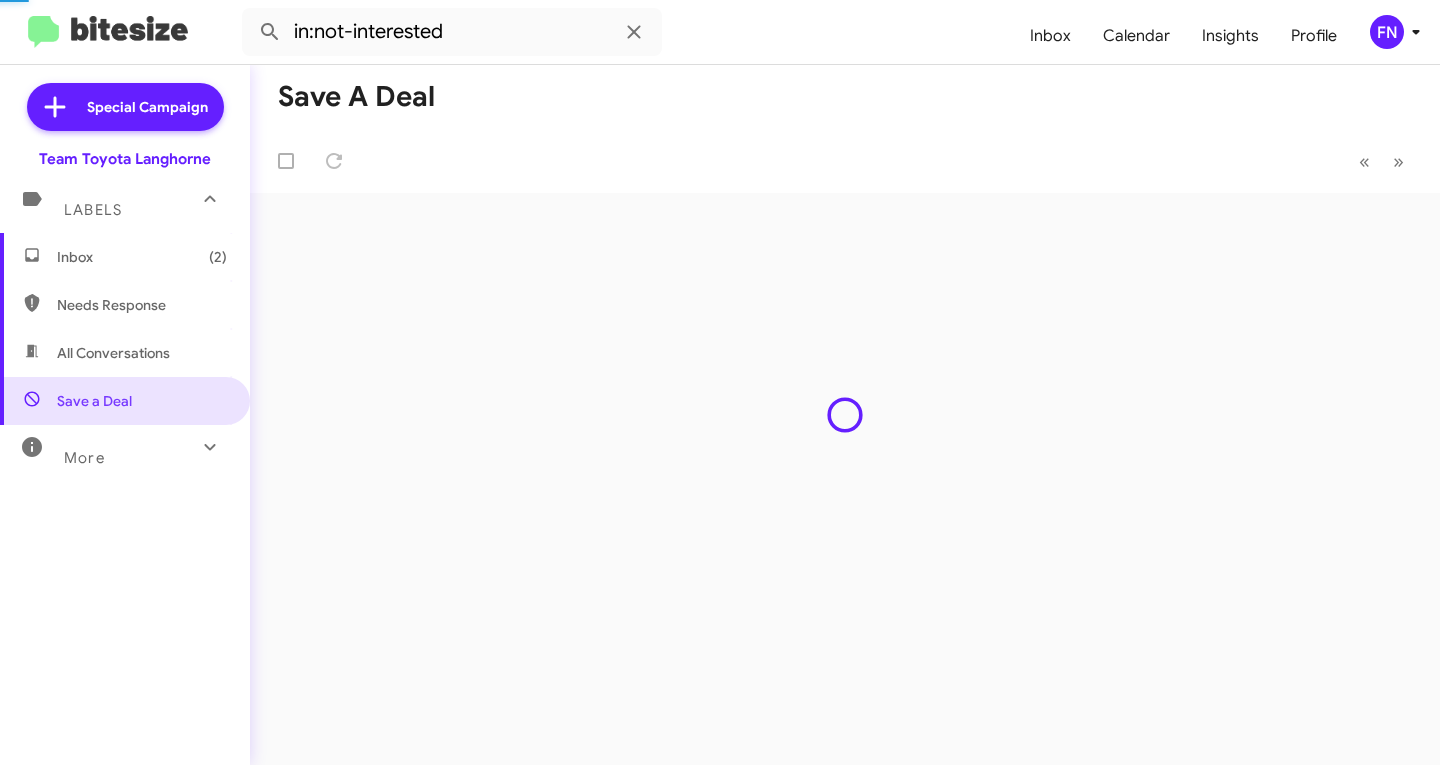 click on "All Conversations" at bounding box center [125, 353] 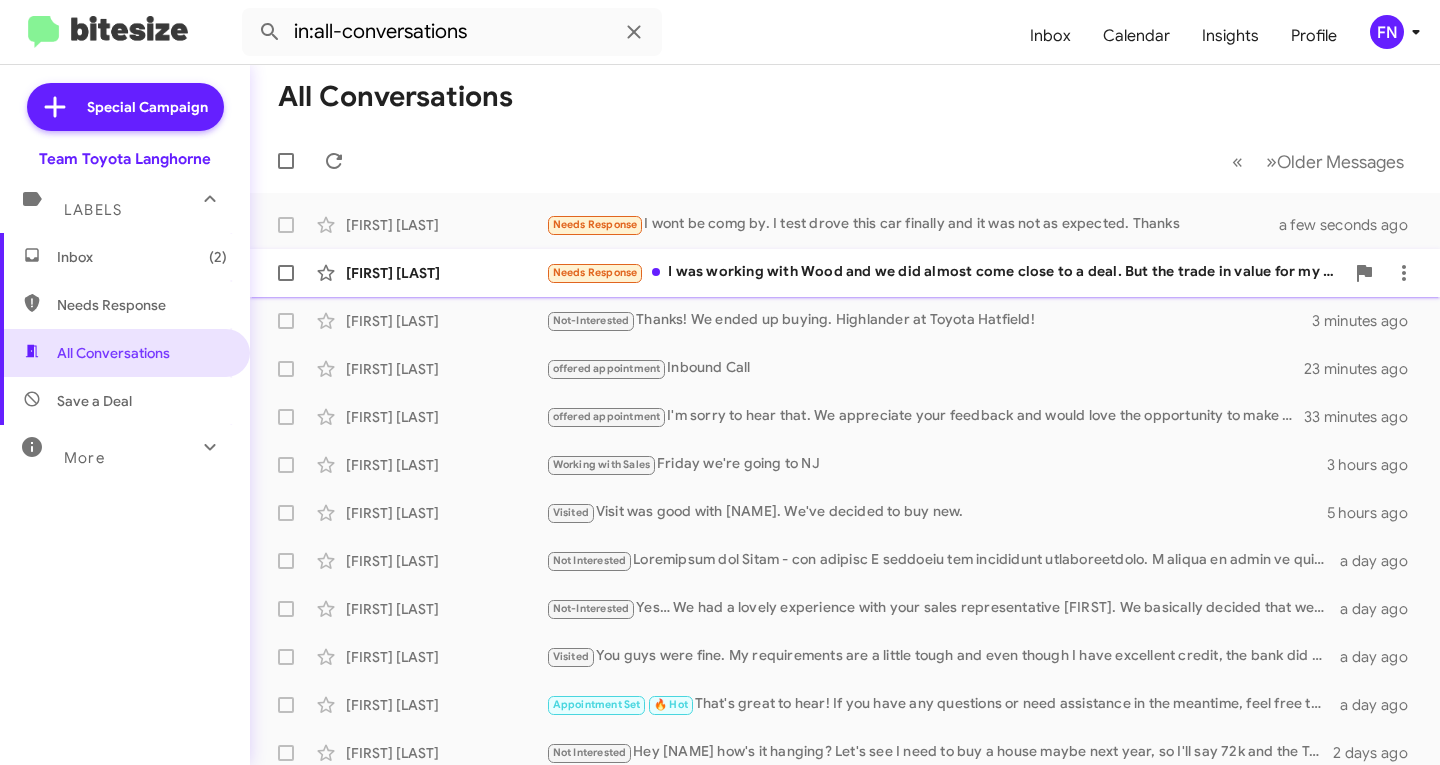 click on "[FIRST] [LAST]" 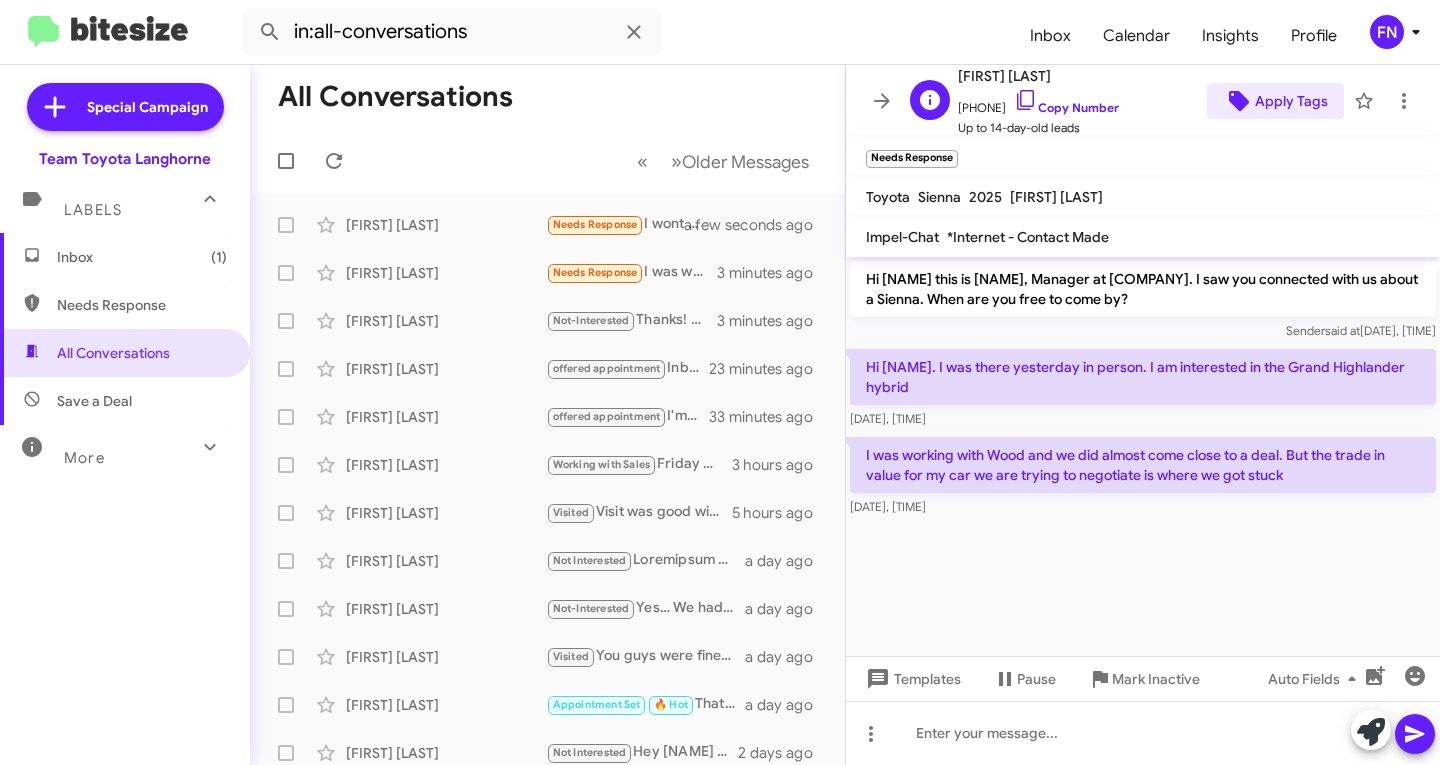 click on "Apply Tags" 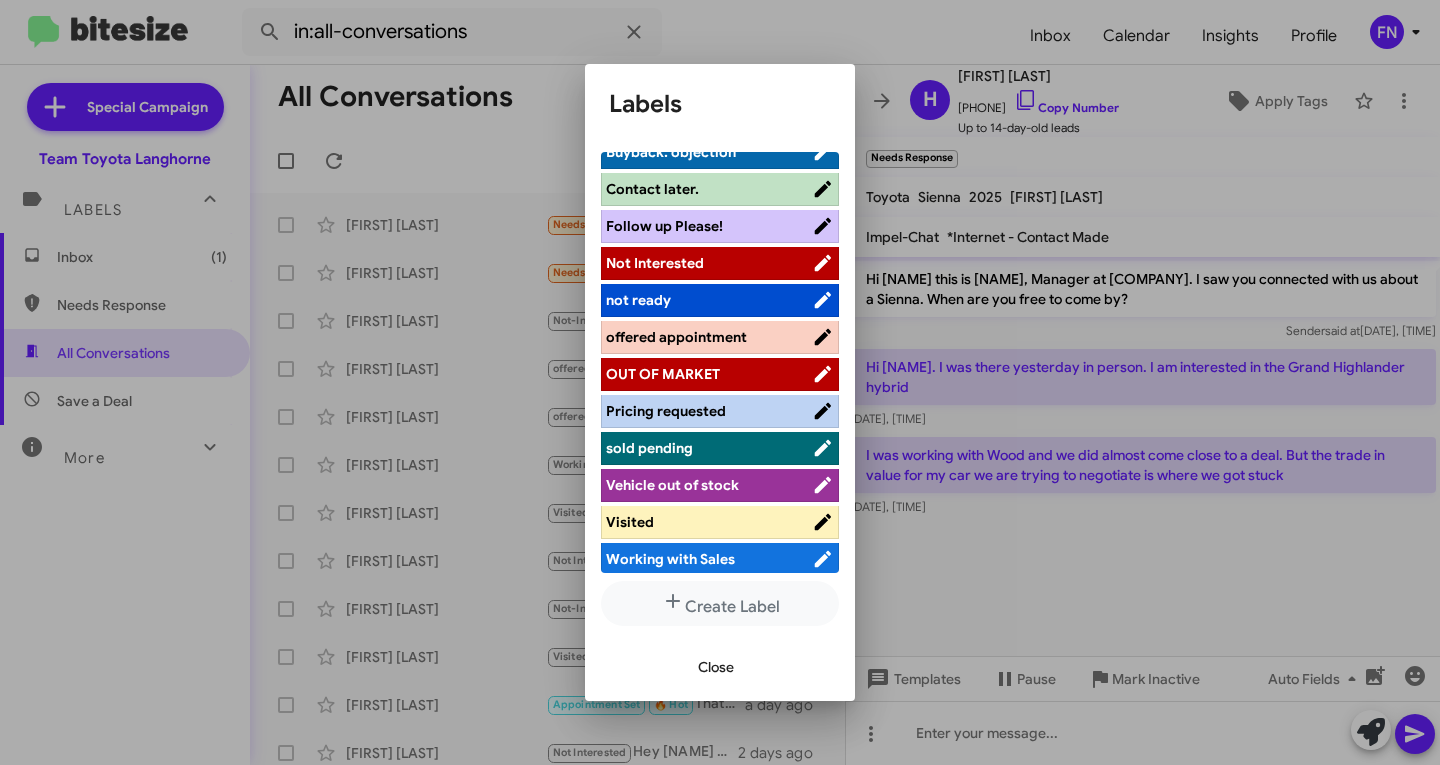 scroll, scrollTop: 283, scrollLeft: 0, axis: vertical 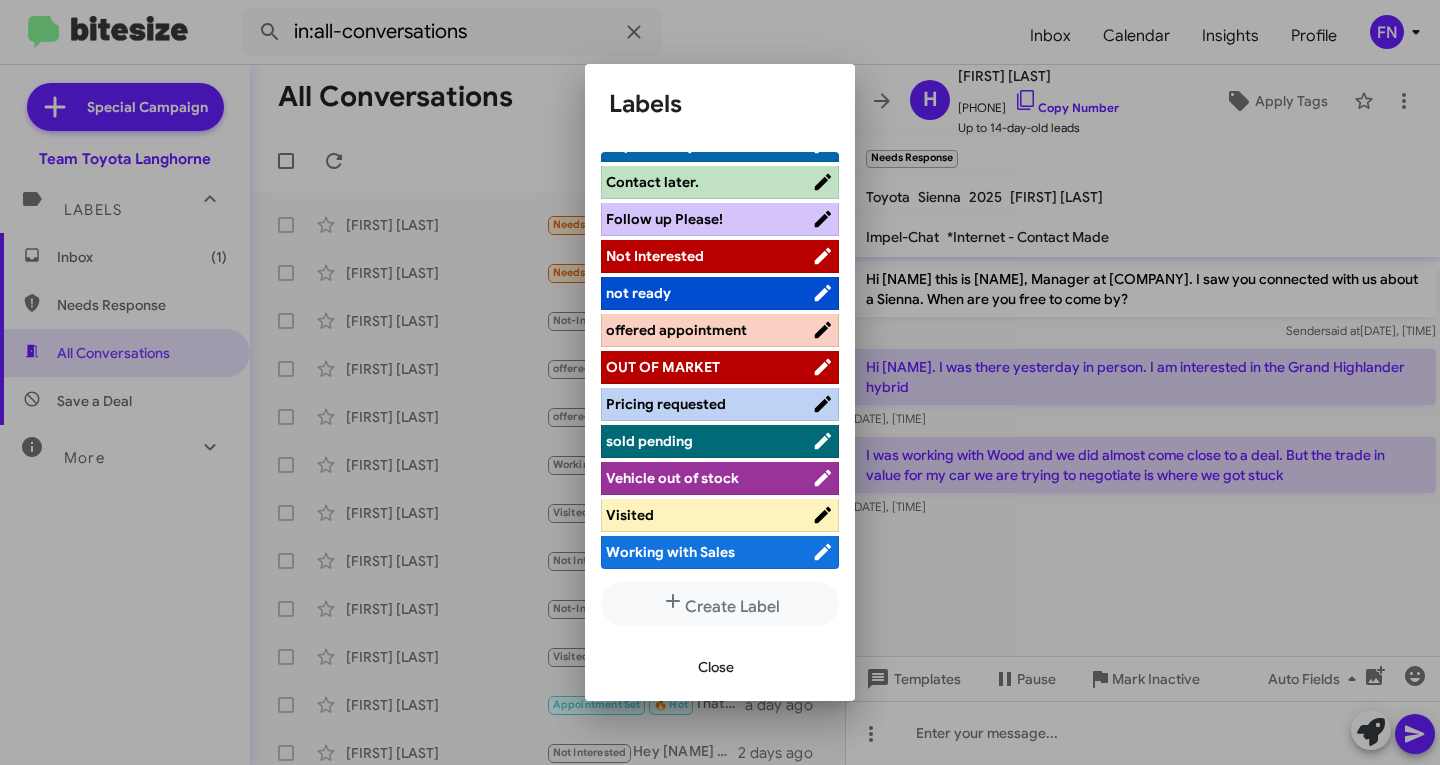 click on "Working with Sales" at bounding box center [670, 552] 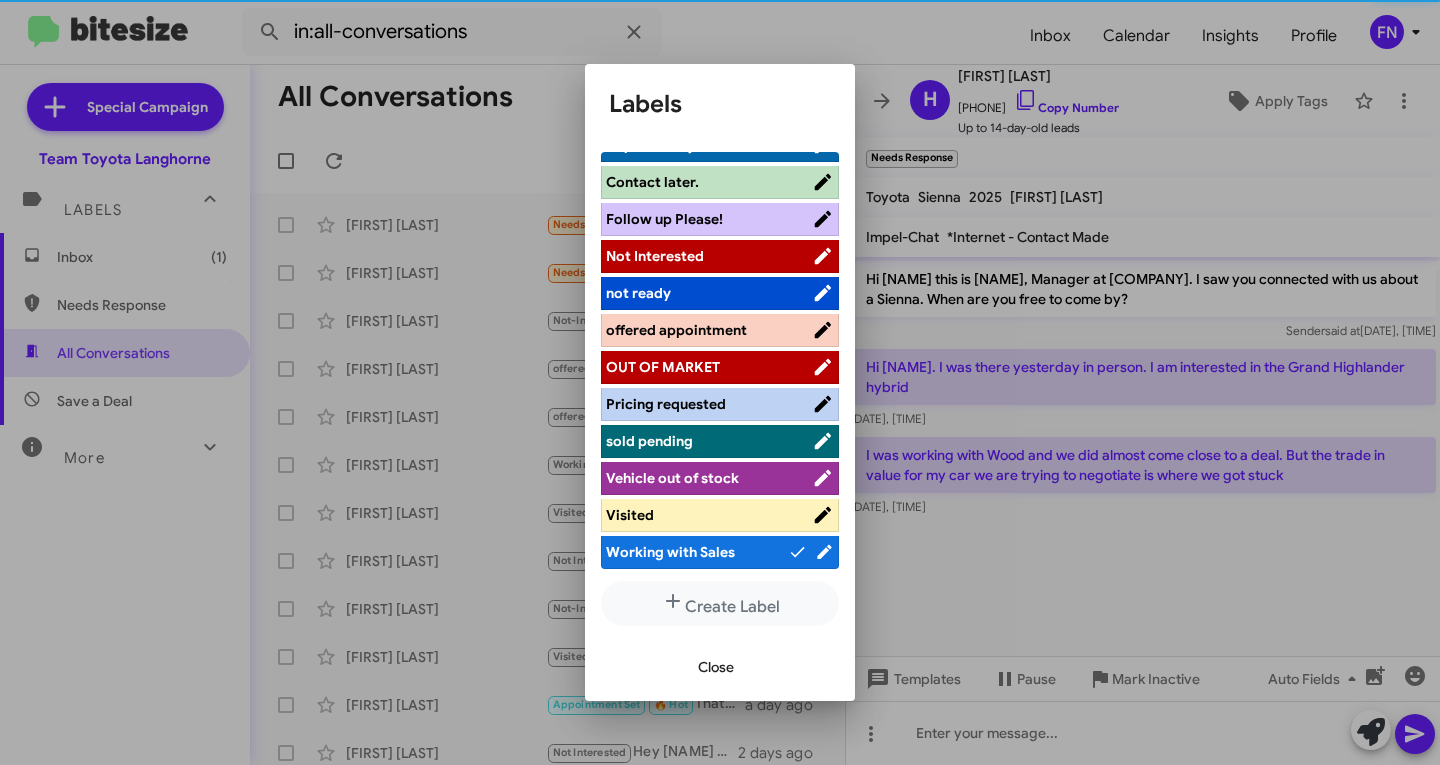 click on "Visited" at bounding box center (709, 515) 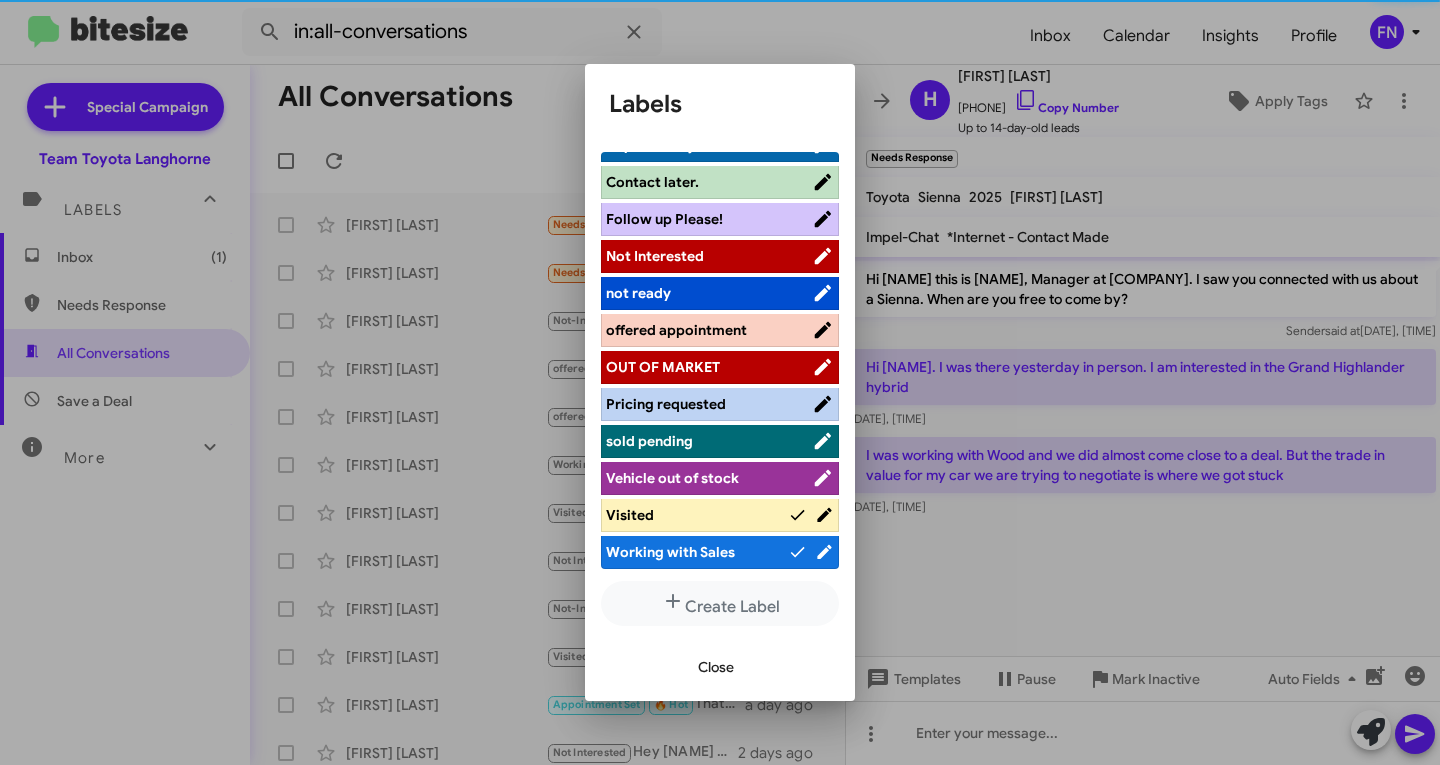 click on "Working with Sales" at bounding box center (670, 552) 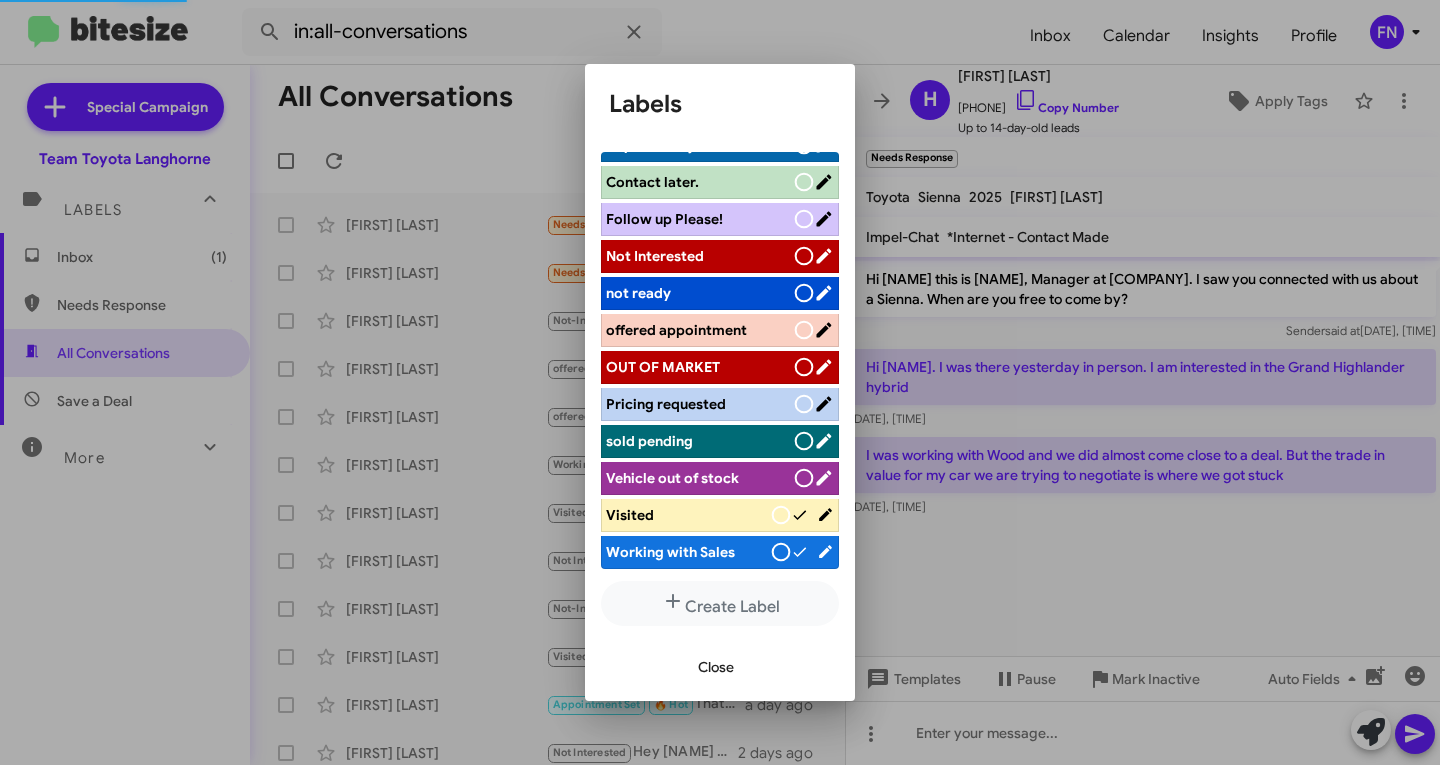 click on "Close" at bounding box center [716, 667] 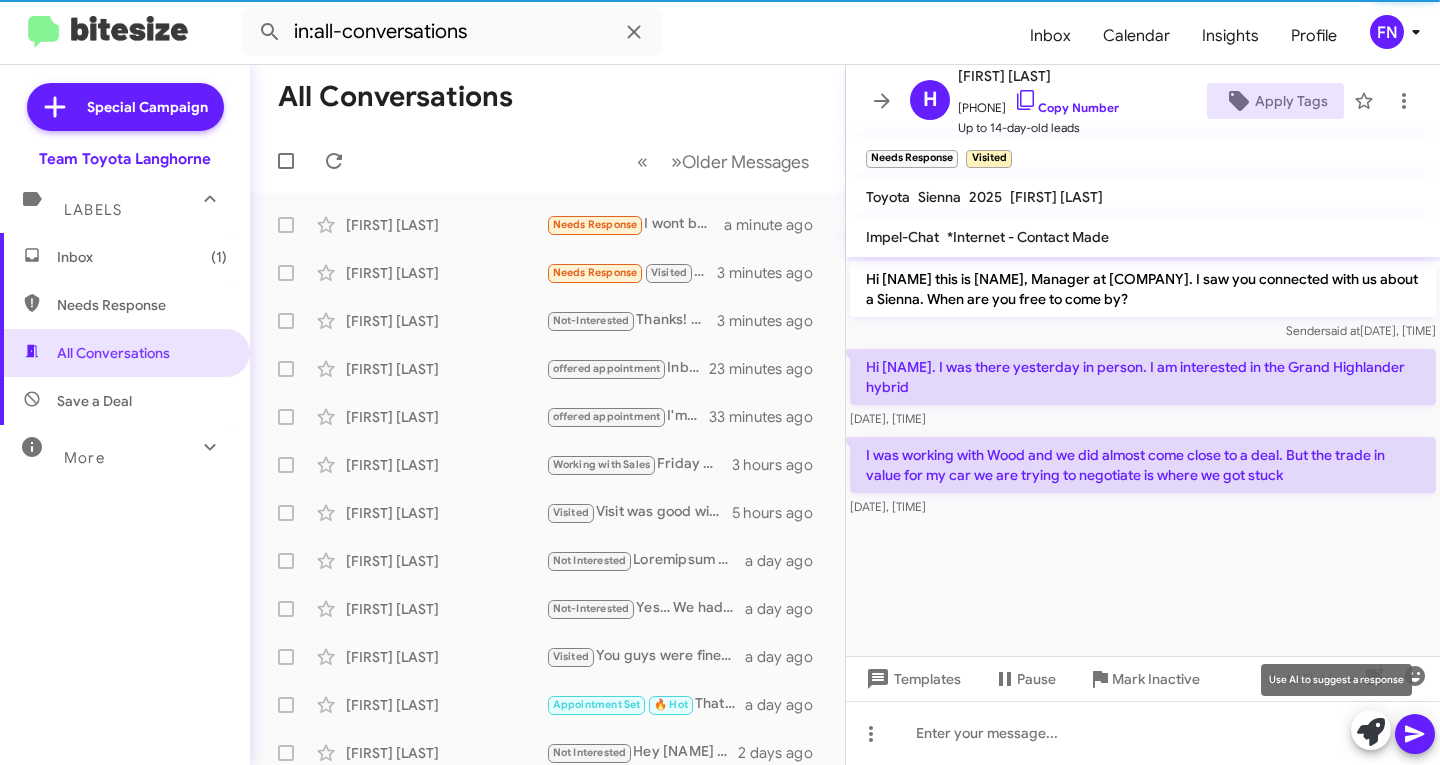 click 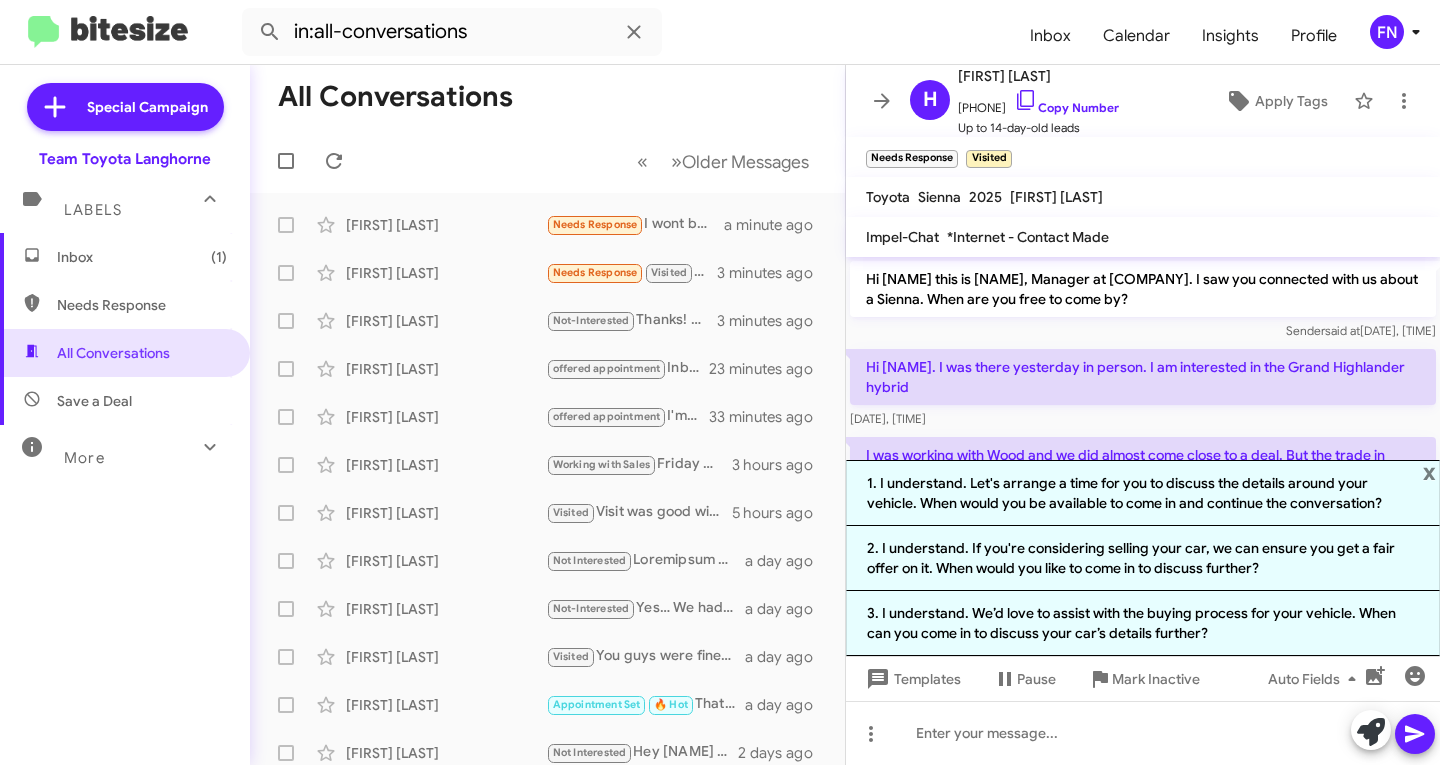 click on "Hi [NAME] this is [NAME], Manager at [COMPANY]. I saw you connected with us about a Sienna. When are you free to come by?" 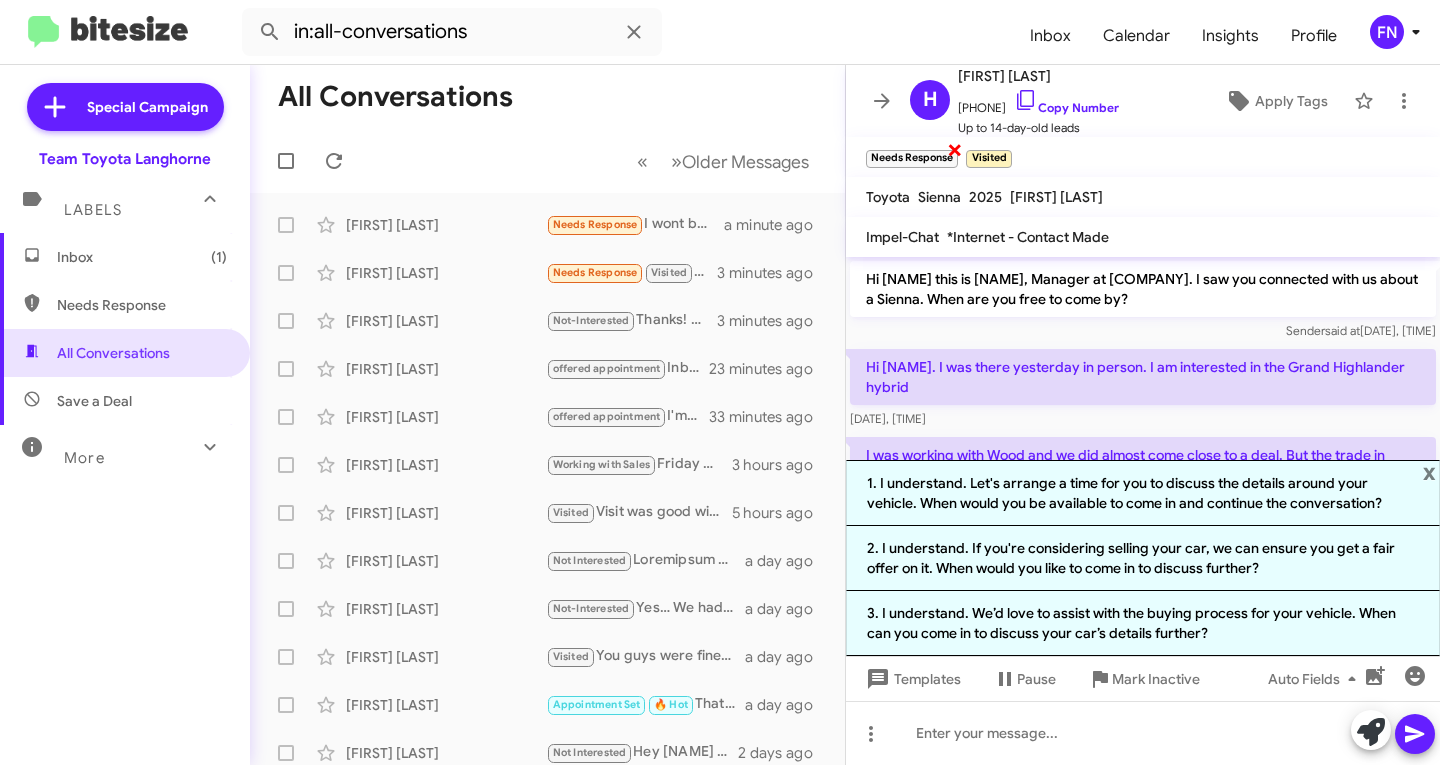 click on "×" 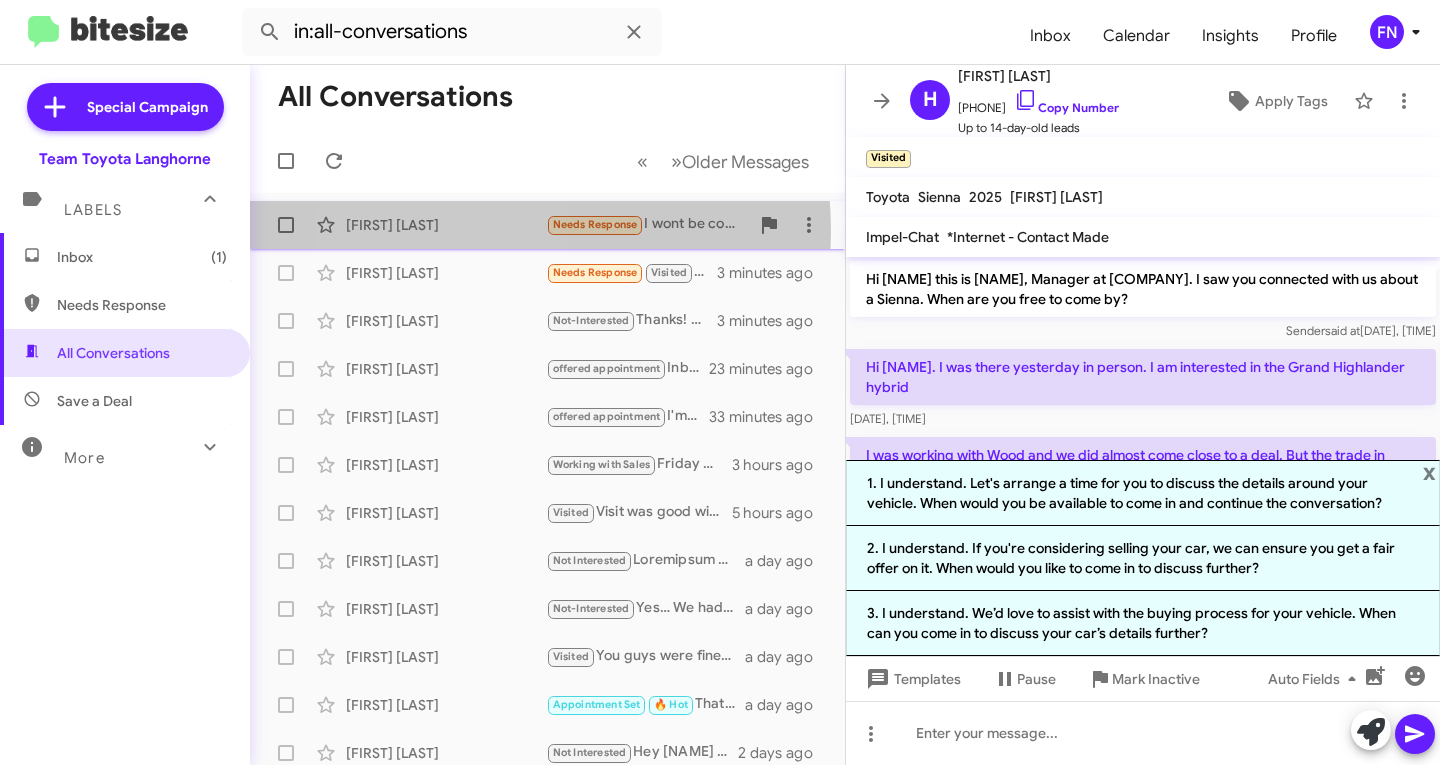 click on "[FIRST] [LAST]" 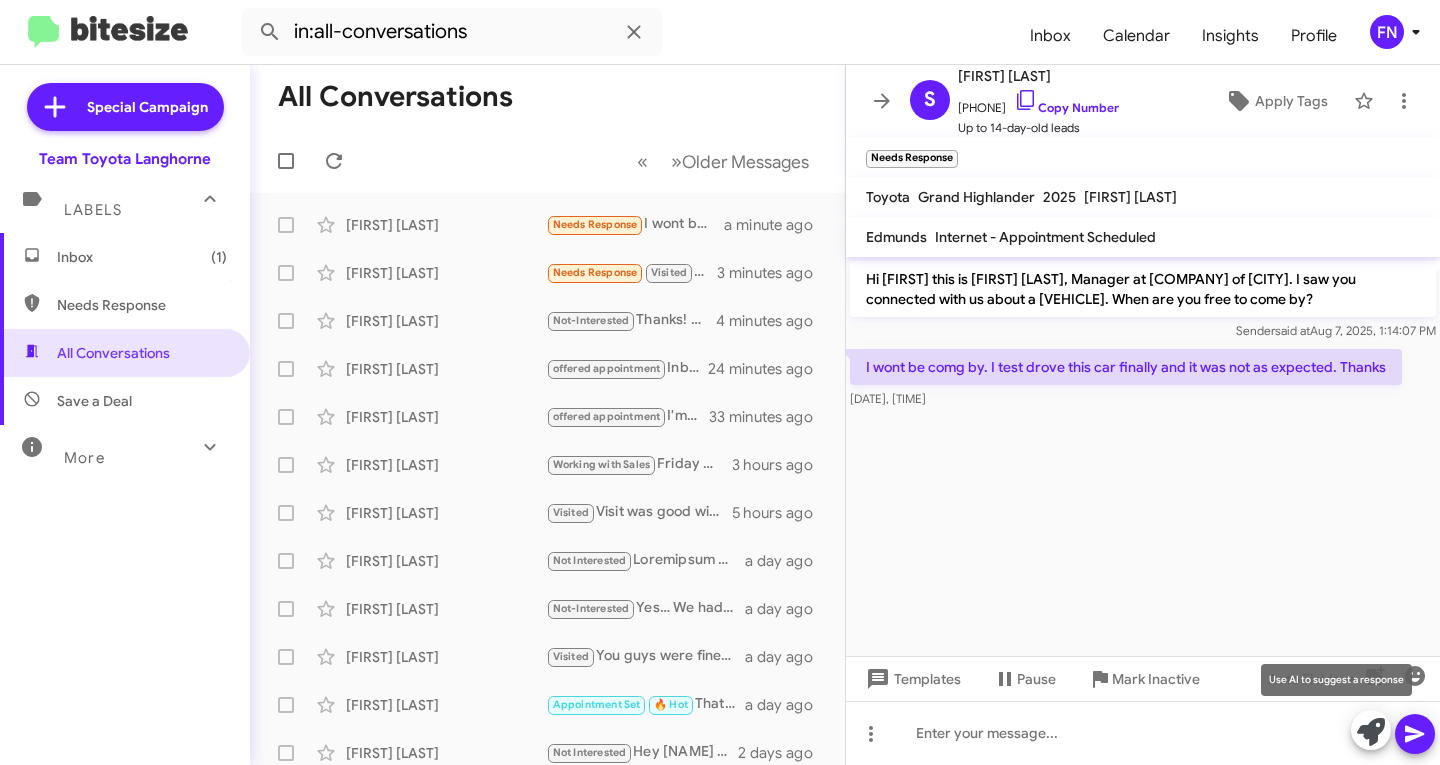 click 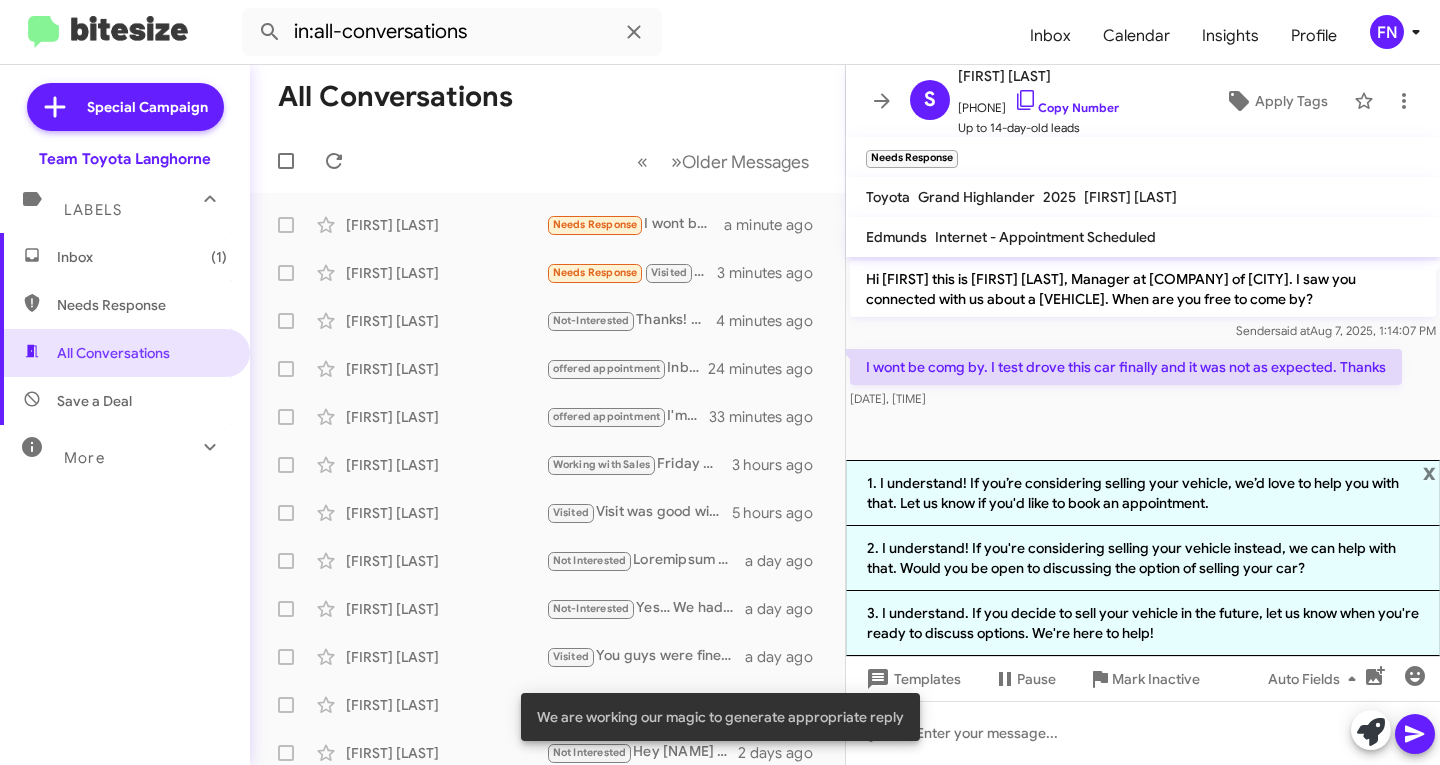 click on "Hi [NAME] this is [NAME], Manager at Team Toyota of Langhorne. I saw you connected with us about a Grand Highlander. When are you free to come by? Sender   said at   [DATE], [TIME]  I wont be comg by. I test drove this car finally and it was not as expected. Thanks    [DATE], [TIME]" 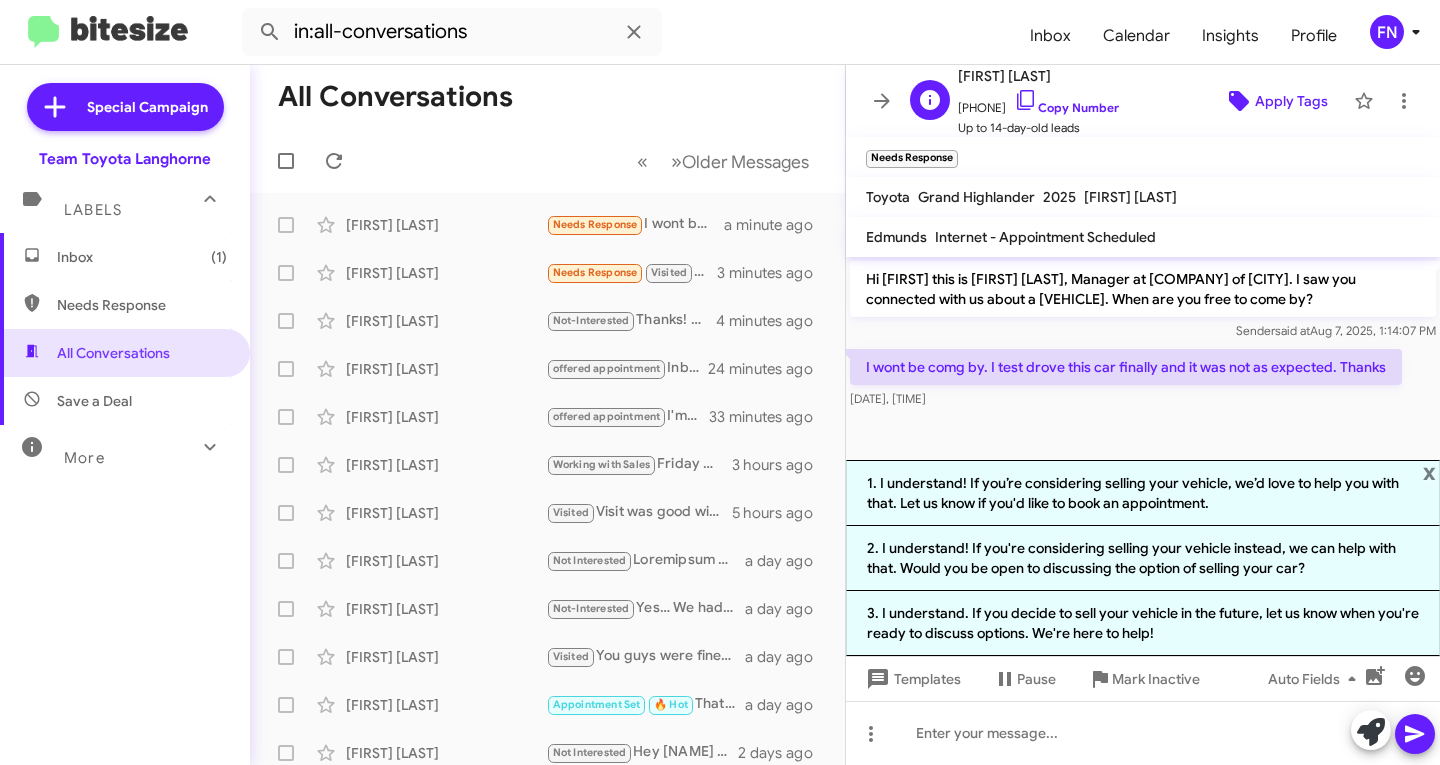 click on "Apply Tags" 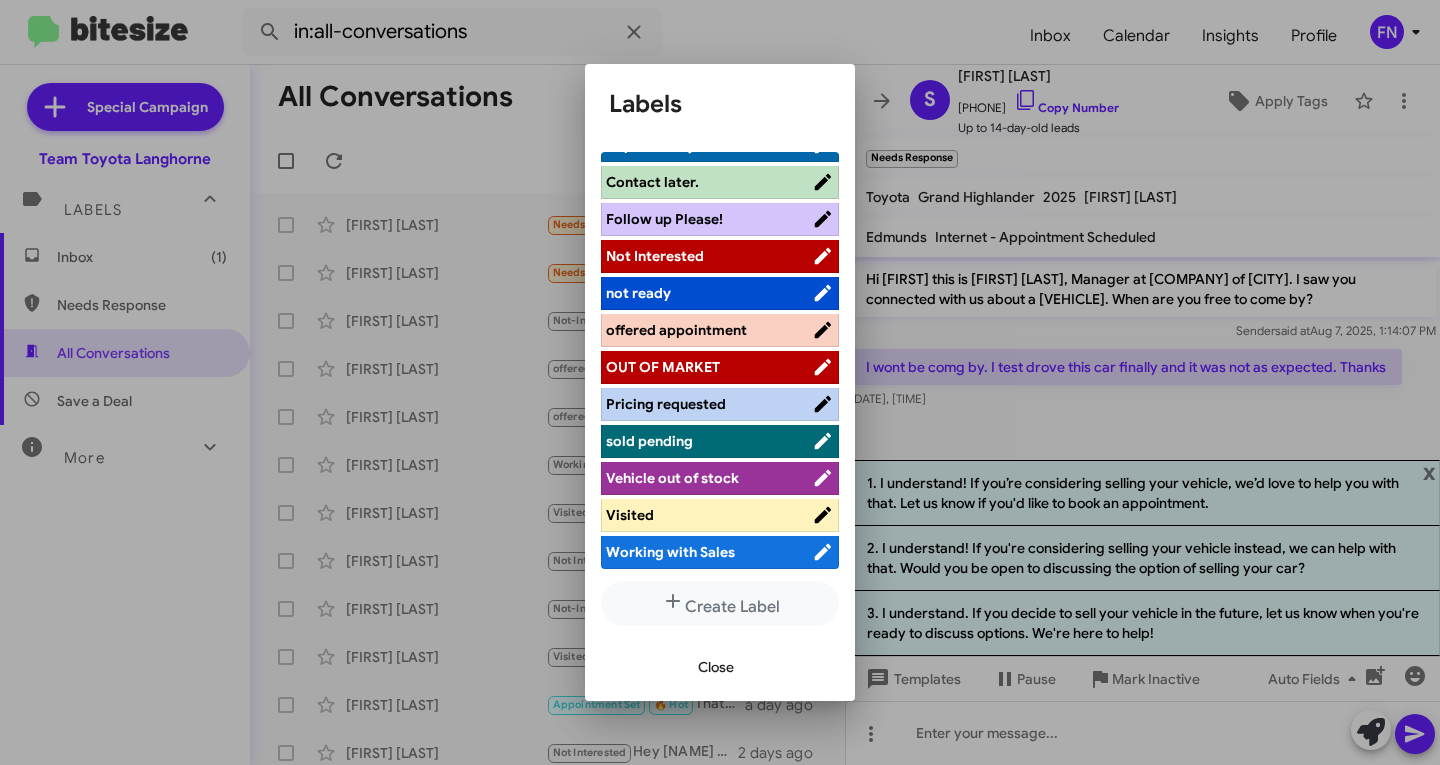 click on "Not Interested" at bounding box center (709, 256) 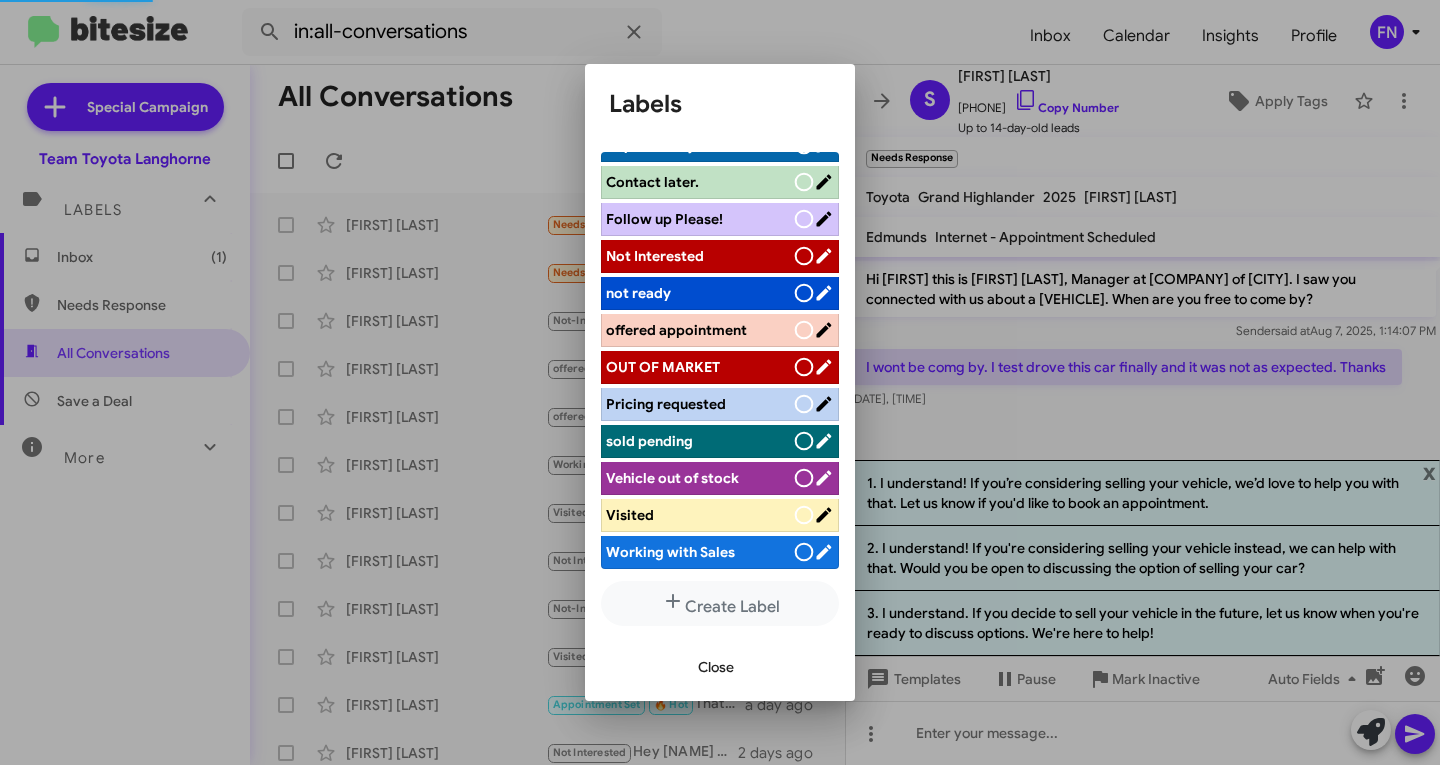 scroll, scrollTop: 283, scrollLeft: 0, axis: vertical 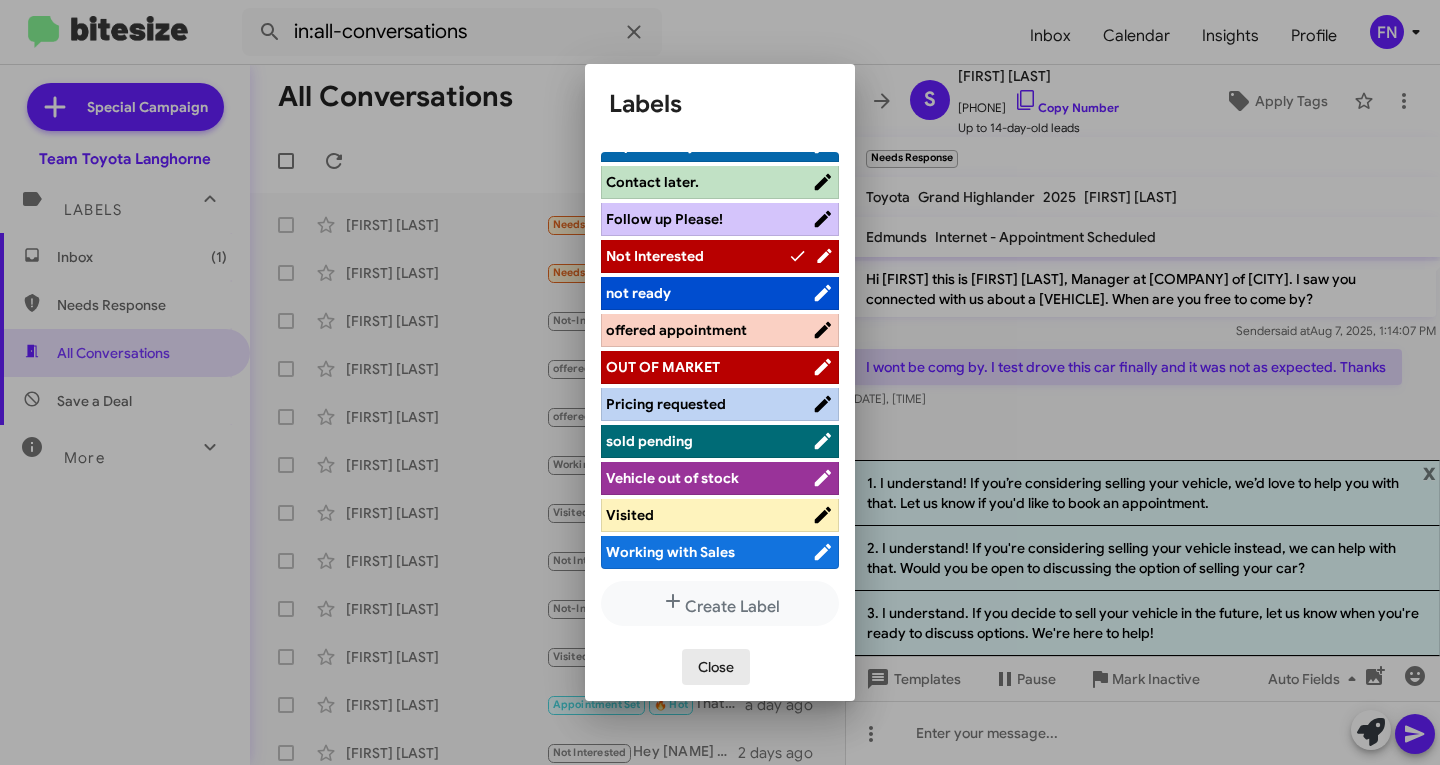 click on "Close" at bounding box center (716, 667) 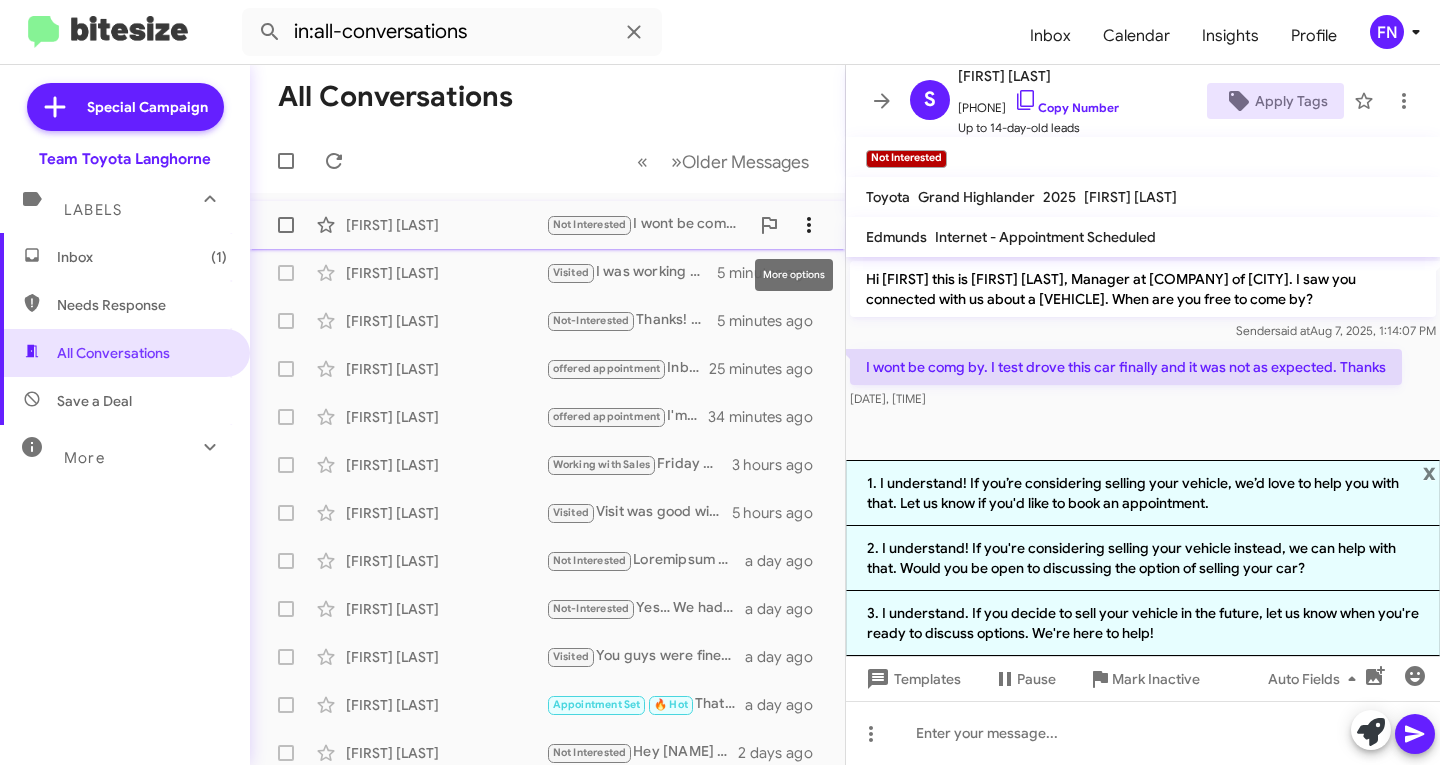 click 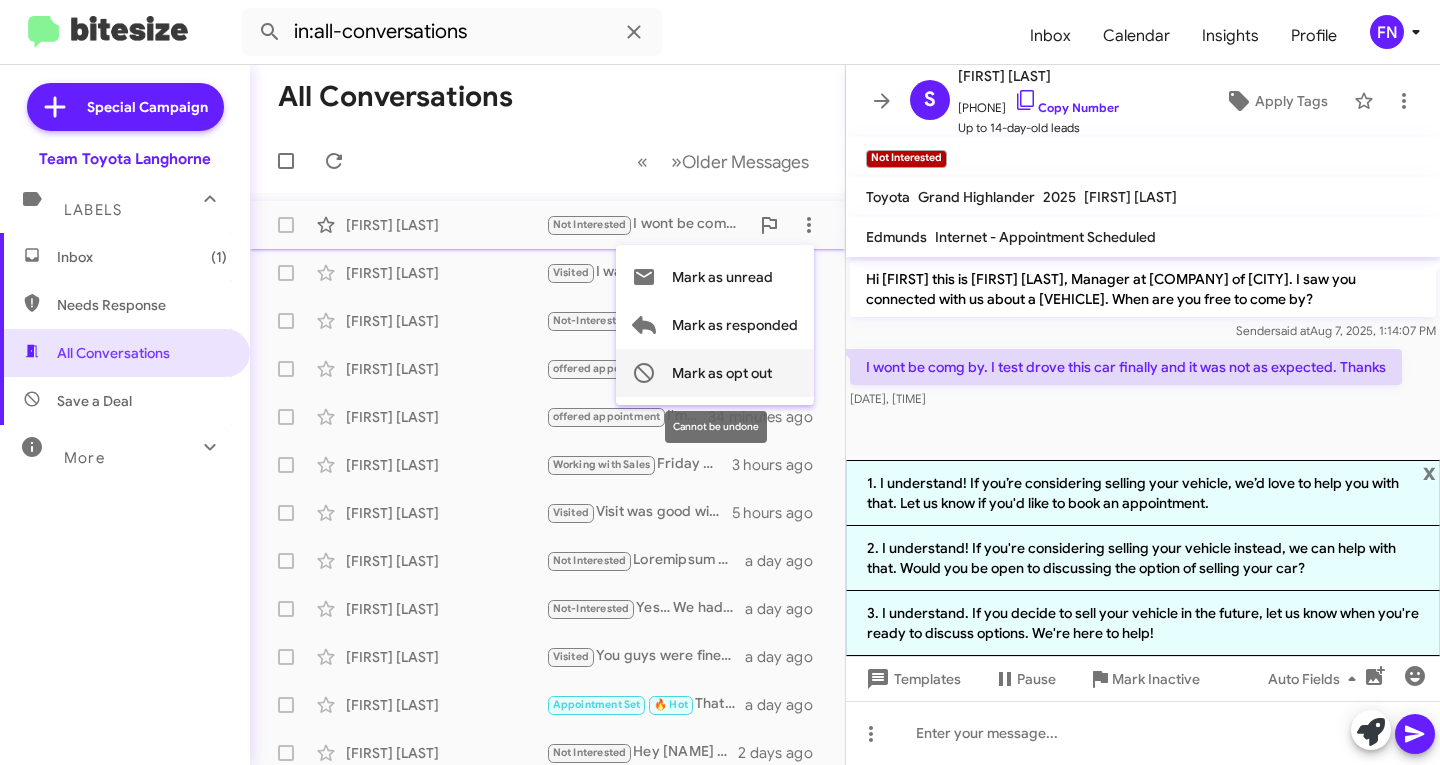 click on "Mark as opt out" at bounding box center (722, 373) 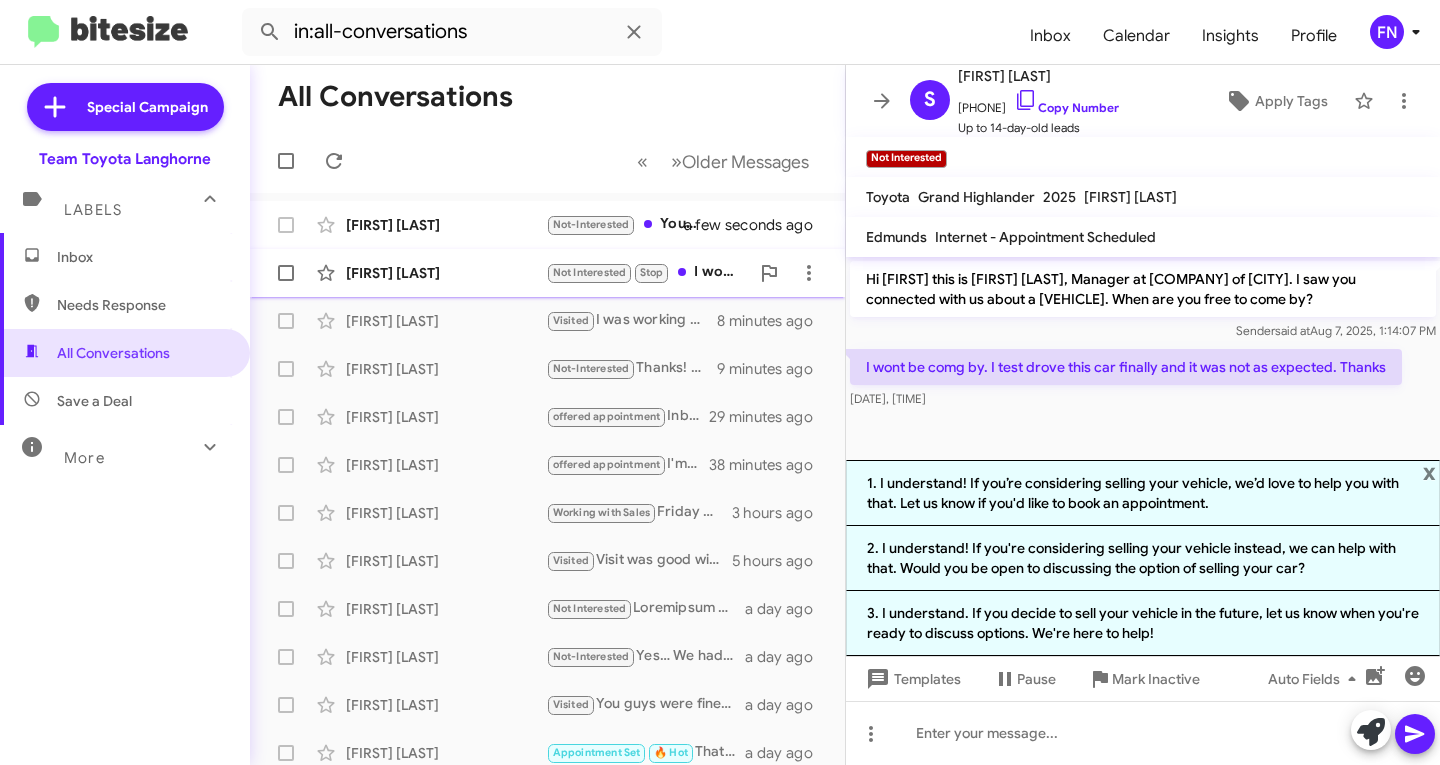 click on "[FIRST] [LAST] [TAG] [TAG] I wont be comg by. I test drove this car finally and it was not as expected. Thanks [TIME_AGO]" 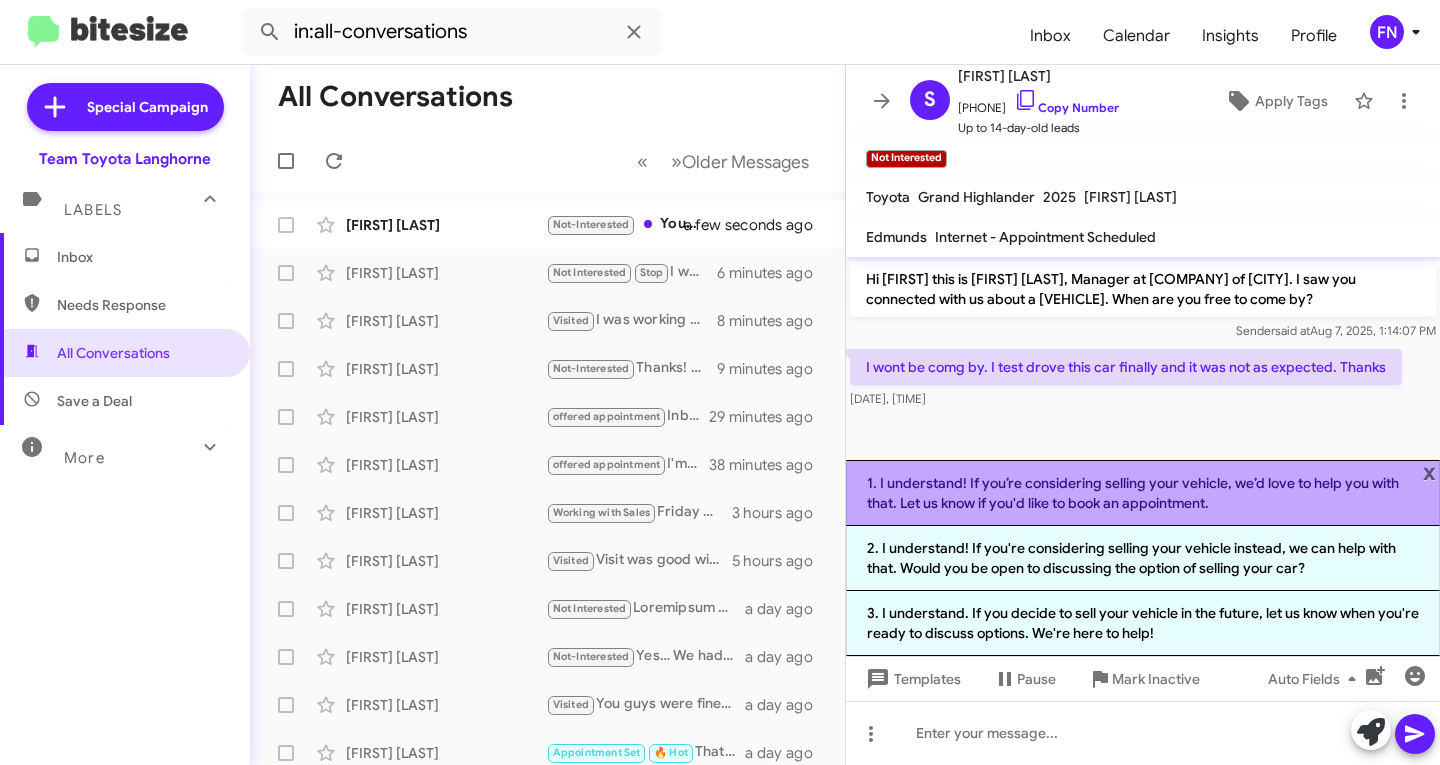 click on "x  1. I understand! If you’re considering selling your vehicle, we’d love to help you with that. Let us know if you'd like to book an appointment.   2. I understand! If you're considering selling your vehicle instead, we can help with that. Would you be open to discussing the option of selling your car?   3. I understand. If you decide to sell your vehicle in the future, let us know when you're ready to discuss options. We're here to help!" 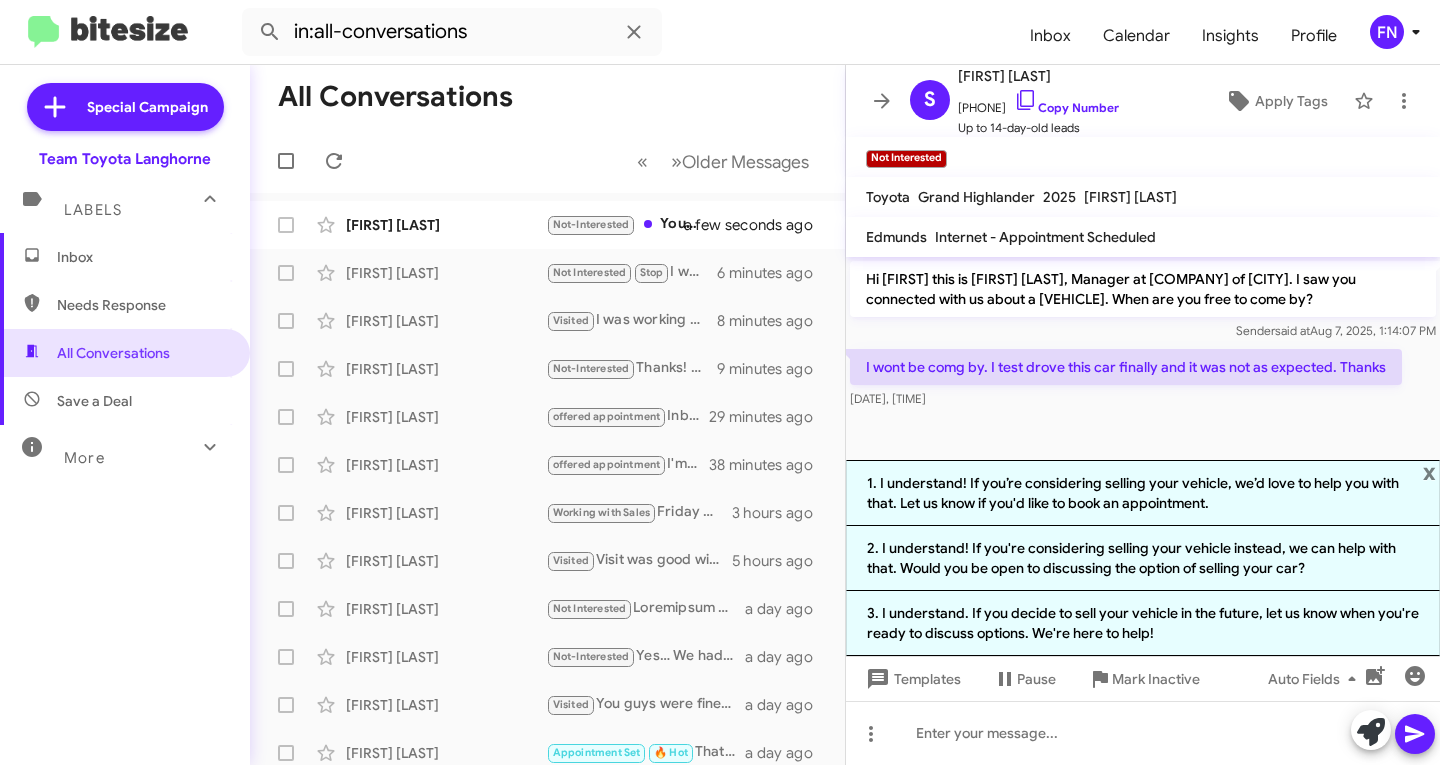 click on "I wont be comg by. I test drove this car finally and it was not as expected. Thanks" 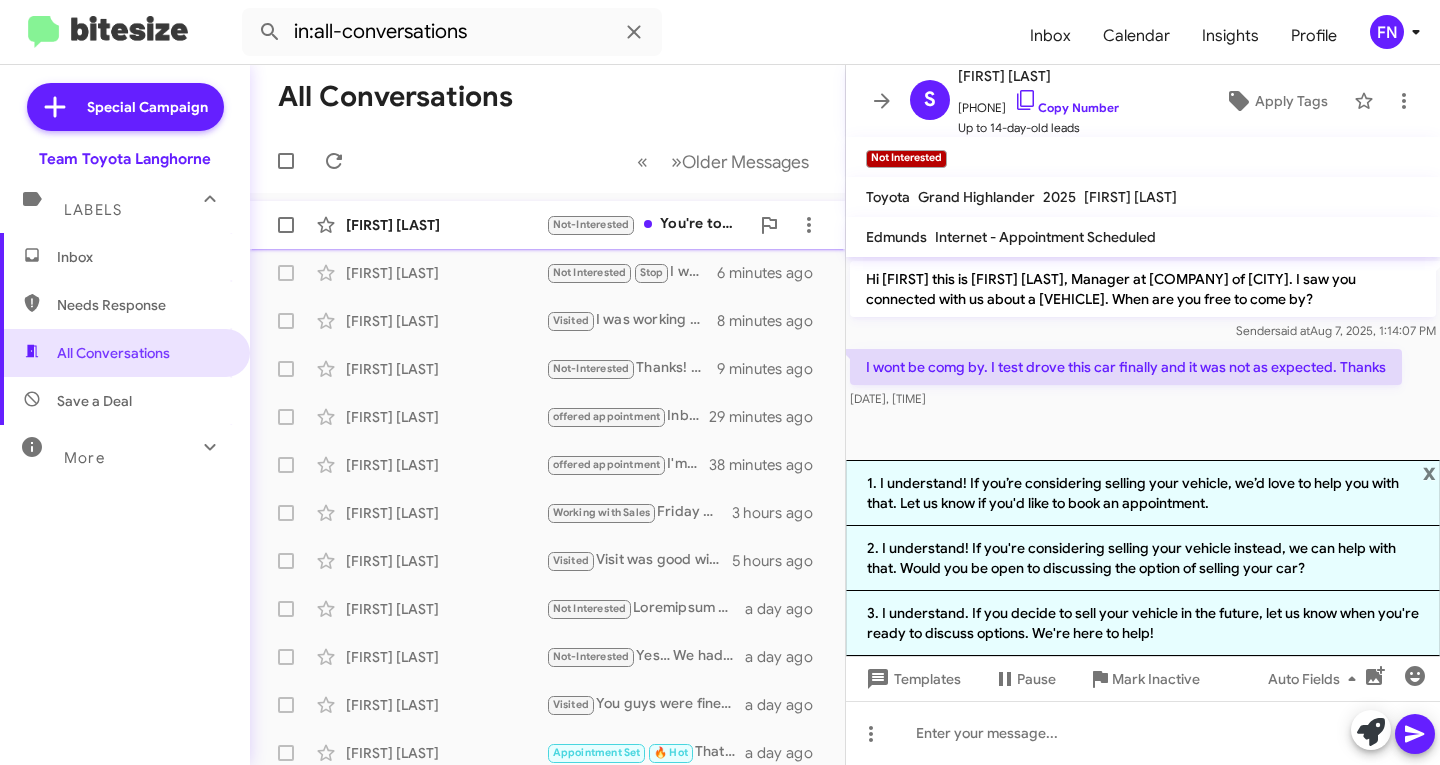 click on "[FIRST] [LAST]" 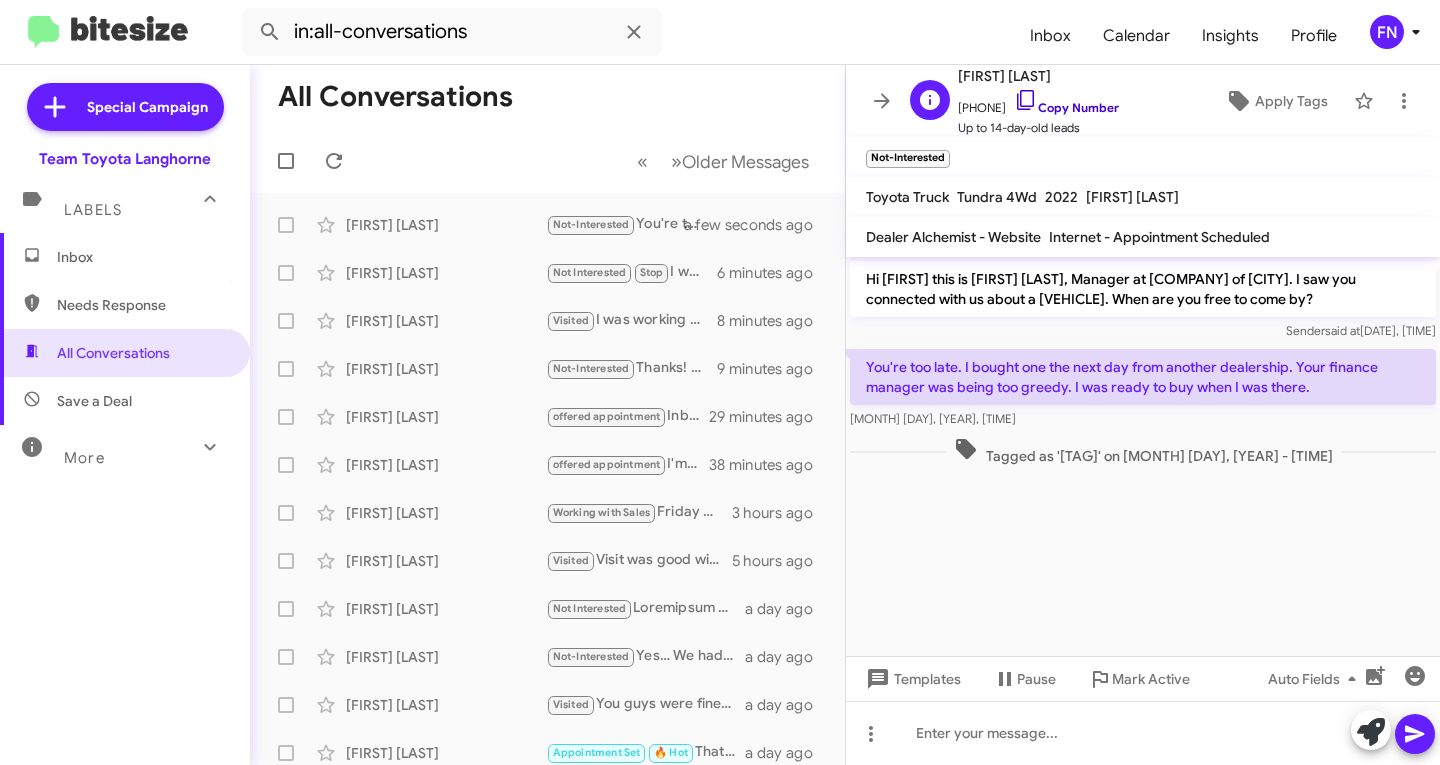 click on "Copy Number" 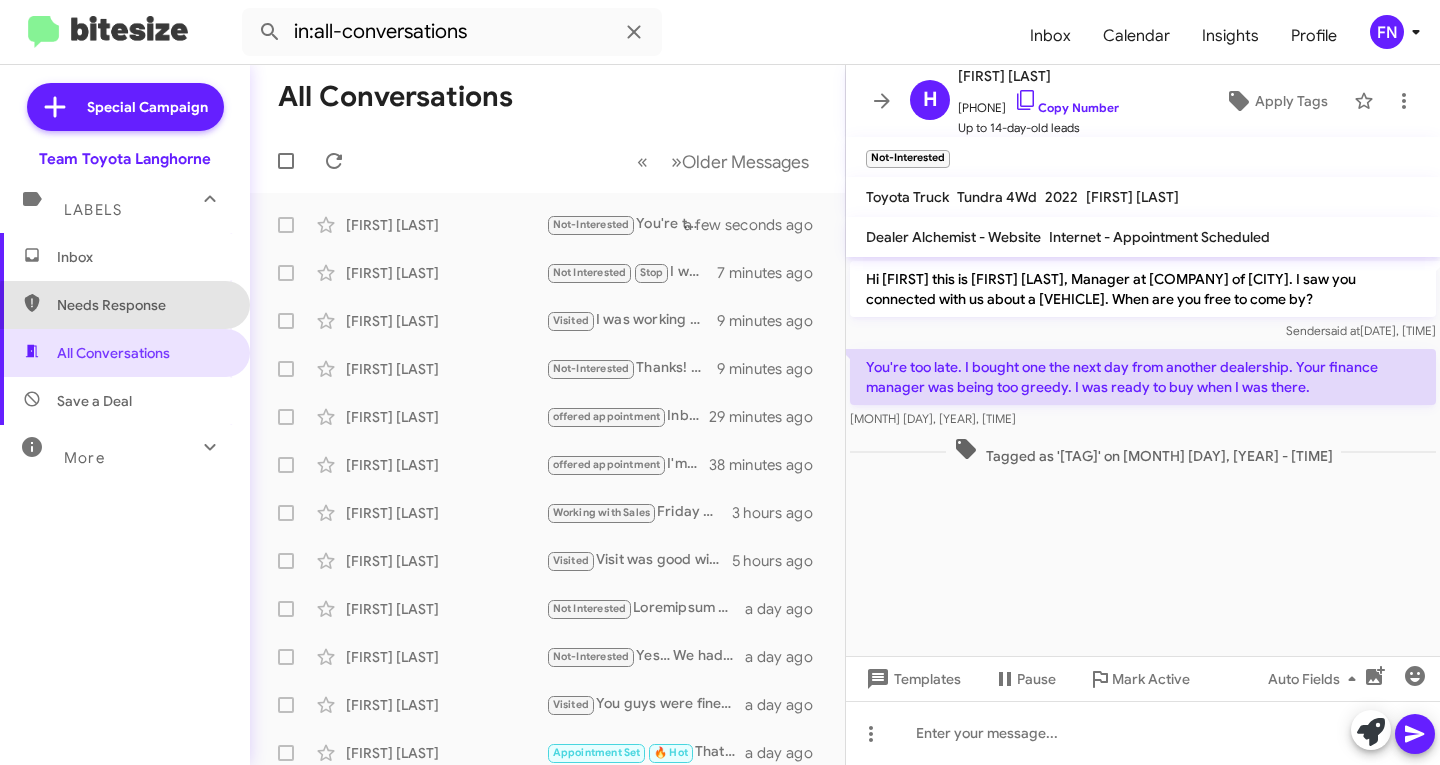 click on "Needs Response" at bounding box center [142, 305] 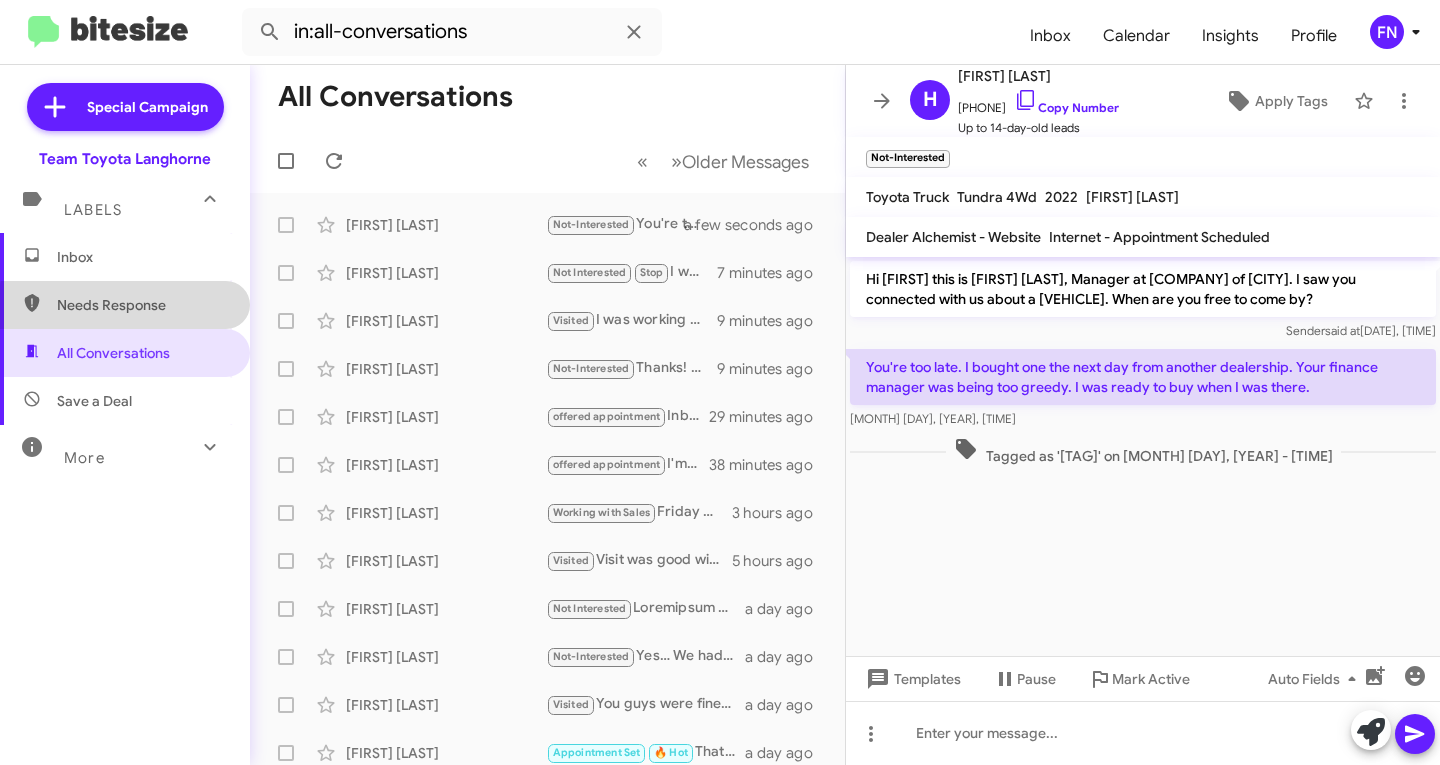 type on "in:needs-response" 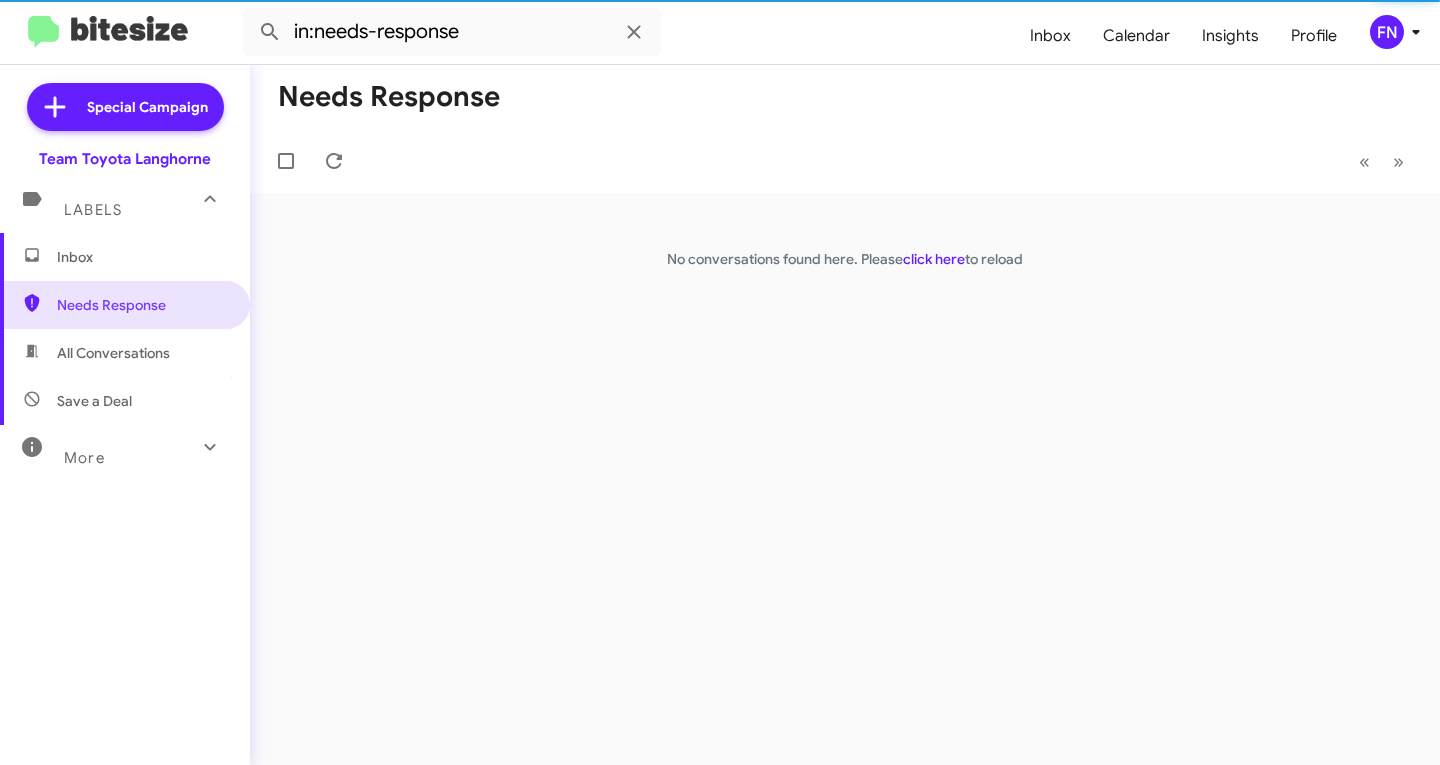 click on "Inbox" at bounding box center [142, 257] 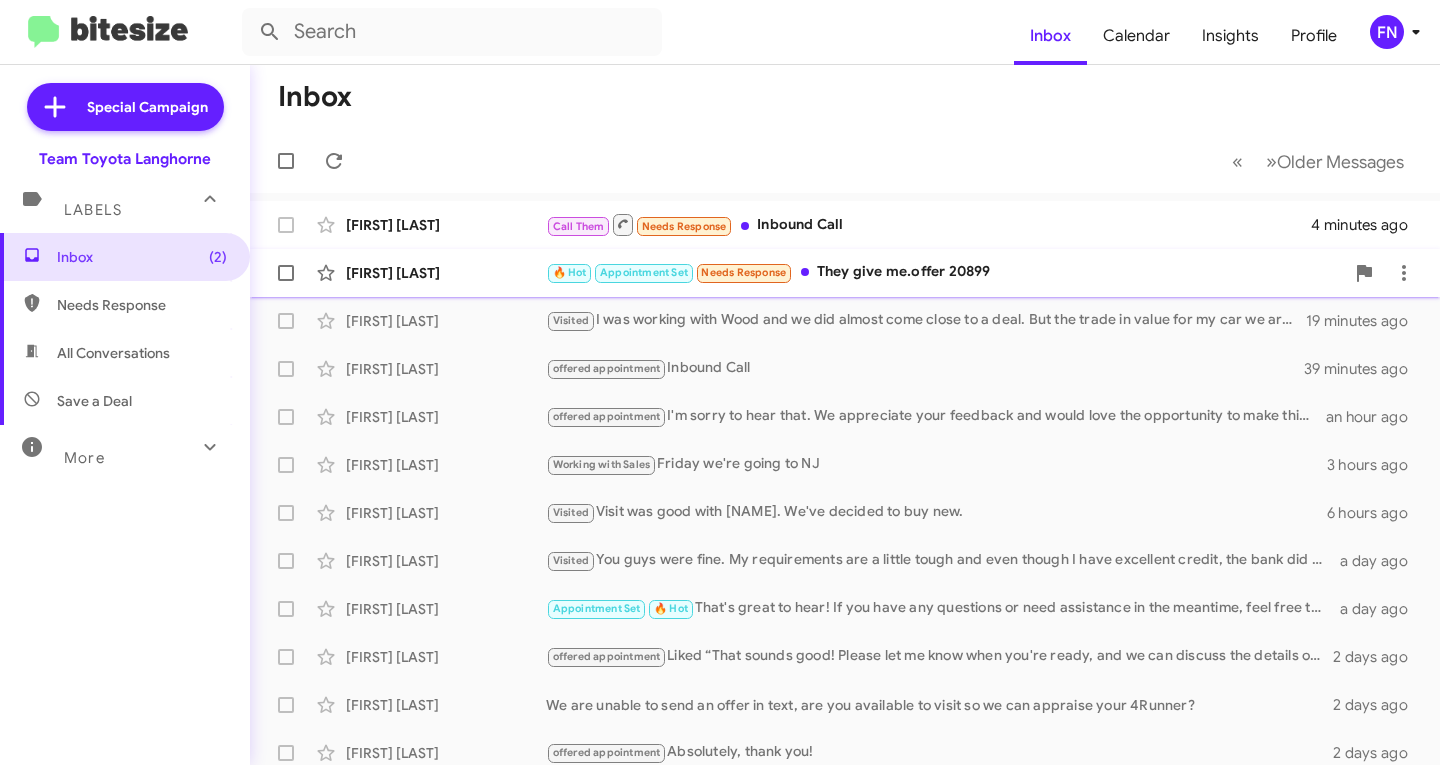 click on "[FIRST] [LAST]  🔥 Hot   Appointment Set   Needs Response   They give me.offer 20899   4 minutes ago" 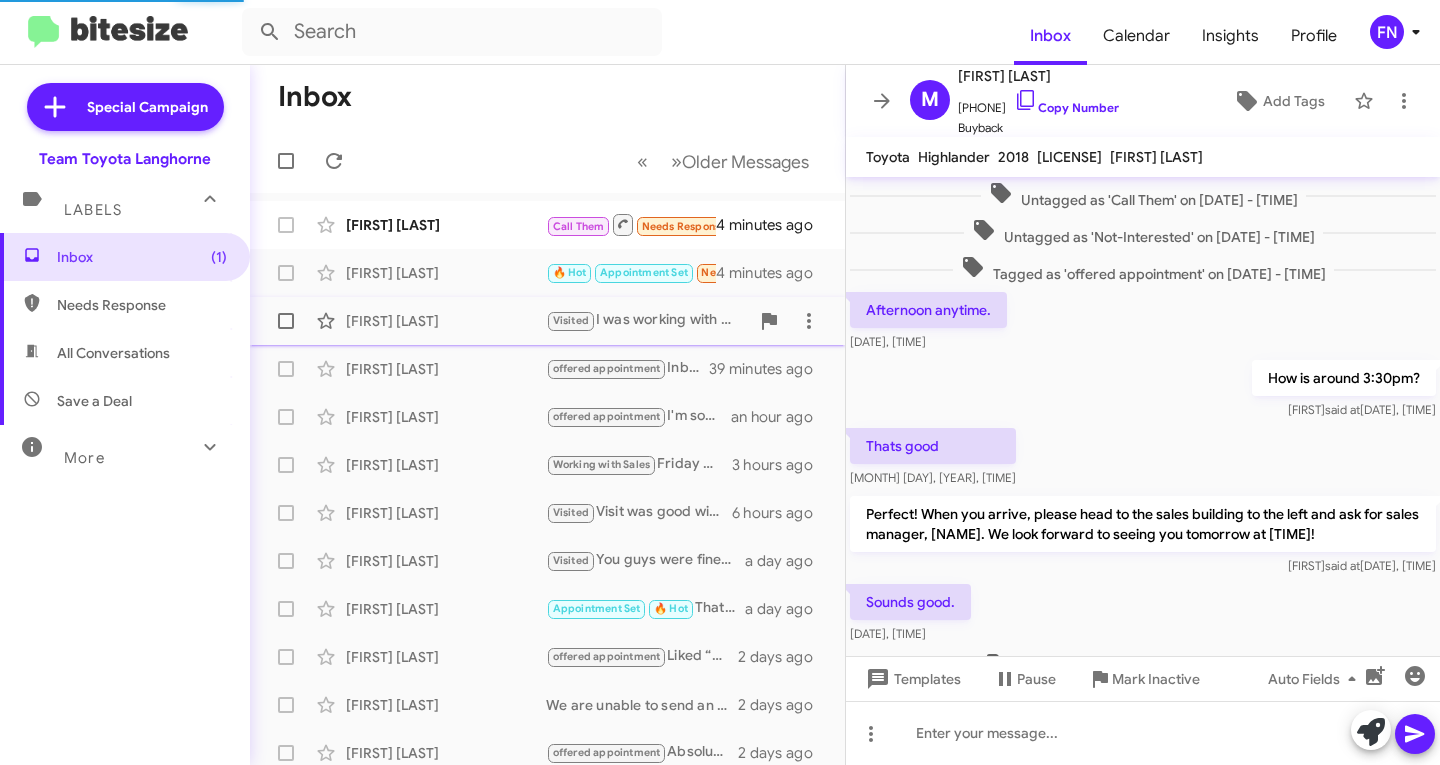 scroll, scrollTop: 742, scrollLeft: 0, axis: vertical 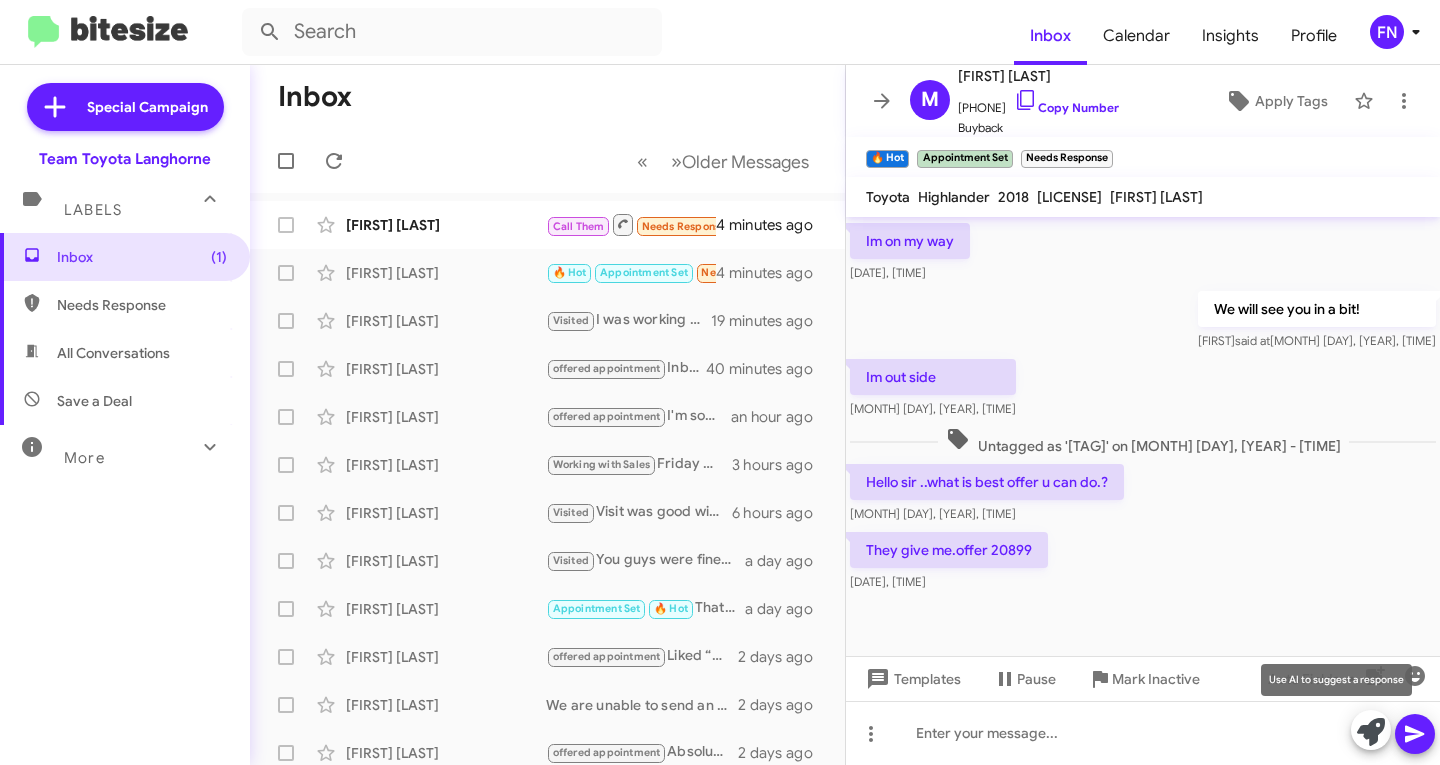click 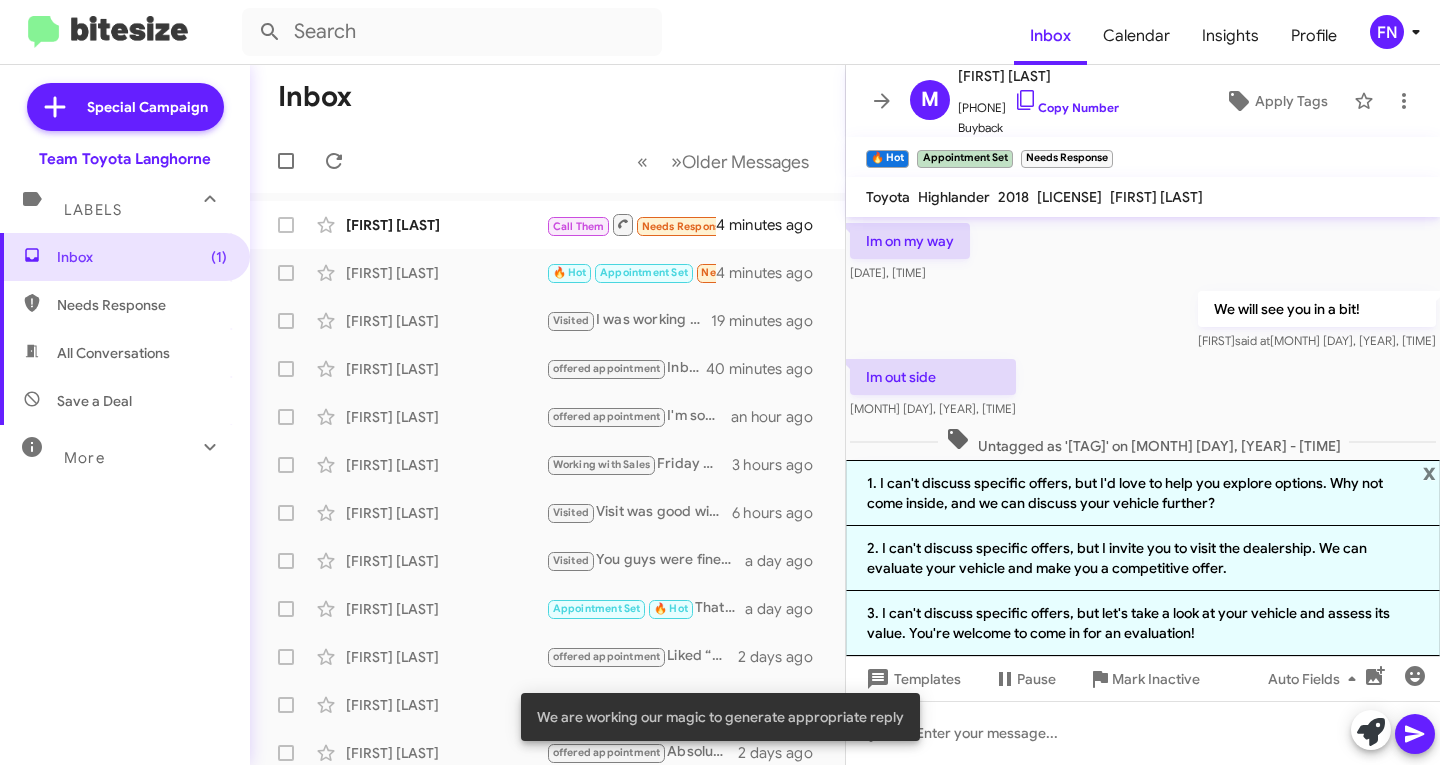 click on "Im on my way    [DATE], [TIME]" 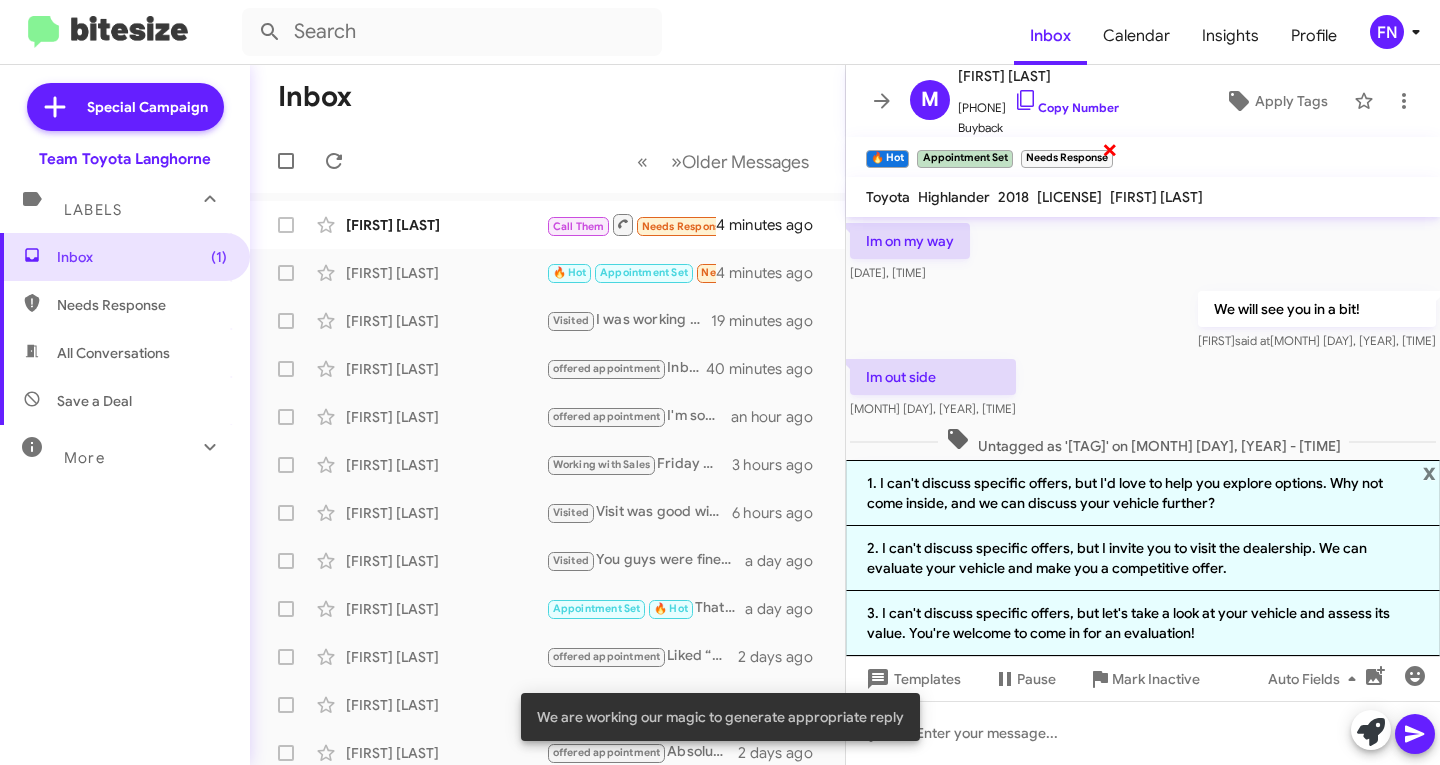 click on "×" 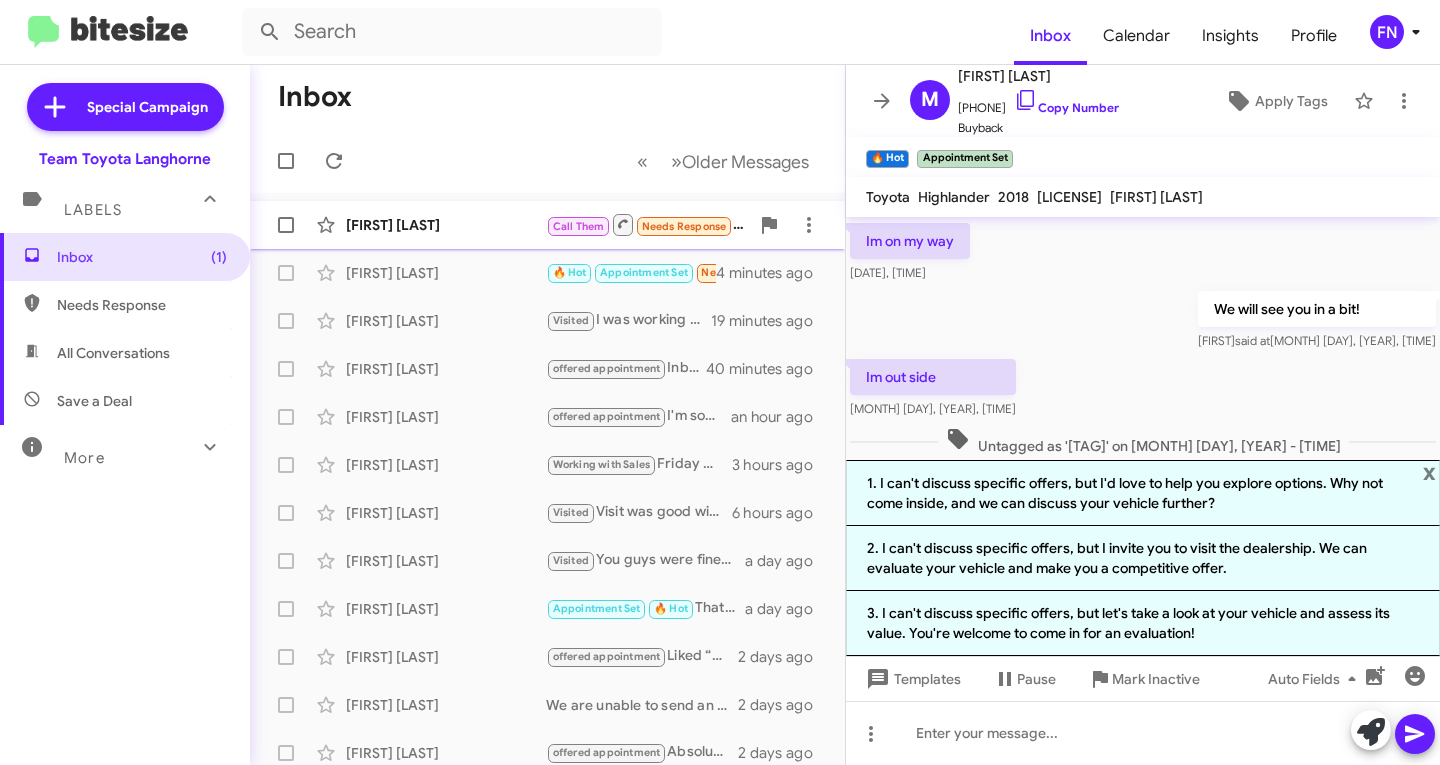 click on "[FIRST] [LAST]" 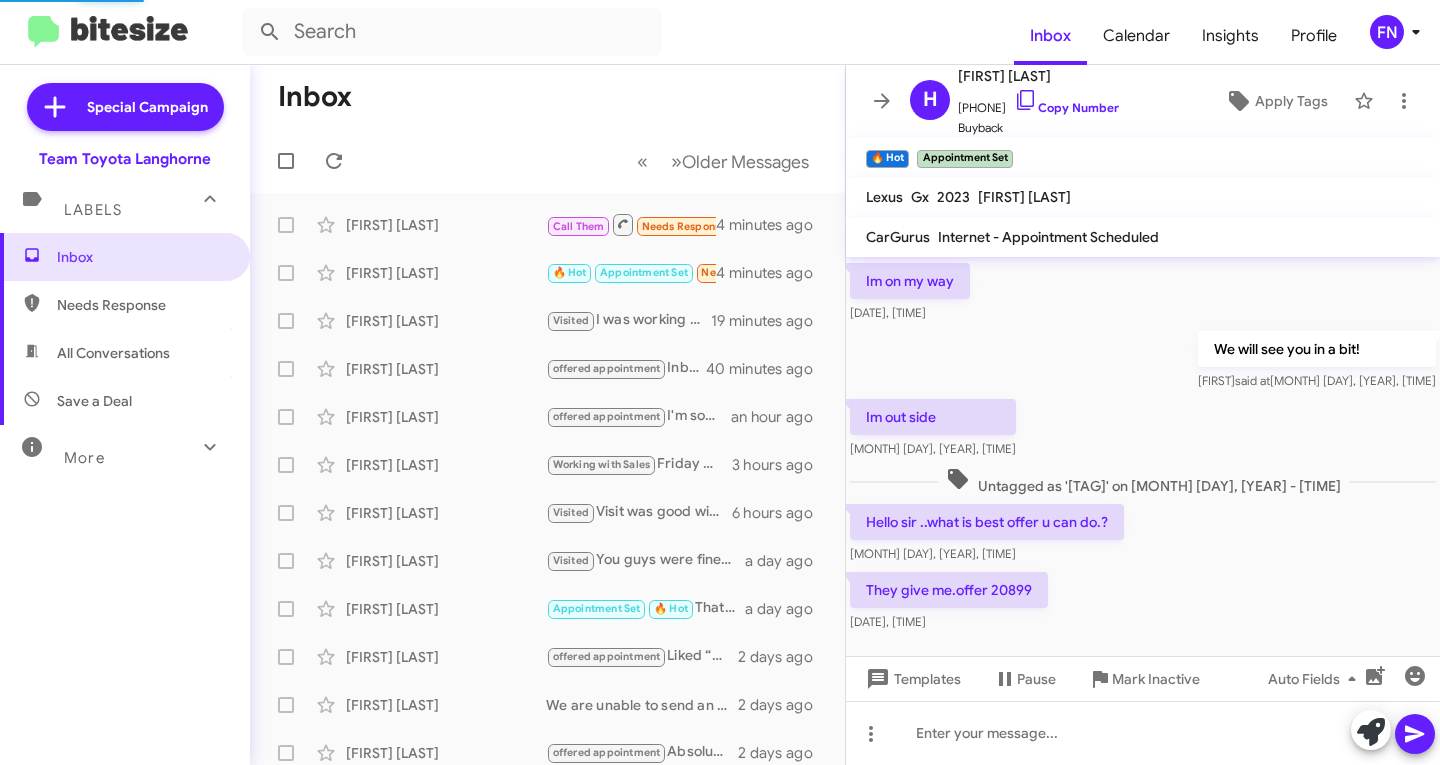 scroll, scrollTop: 0, scrollLeft: 0, axis: both 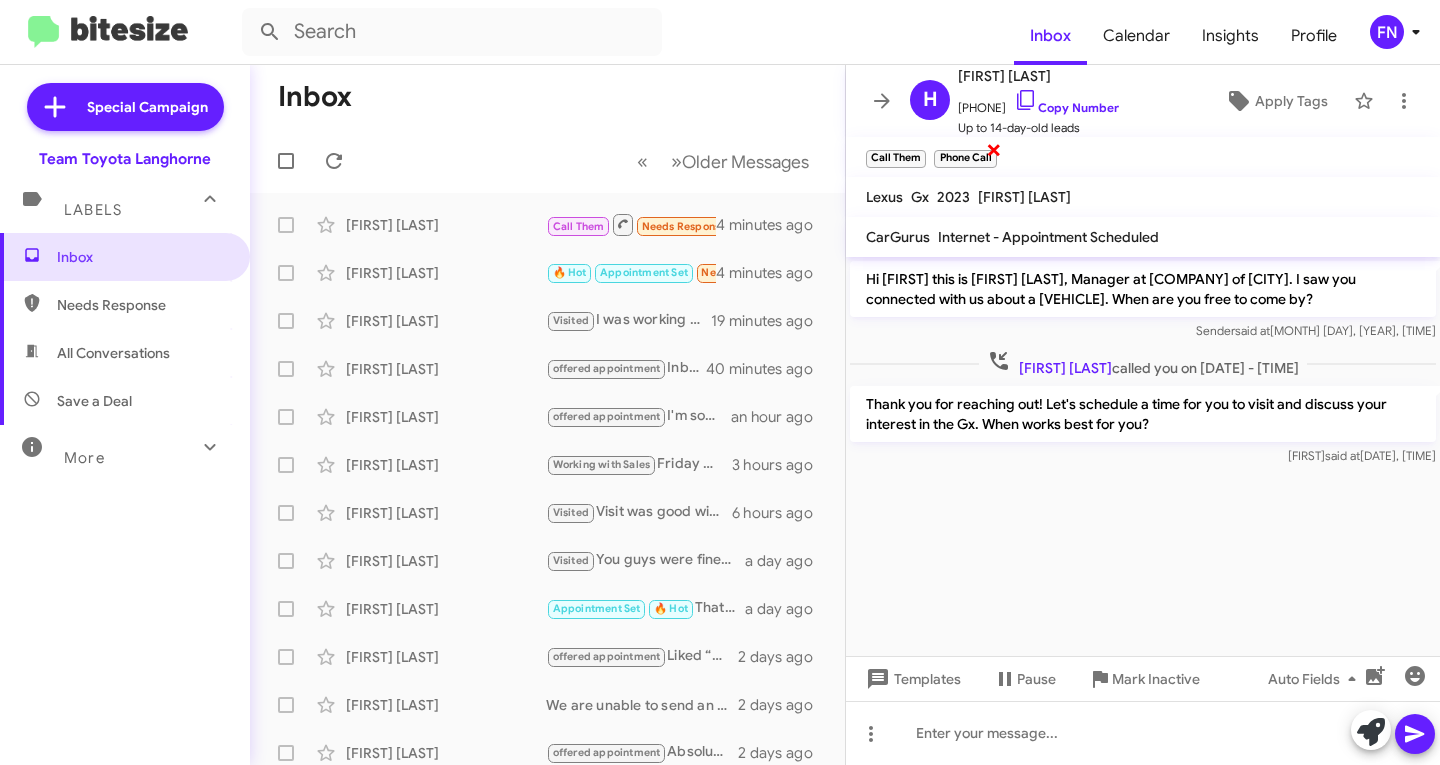 click on "×" 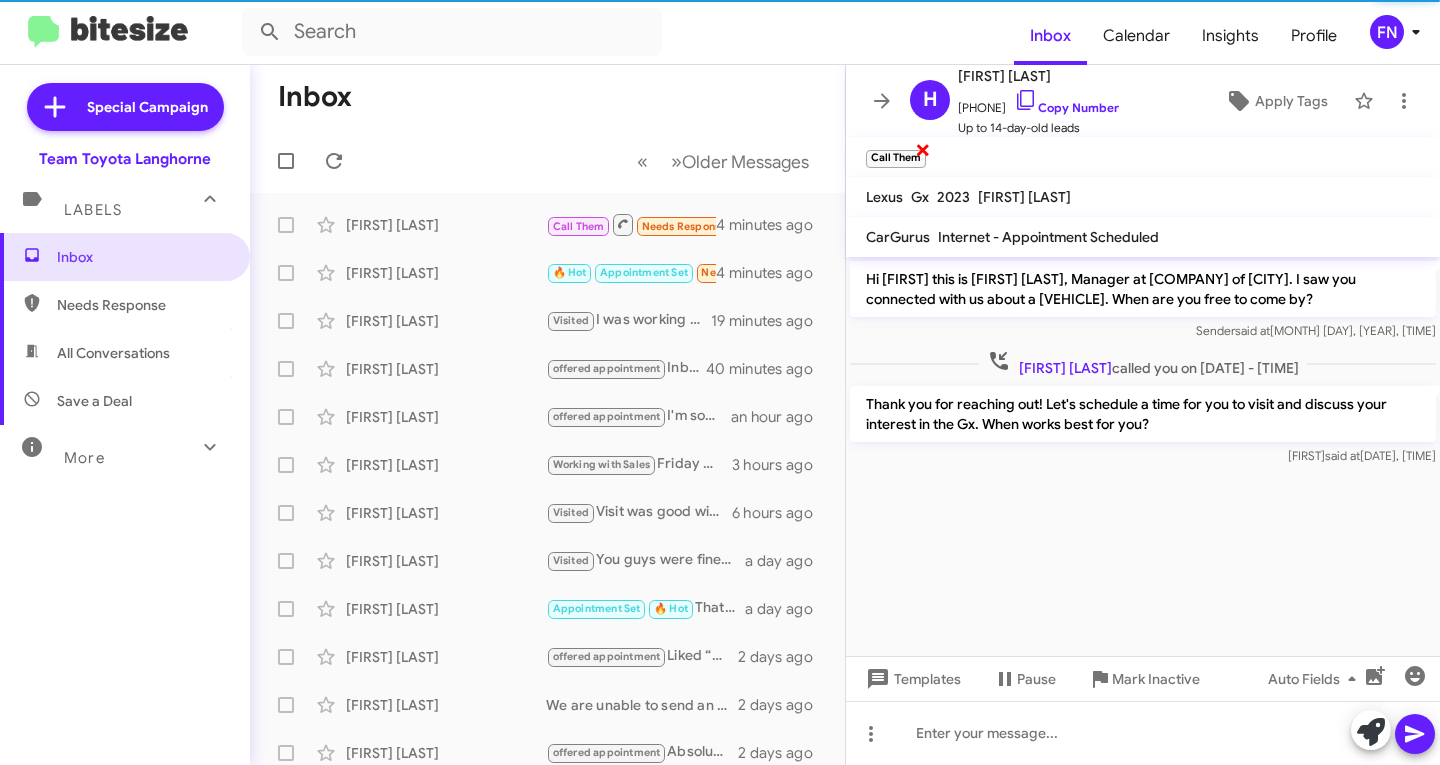 click on "×" 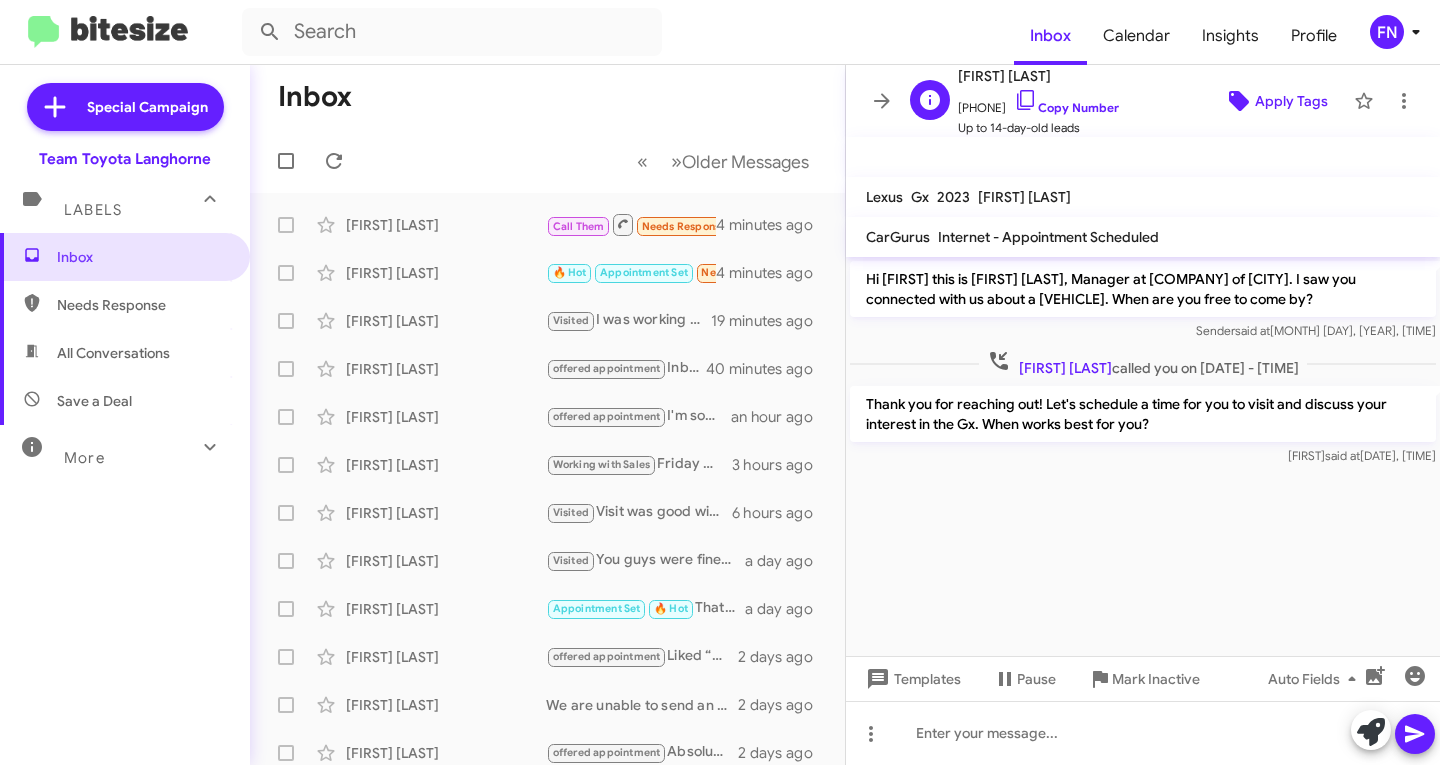 click on "Apply Tags" 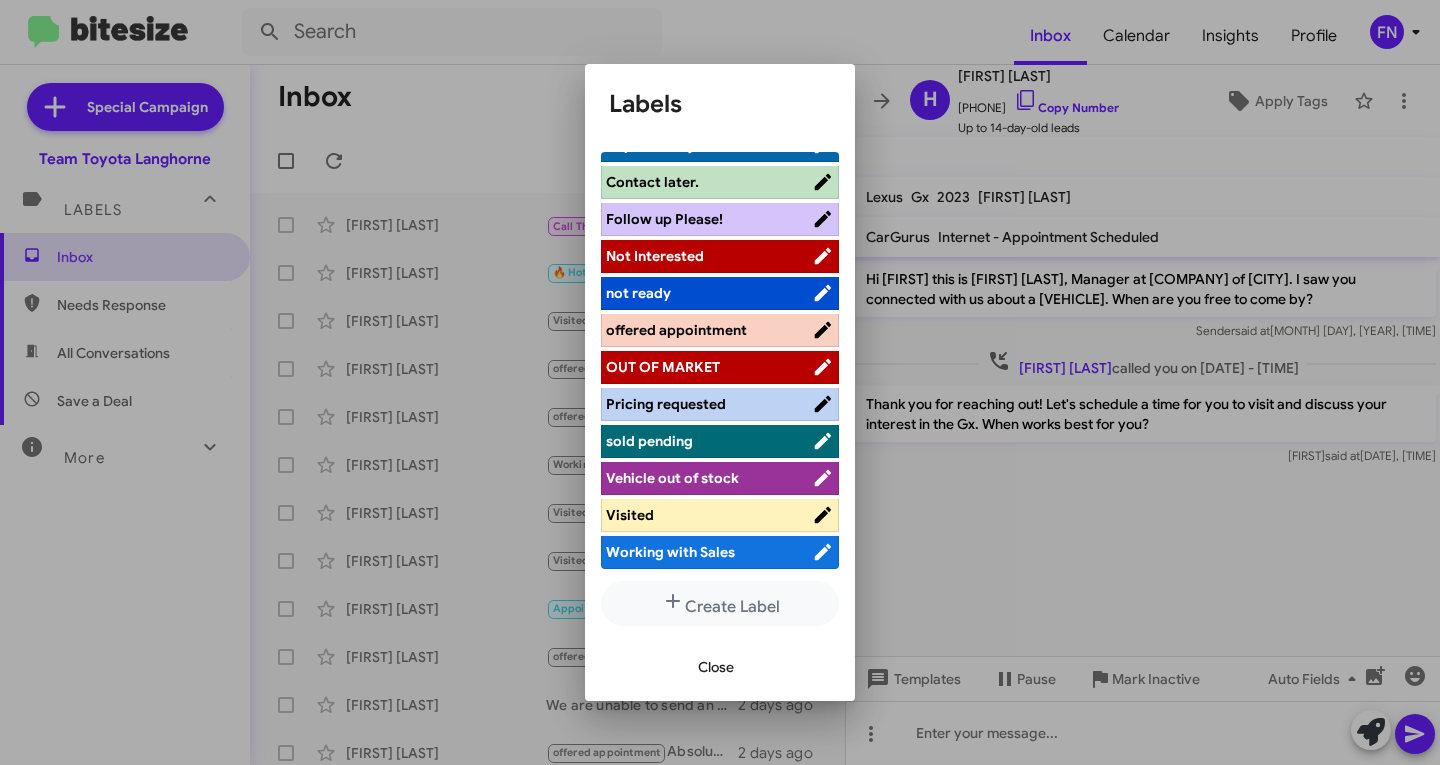 click on "offered appointment" at bounding box center (676, 330) 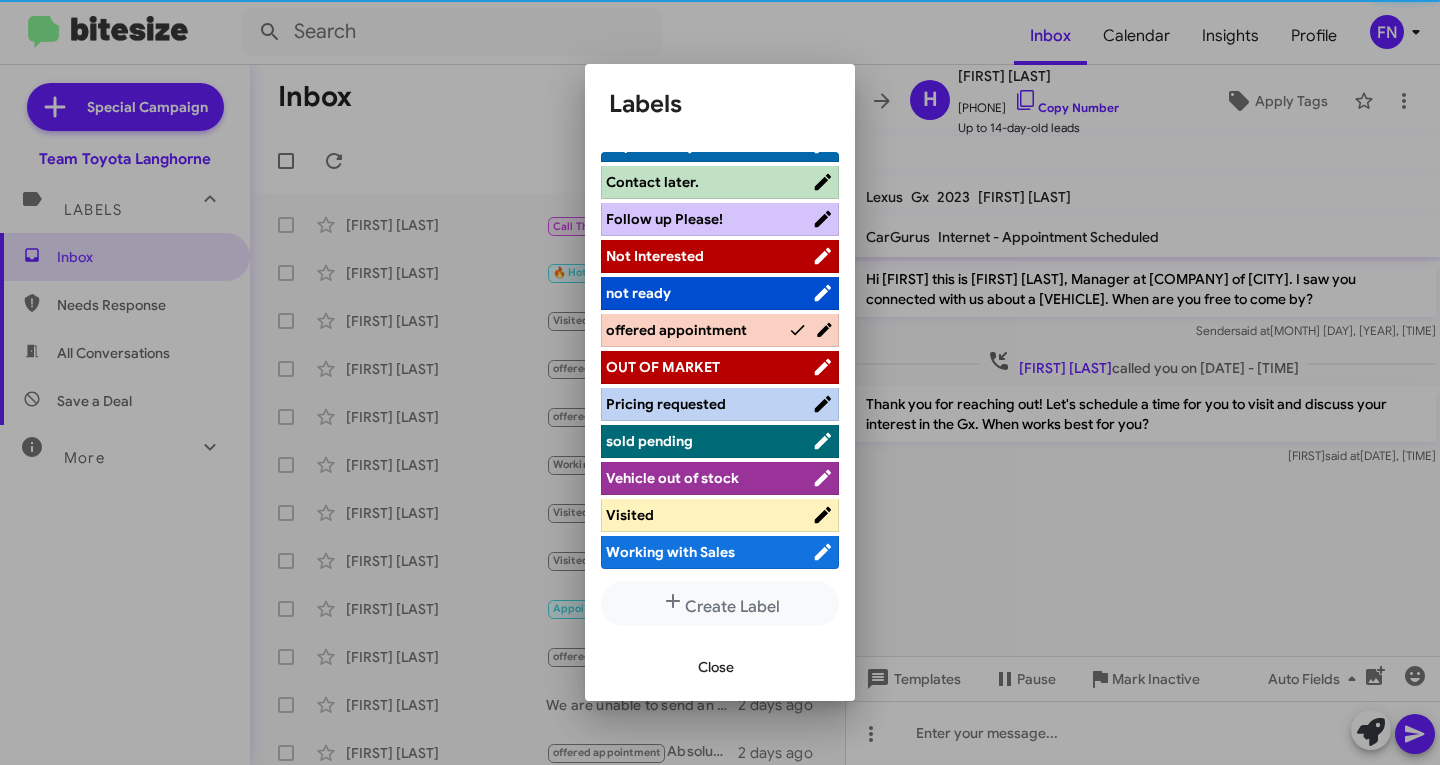 scroll, scrollTop: 283, scrollLeft: 0, axis: vertical 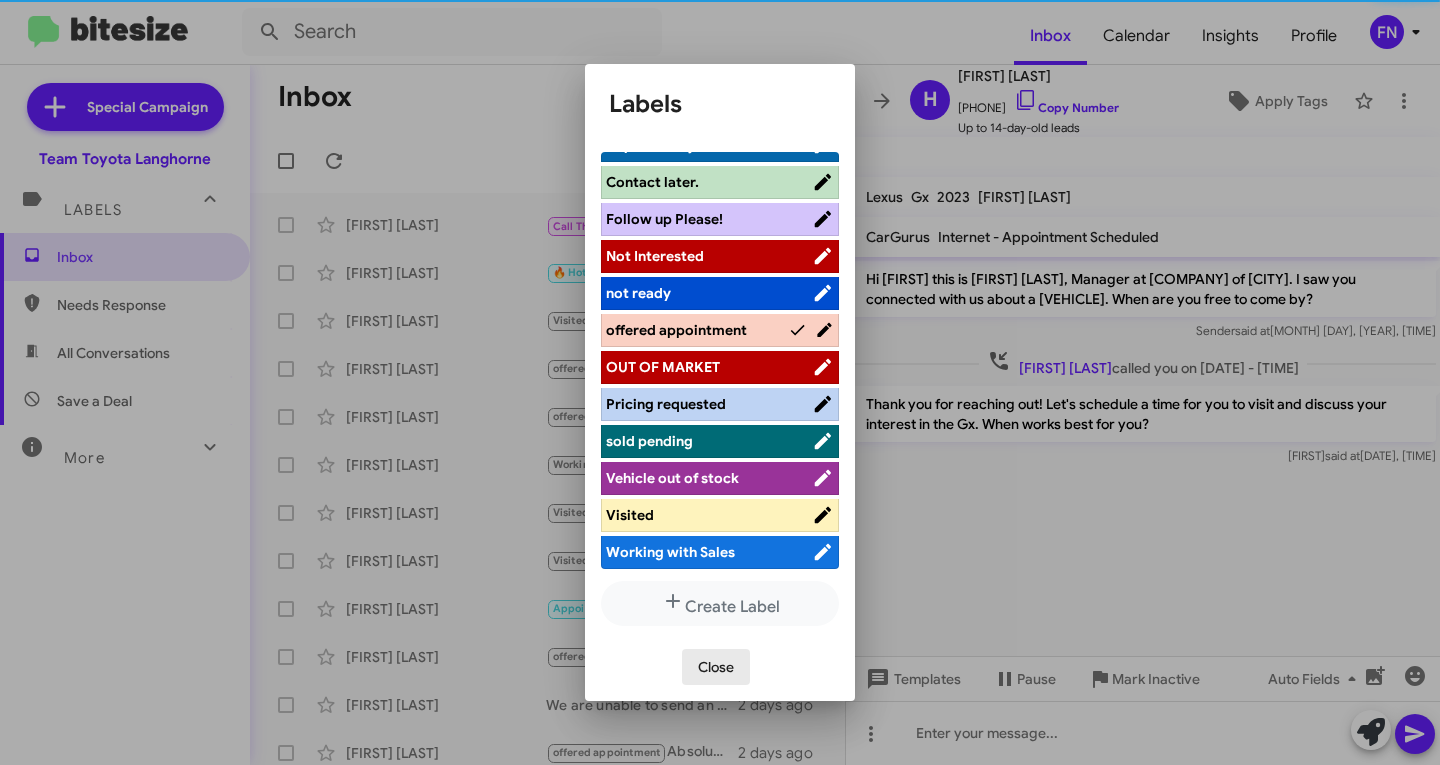 click on "Close" at bounding box center (716, 667) 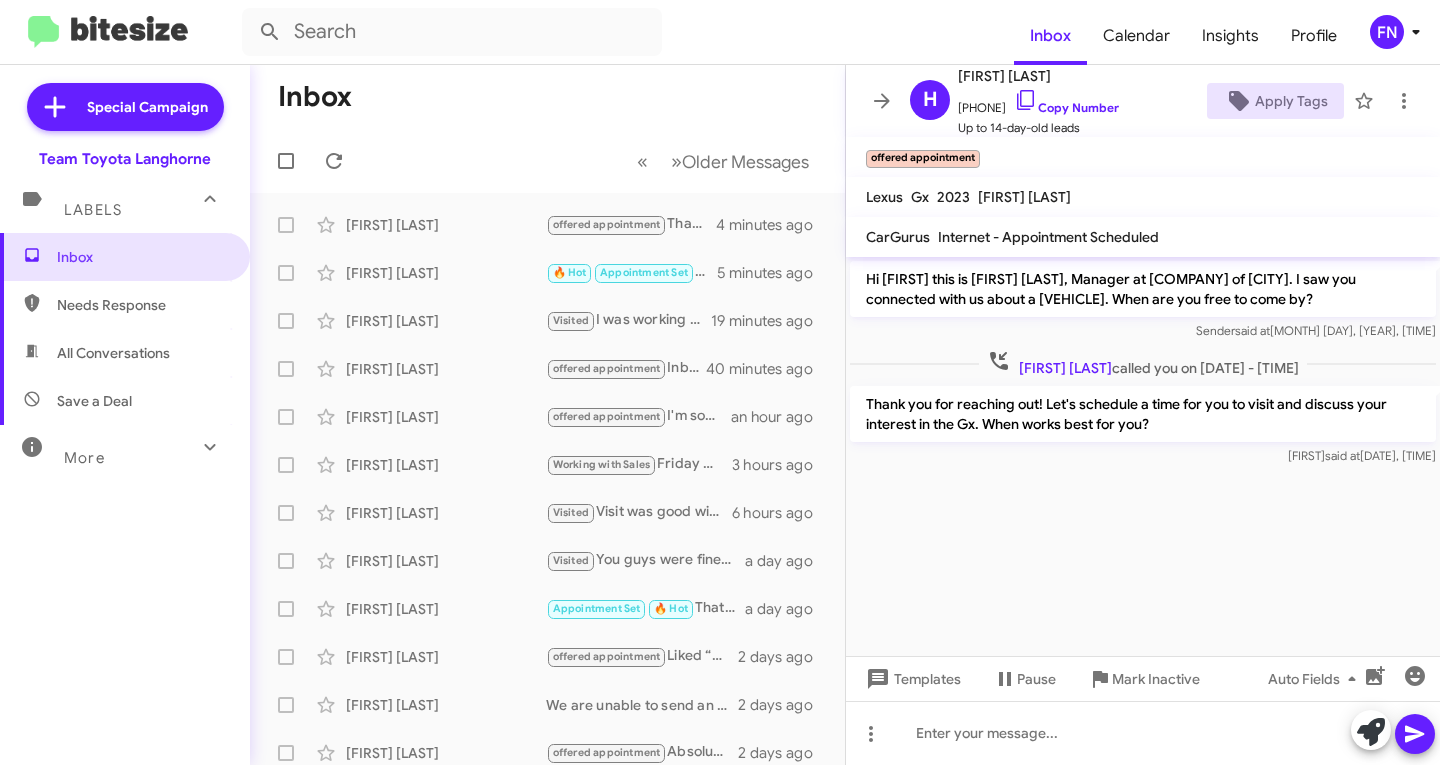 click on "All Conversations" at bounding box center [113, 353] 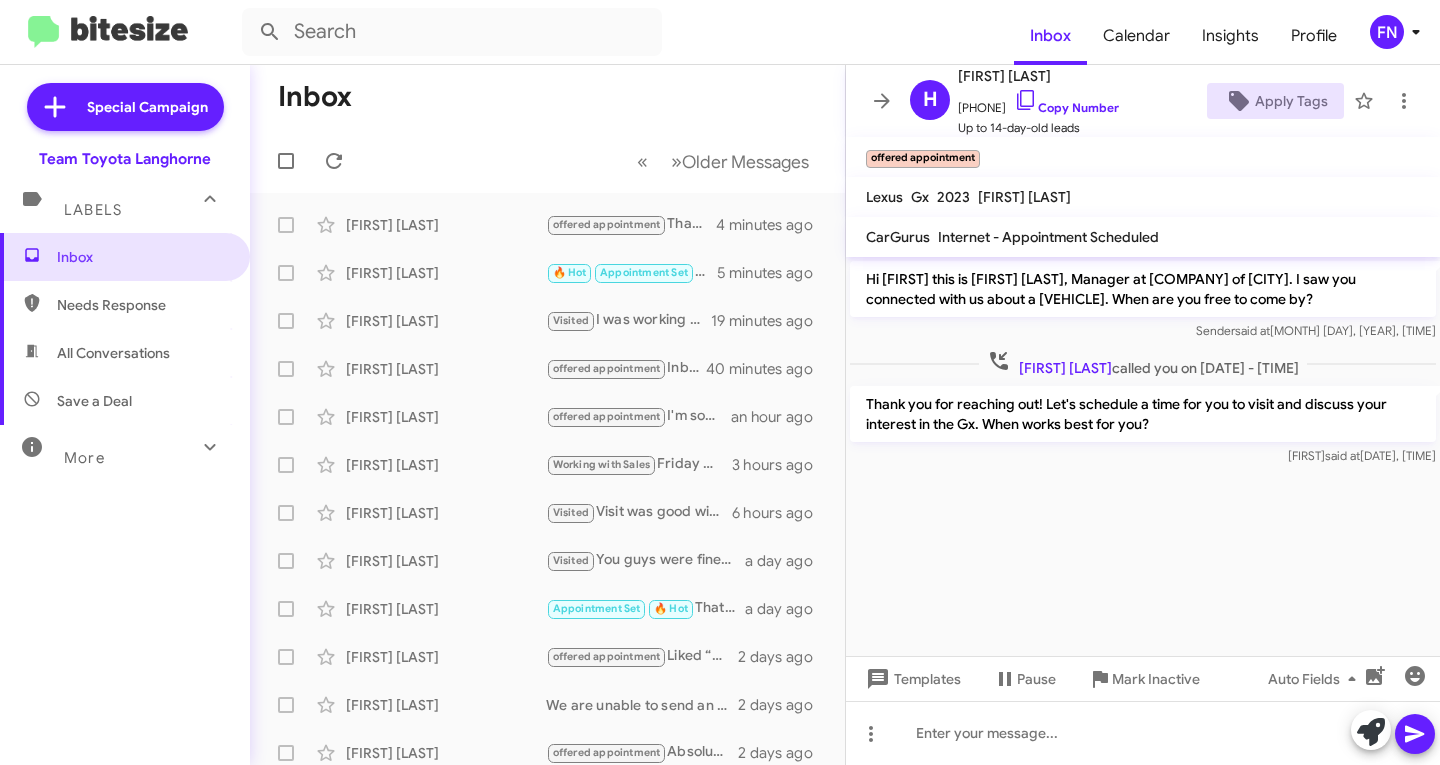 type on "in:all-conversations" 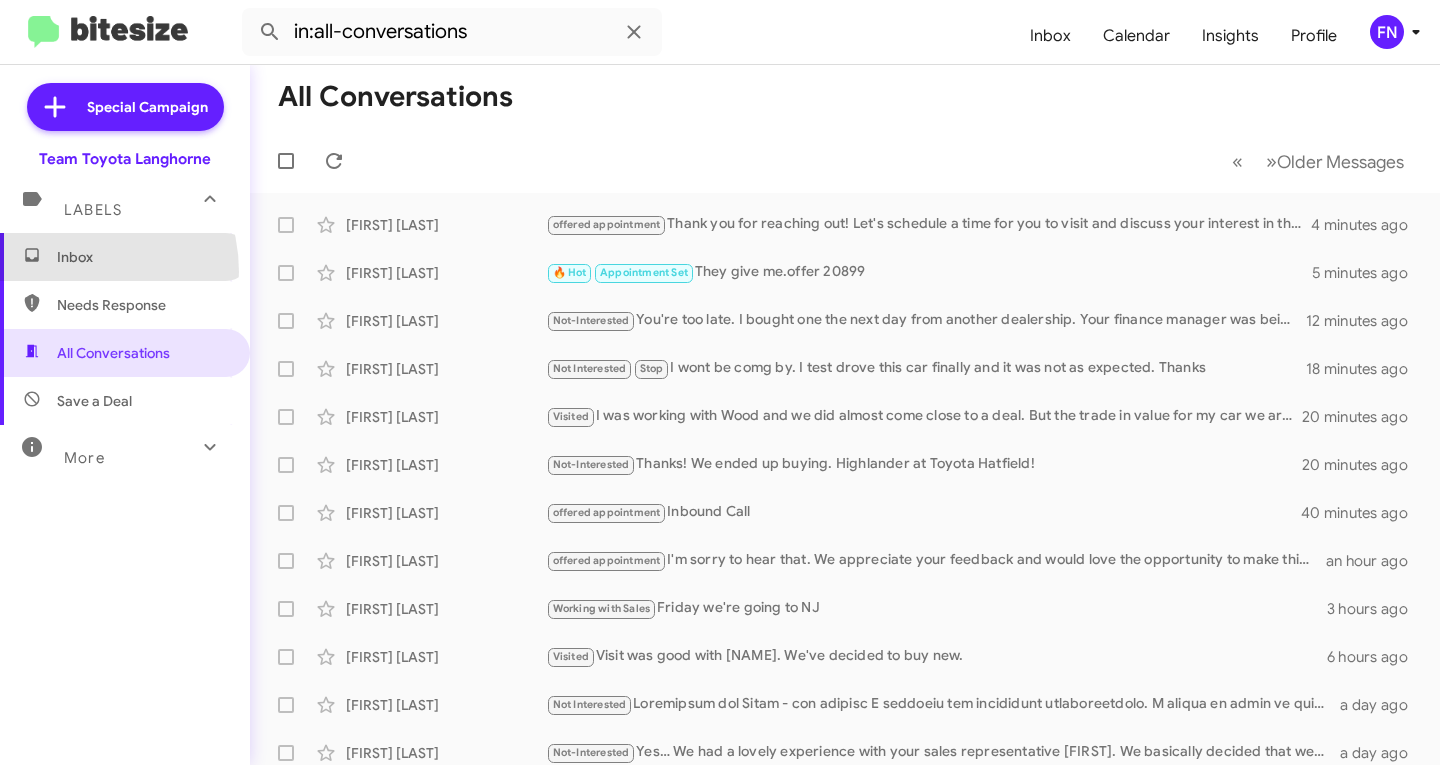 click on "Inbox" at bounding box center (125, 257) 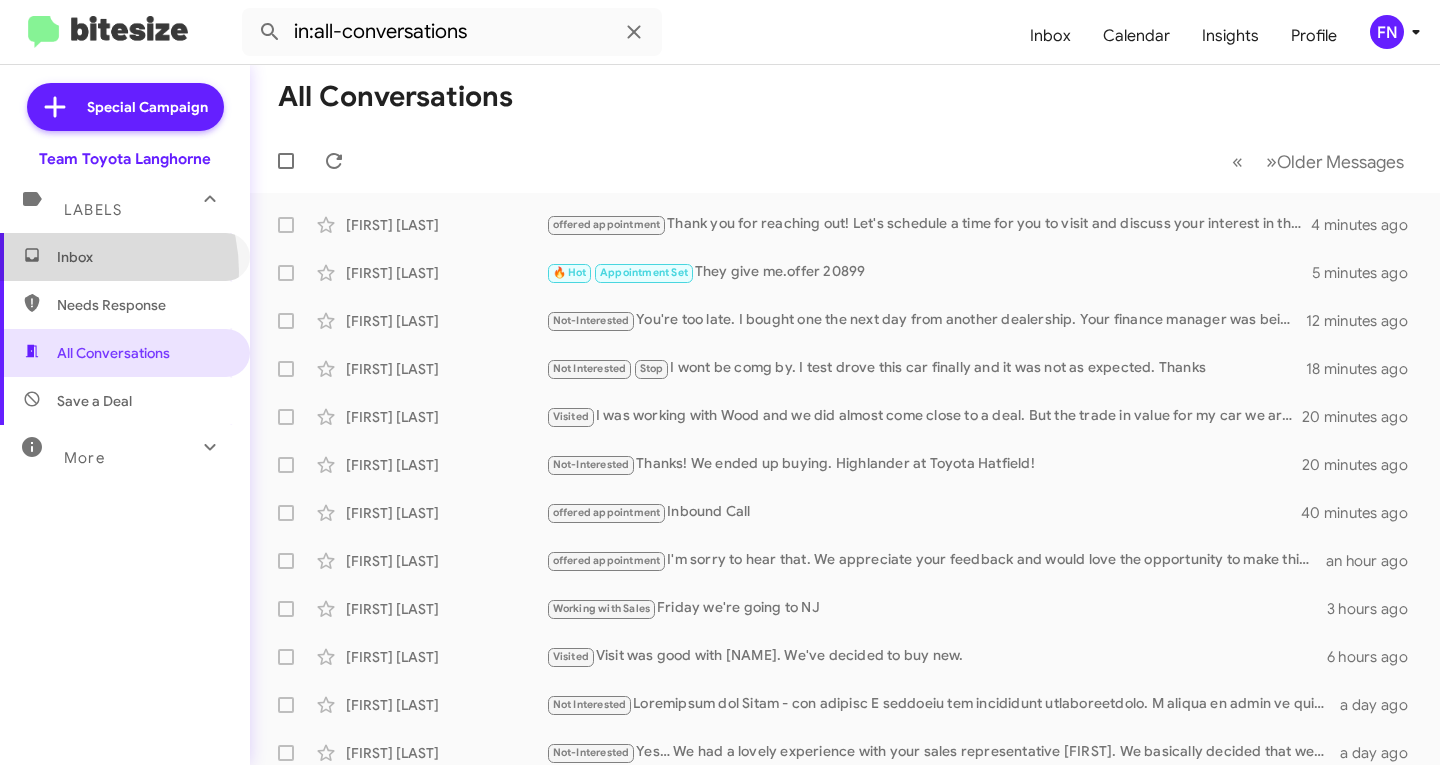 type 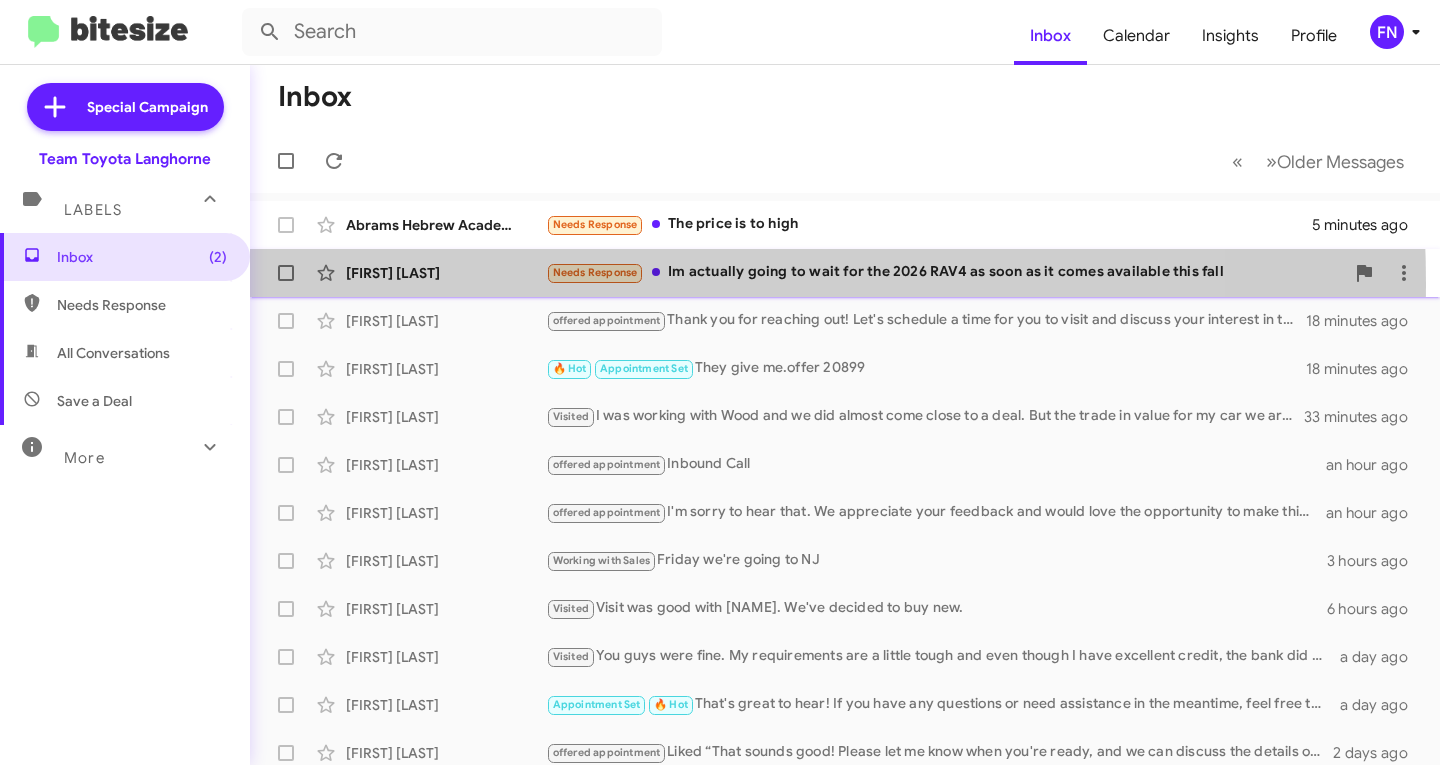 click on "[FIRST] [LAST] Needs Response Im actually going to wait for the 2026 RAV4 as soon as it comes available this fall   8 minutes ago" 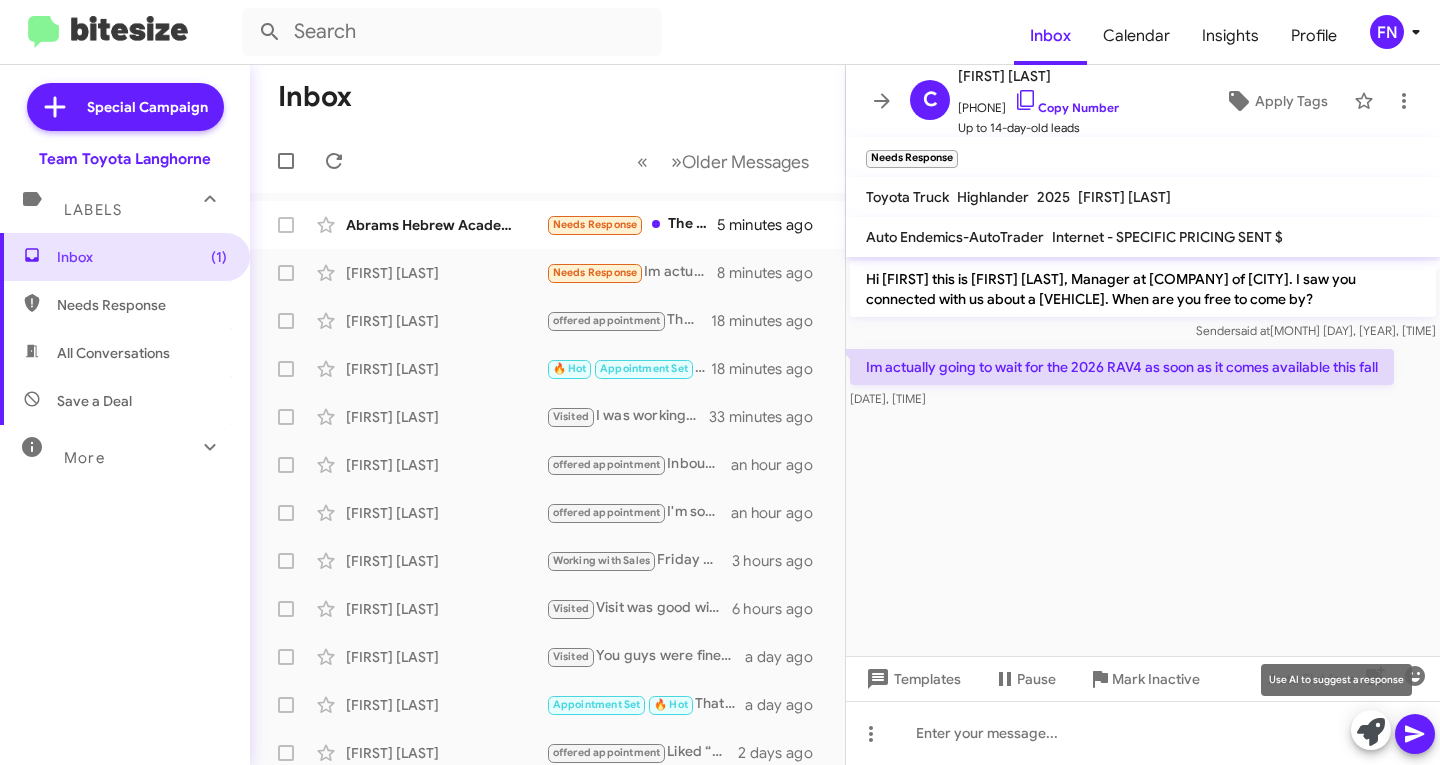 click 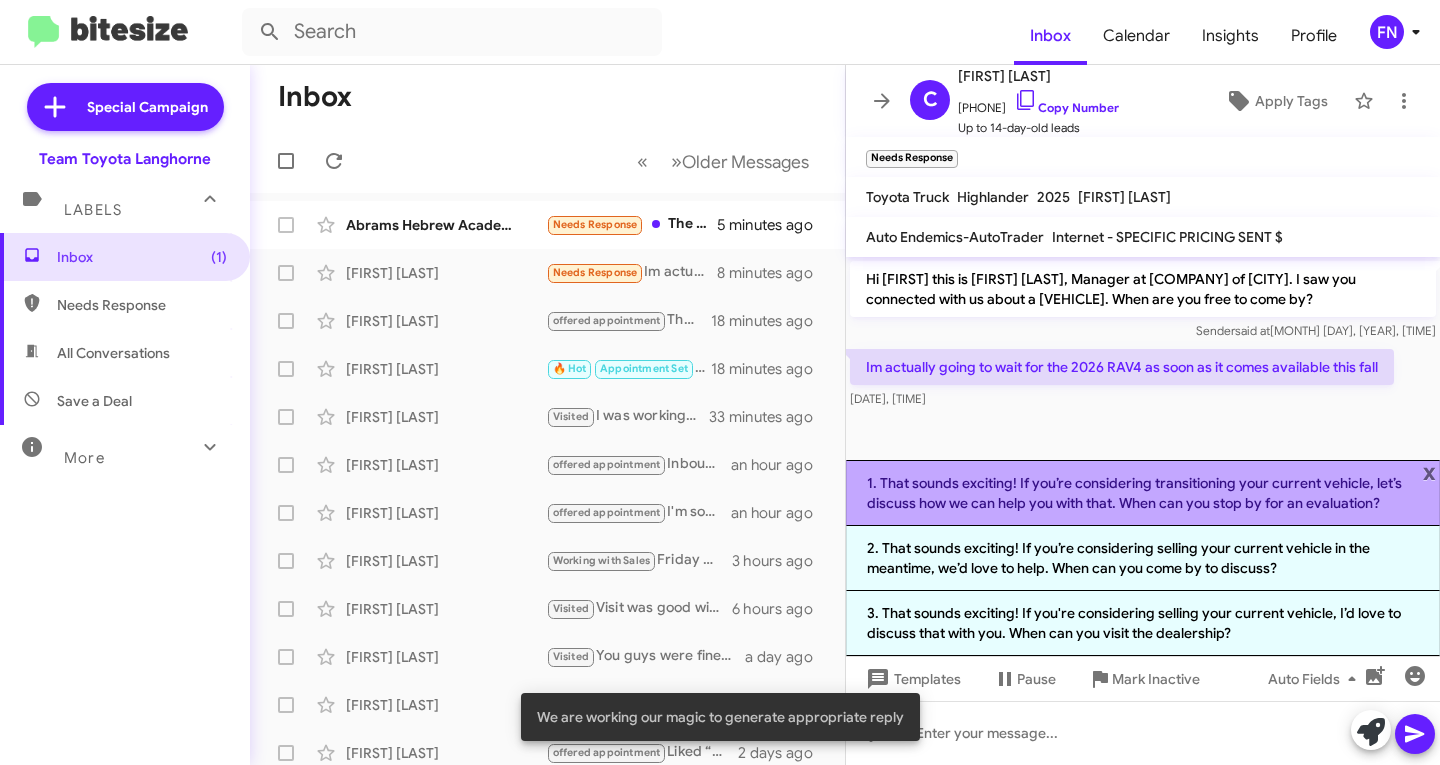 click on "1. That sounds exciting! If you’re considering transitioning your current vehicle, let’s discuss how we can help you with that. When can you stop by for an evaluation?" 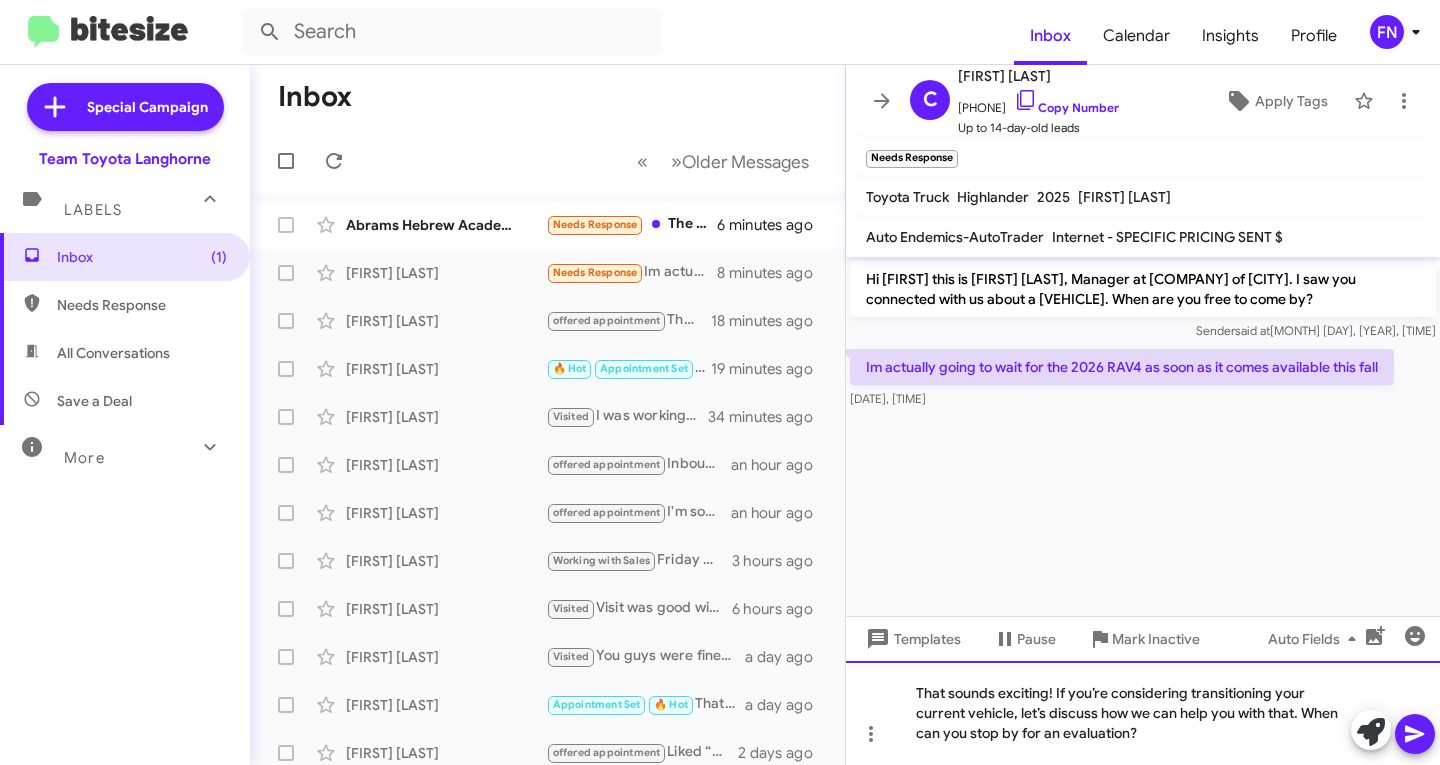 drag, startPoint x: 1157, startPoint y: 755, endPoint x: 1156, endPoint y: 741, distance: 14.035668 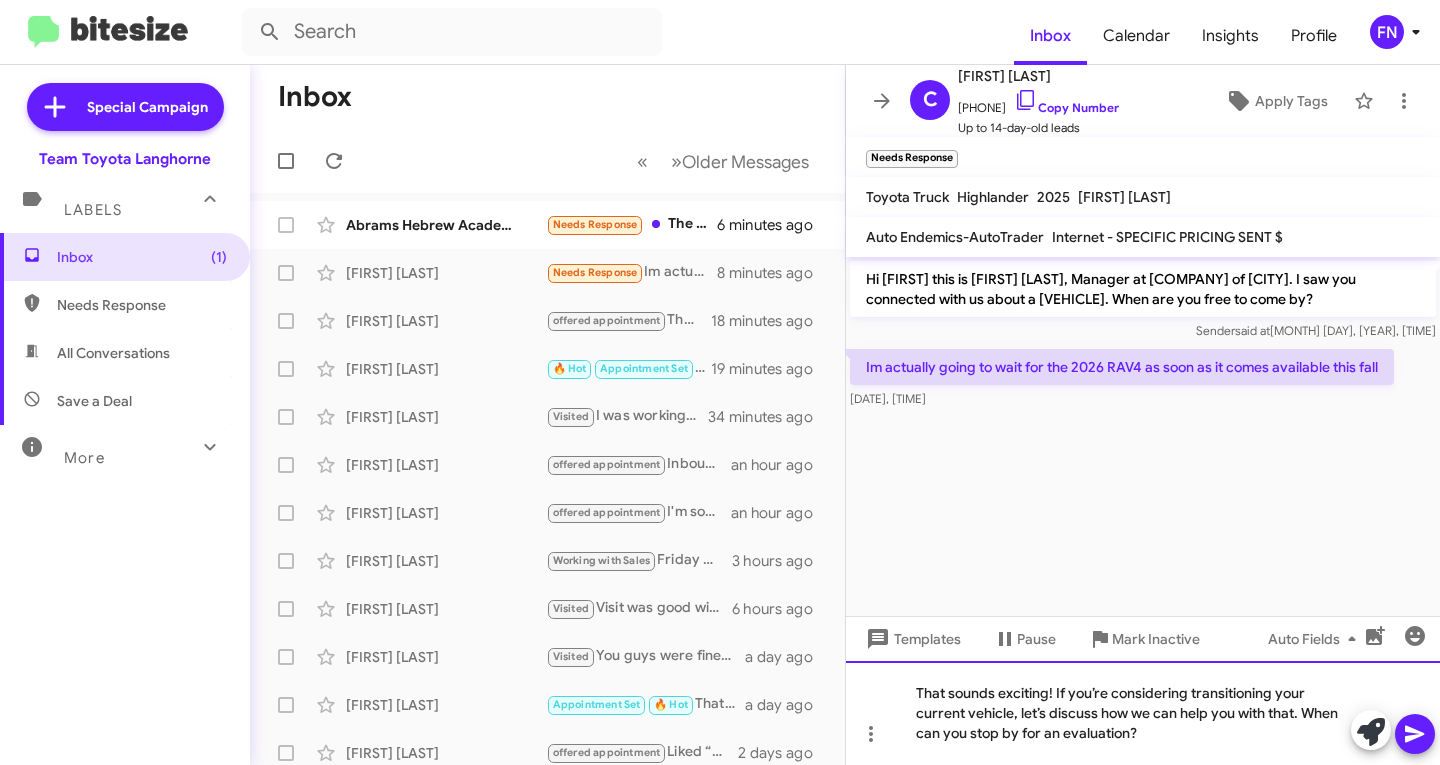 click on "That sounds exciting! If you’re considering transitioning your current vehicle, let’s discuss how we can help you with that. When can you stop by for an evaluation?" 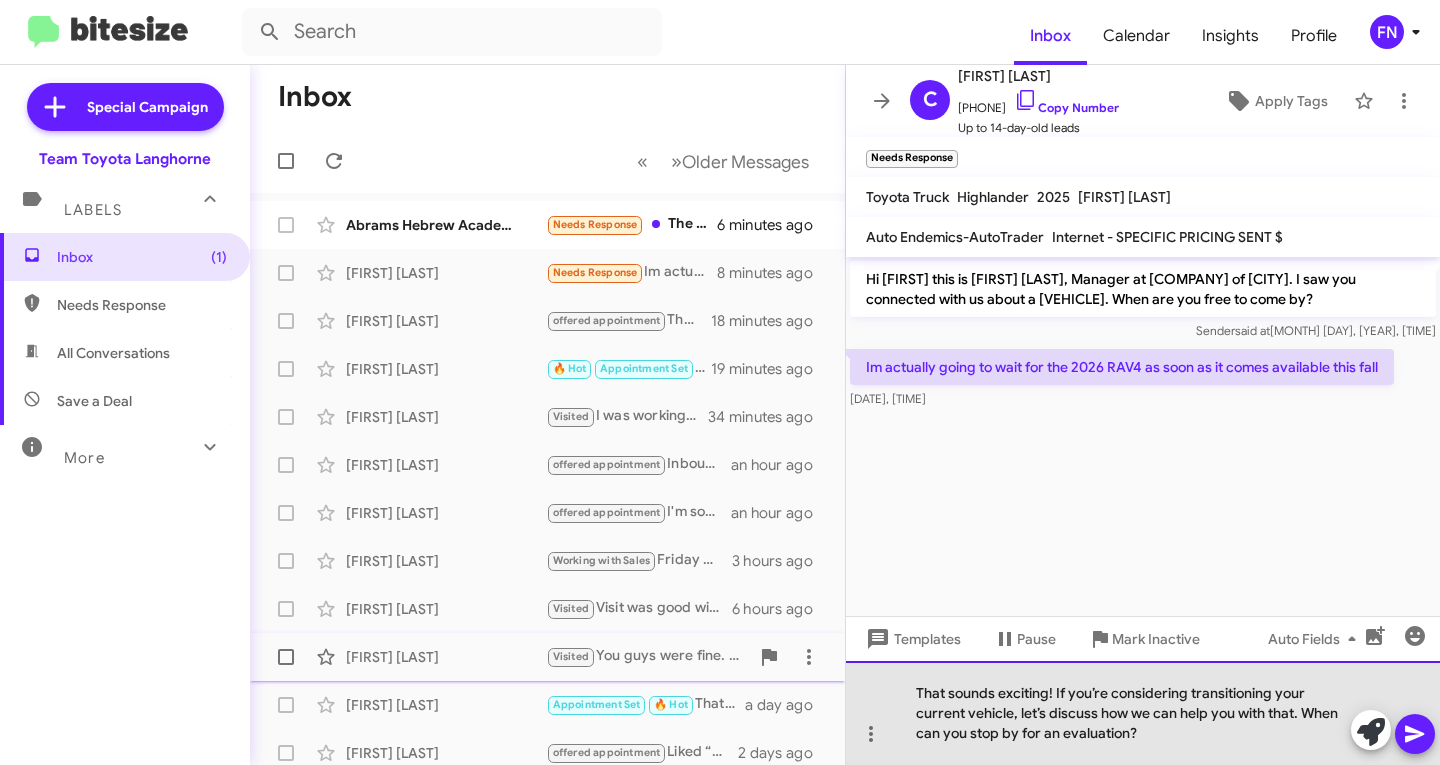 drag, startPoint x: 1188, startPoint y: 748, endPoint x: 555, endPoint y: 649, distance: 640.69495 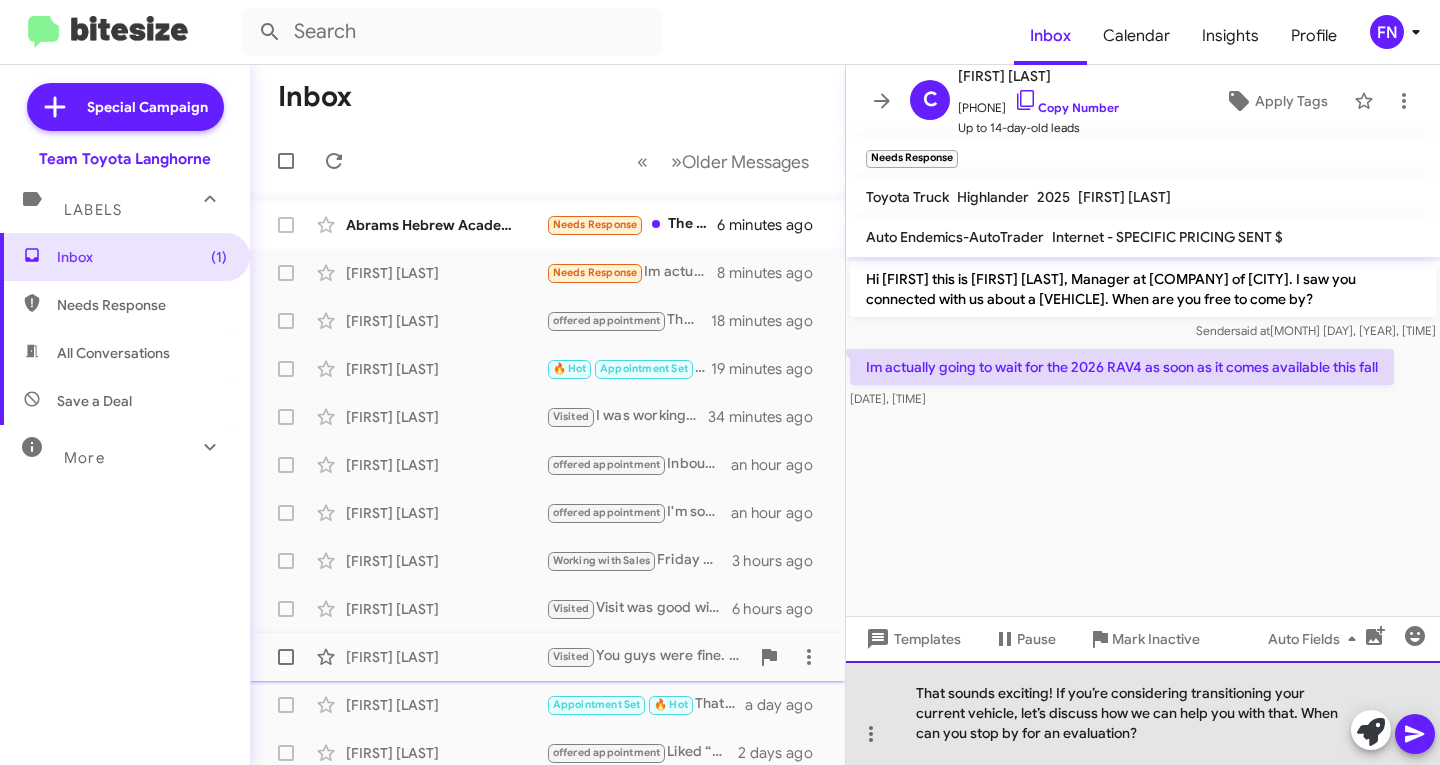 click on "Inbox   « Previous » Next   Older Messages   Abrams Hebrew Academy  Needs Response   The price is to high   6 minutes ago    [FIRST] [LAST]  Needs Response   Im actually going to wait for the 2026 RAV4 as soon as it comes available this fall   8 minutes ago    [FIRST] [LAST]  offered appointment   Thank you for reaching out! Let's schedule a time for you to visit and discuss your interest in the Gx. When works best for you?   18 minutes ago    [FIRST] [LAST]  🔥 Hot   Appointment Set   They give me.offer 20899   19 minutes ago    [FIRST] [LAST]  Visited   I was working with Wood and we did almost come close to a deal. But the trade in value for my car we are trying to negotiate is where we got stuck   34 minutes ago    [FIRST] [LAST]  offered appointment   Inbound Call   an hour ago    [FIRST] [LAST]  offered appointment   I'm sorry to hear that. We appreciate your feedback and would love the opportunity to make things right. Would you like to discuss how we can assist you better?   an hour ago    [FIRST] [LAST]" 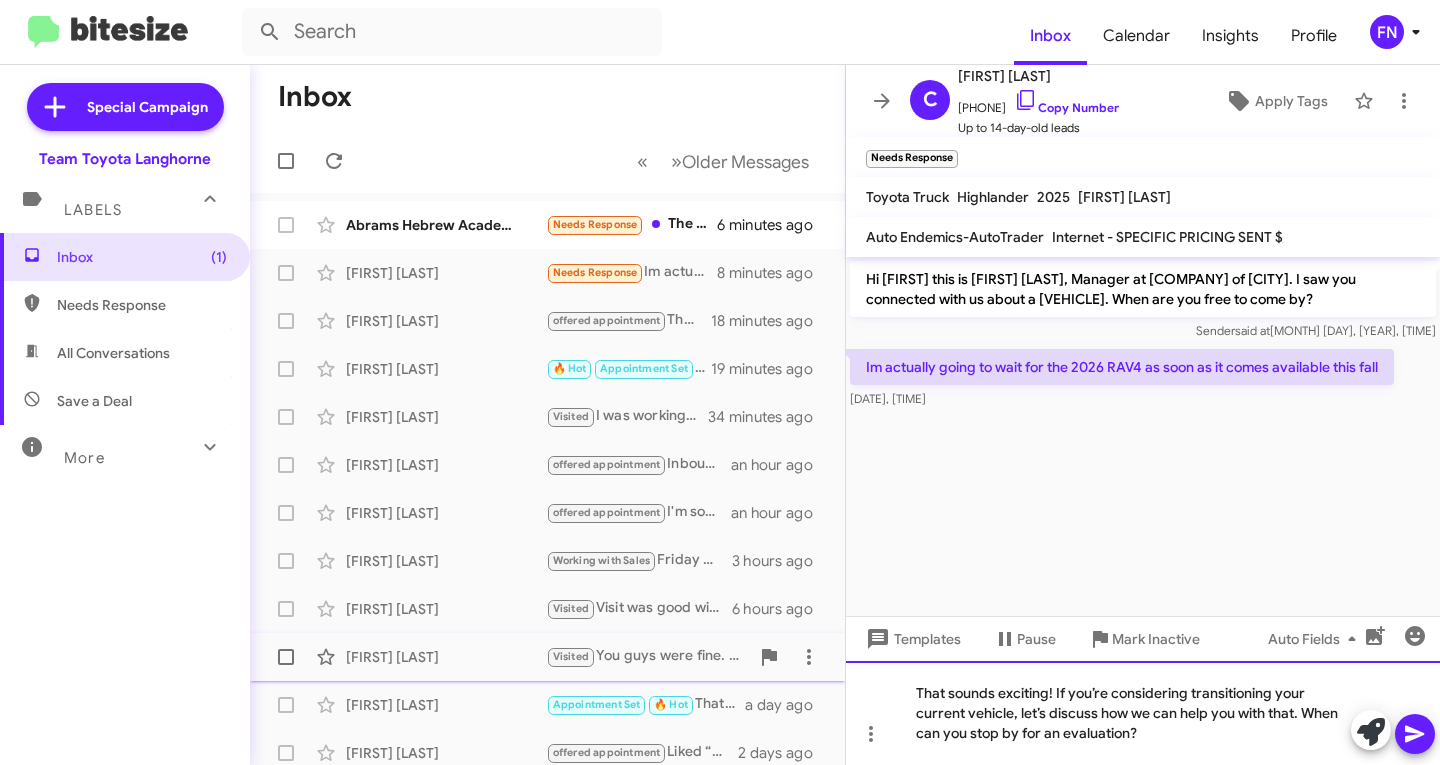 type 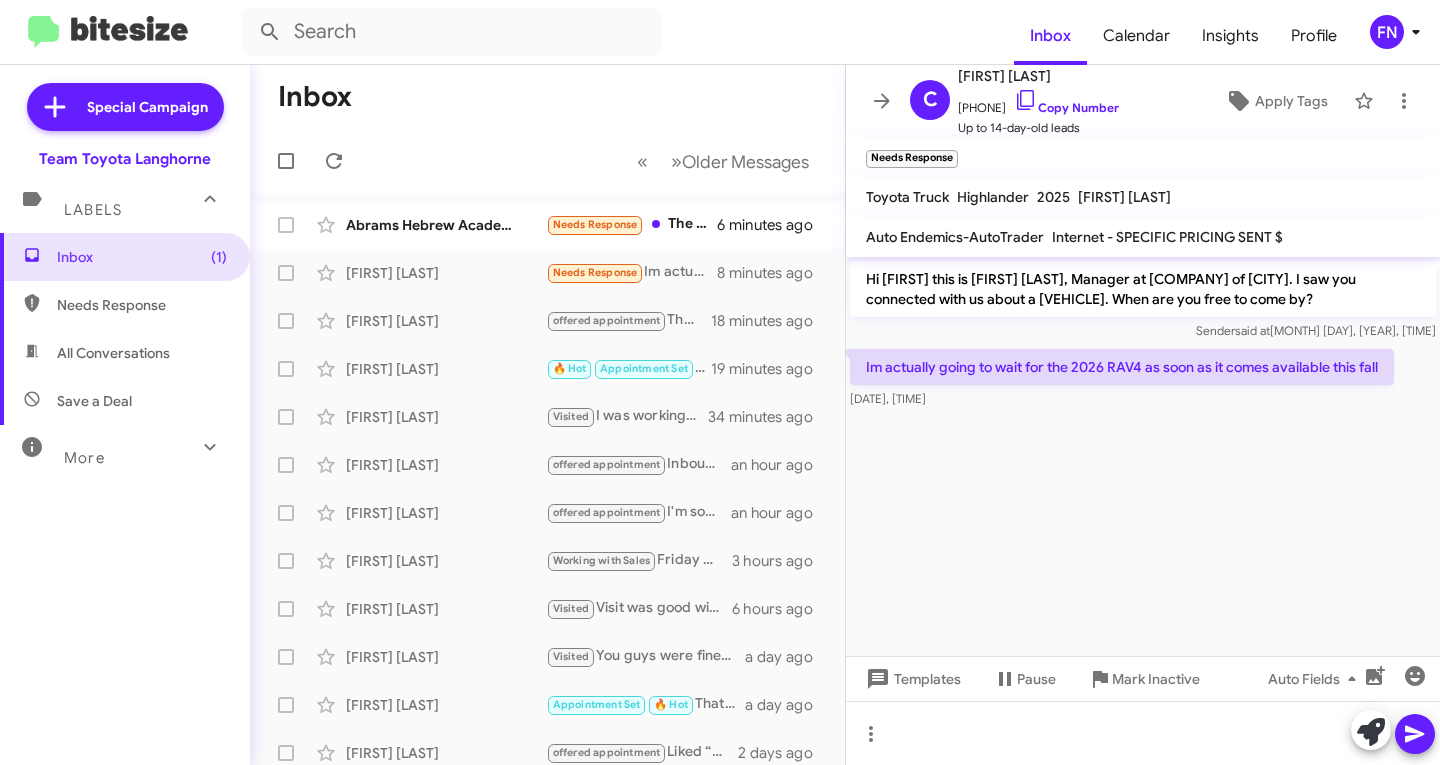 click on "[COMPANY] [TAG] [TAG] The price is to high [TIME_AGO]   [FIRST] [LAST] [TAG] [TAG] Im actually going to wait for the 2026 [VEHICLE] as soon as it comes available this fall [TIME_AGO]    [FIRST] [LAST] [TAG] [TAG] Thank you for reaching out! Let's schedule a time for you to visit and discuss your interest in the [VEHICLE]. When works best for you?   [TIME_AGO]    [FIRST] [LAST] [TAG] [TAG] They give me.offer 20899   [TIME_AGO]    [FIRST] [LAST] [TAG] [TAG] I was working with [FIRST] and we did almost come close to a deal. But the trade in value for my car we are trying to negotiate is where we got stuck   [TIME_AGO]    [FIRST] [LAST] [TAG] [TAG] Inbound Call   [TIME_AGO]    [FIRST] [LAST] [TAG] [TAG] I'm sorry to hear that. We appreciate your feedback and would love the opportunity to make things right. Would you like to discuss how we can assist you better?   [TIME_AGO]    [FIRST] [LAST] [TAG] [TAG] Friday we're going to [CITY]" 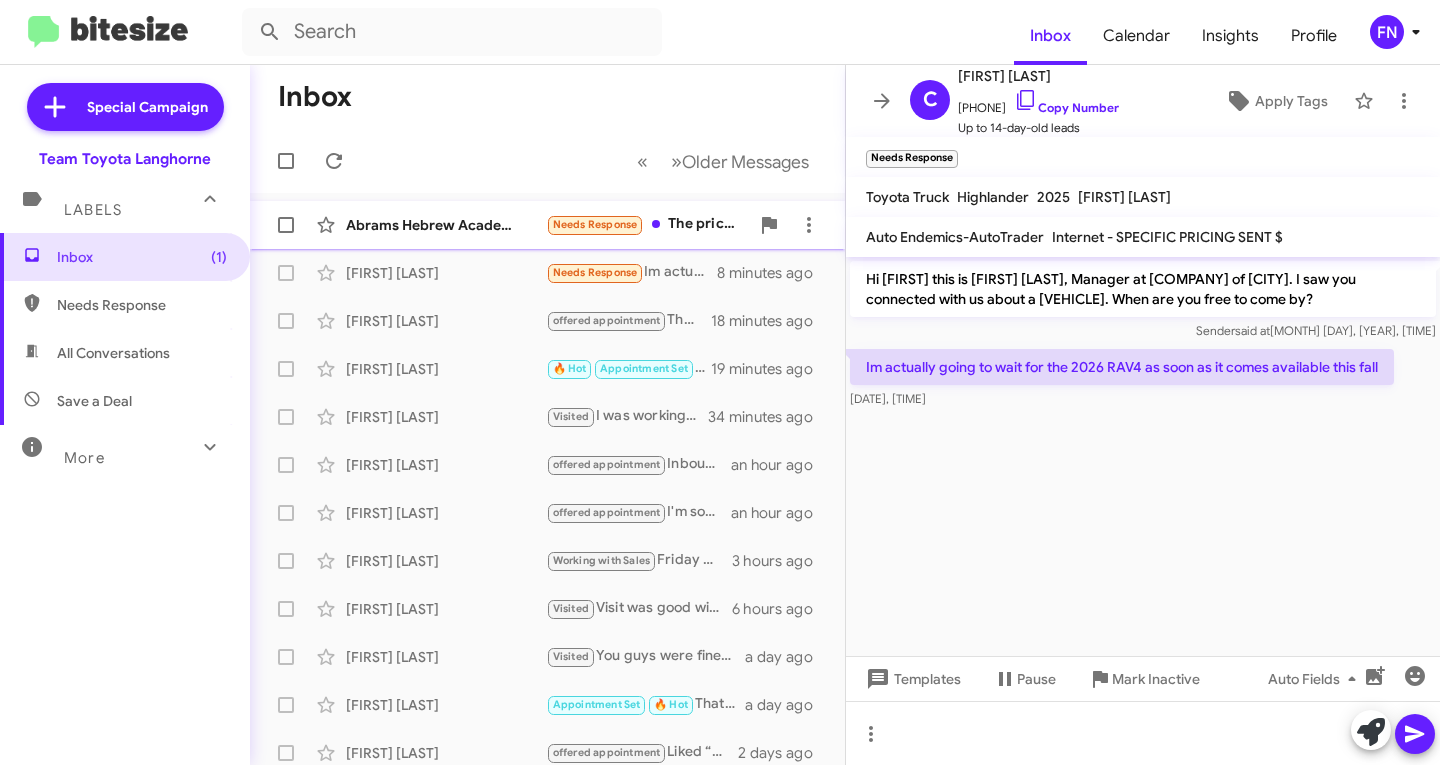 click on "Abrams Hebrew Academy" 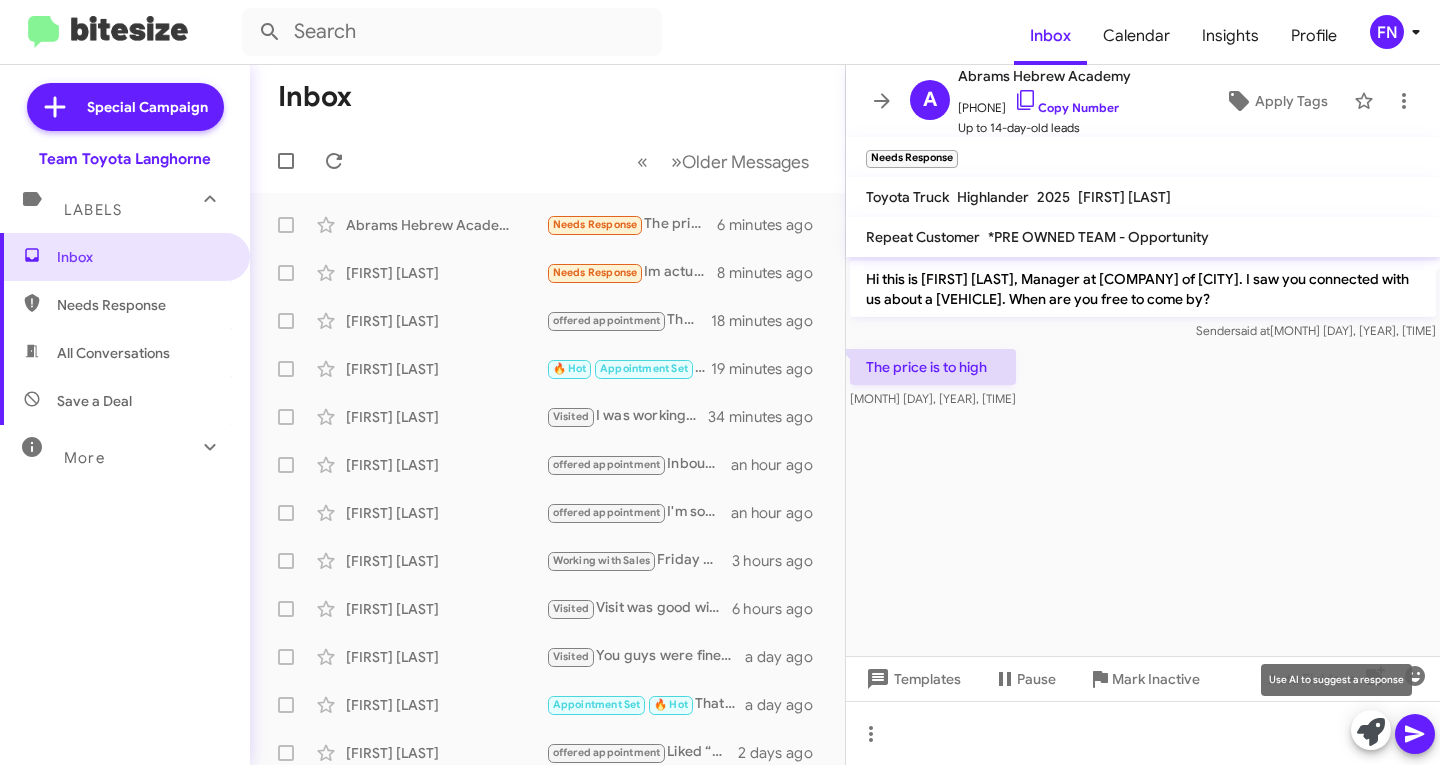 click 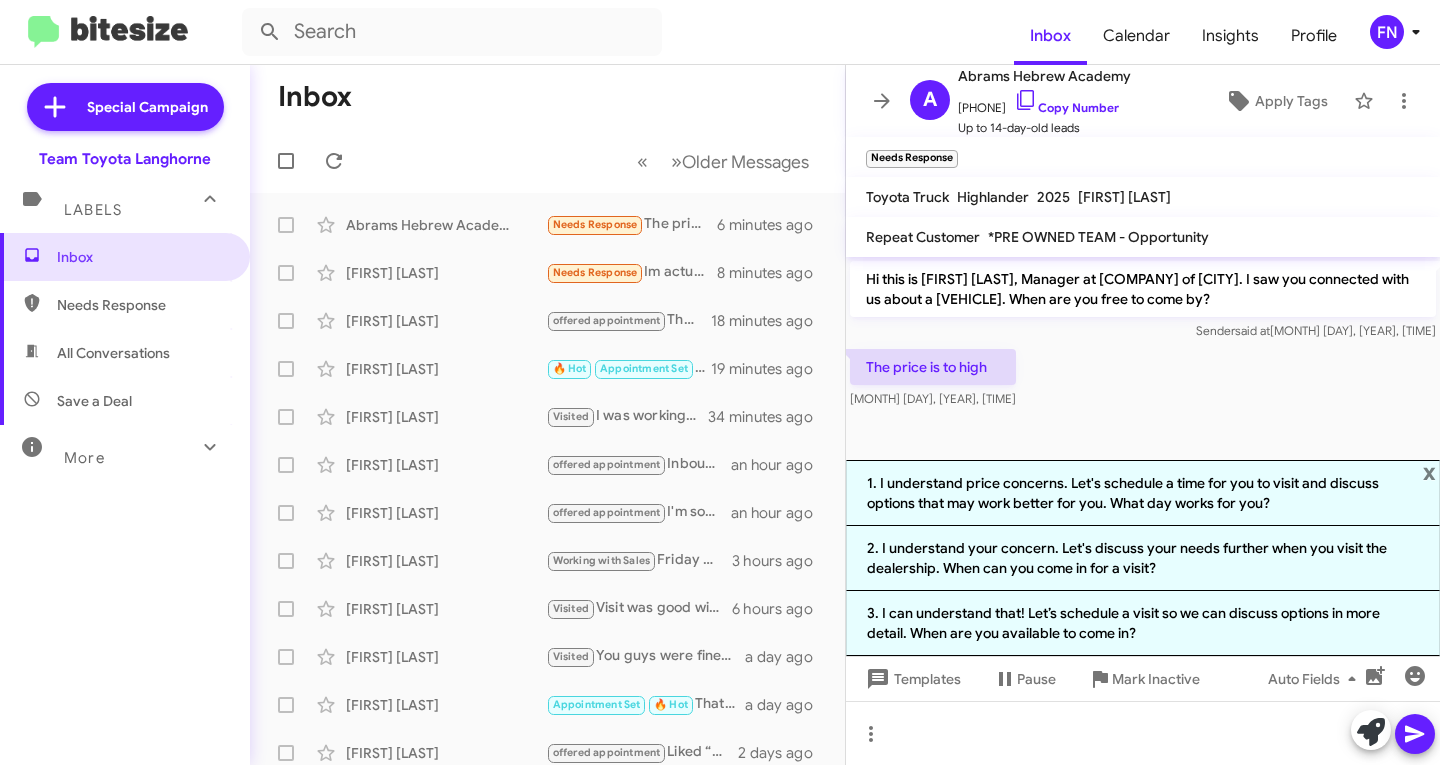 click on "The price is to high    [DATE], [TIME]" 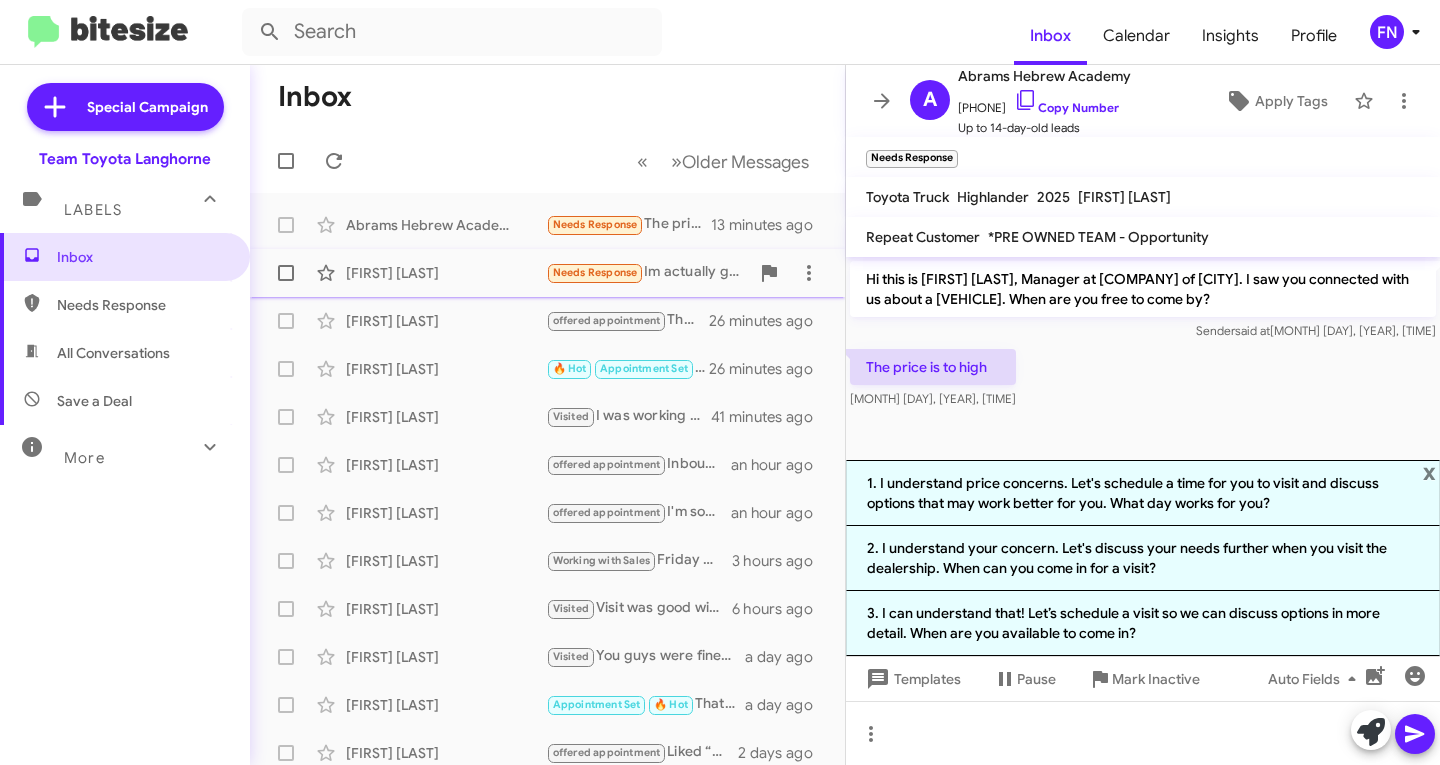 click on "[FIRST] [LAST]" 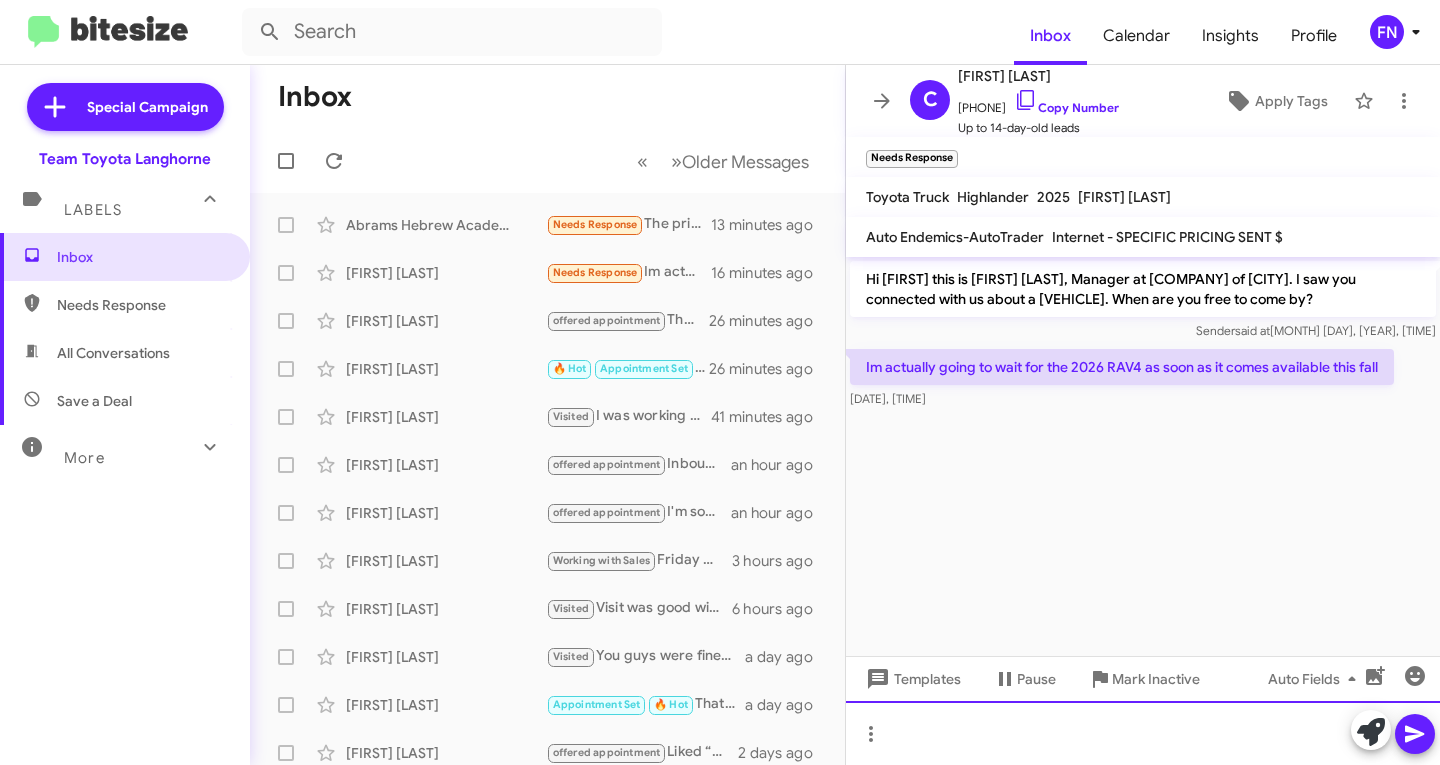 click 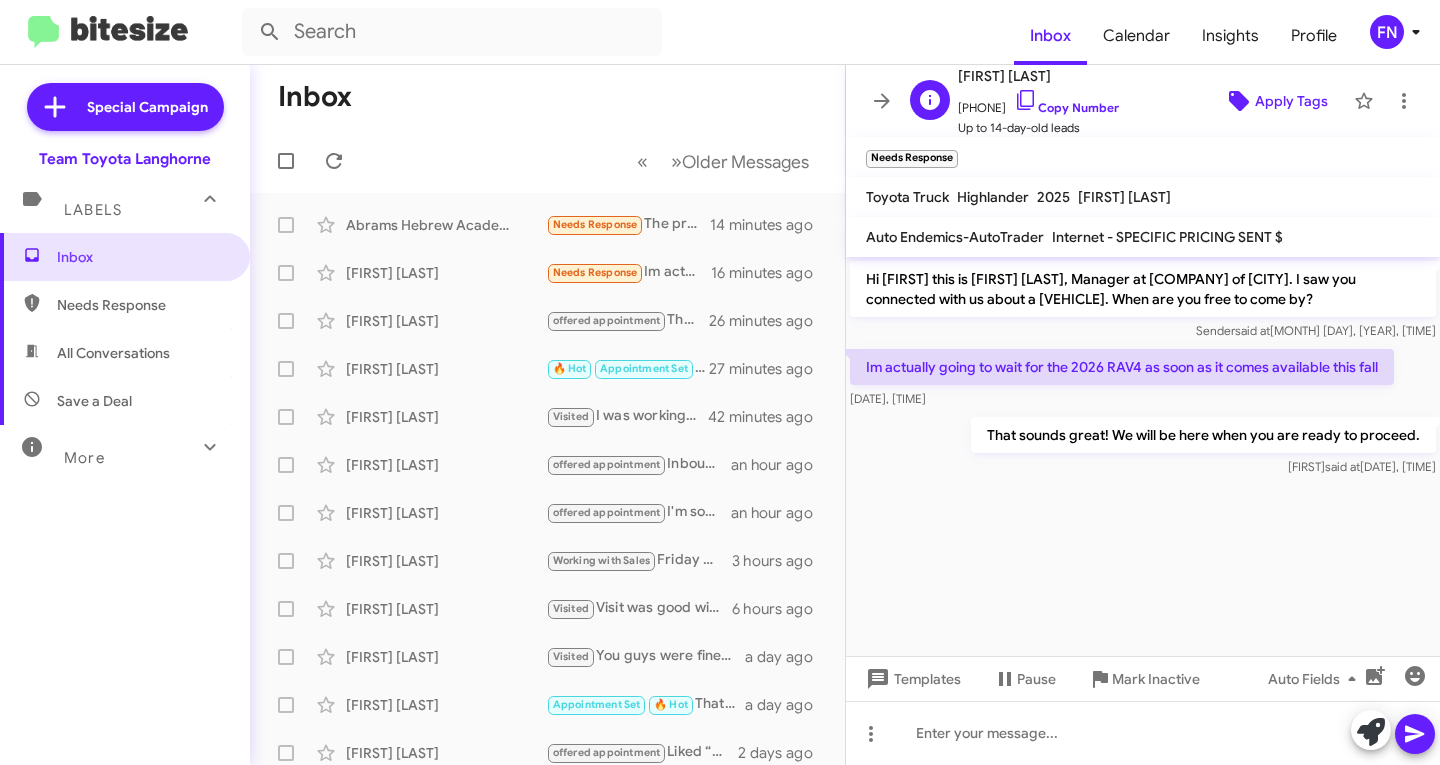 click on "Apply Tags" 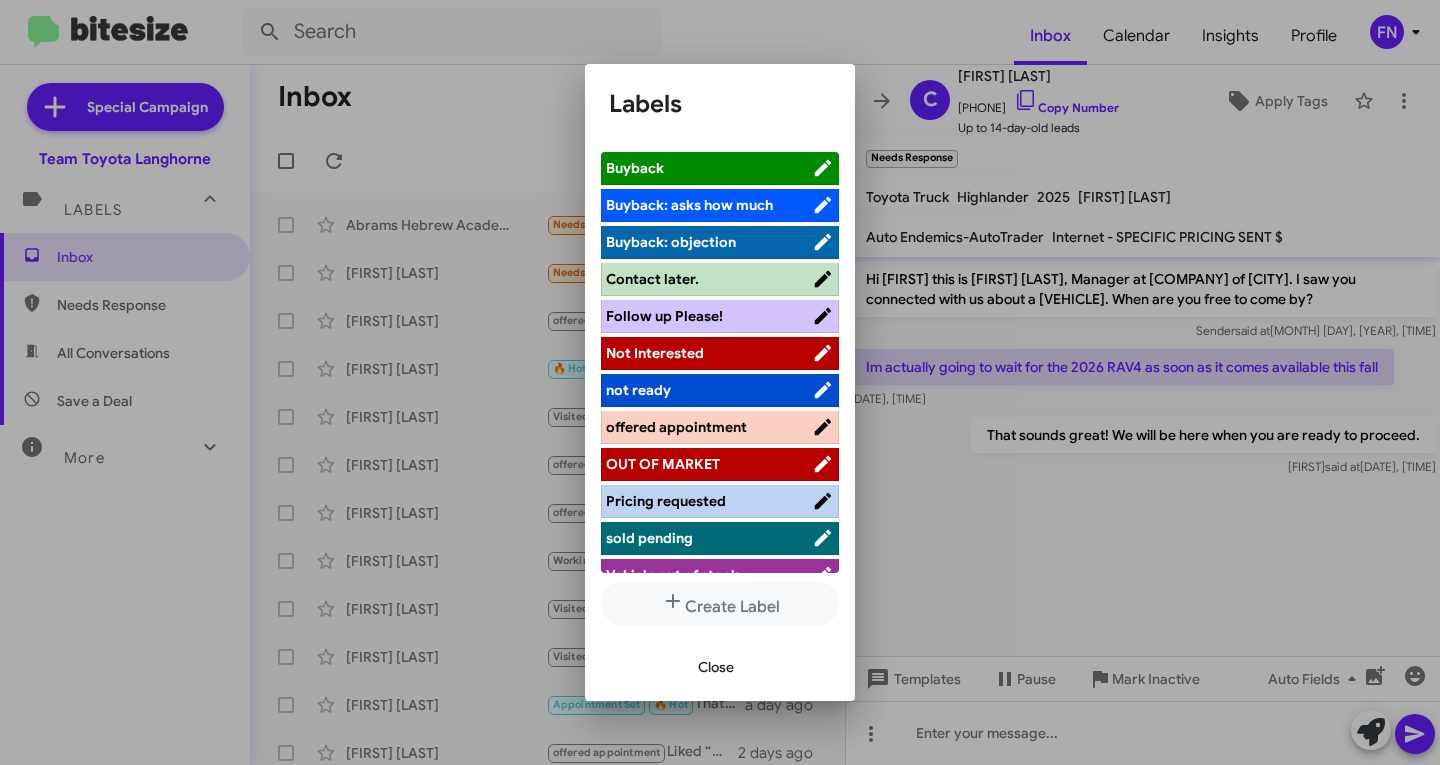 scroll, scrollTop: 283, scrollLeft: 0, axis: vertical 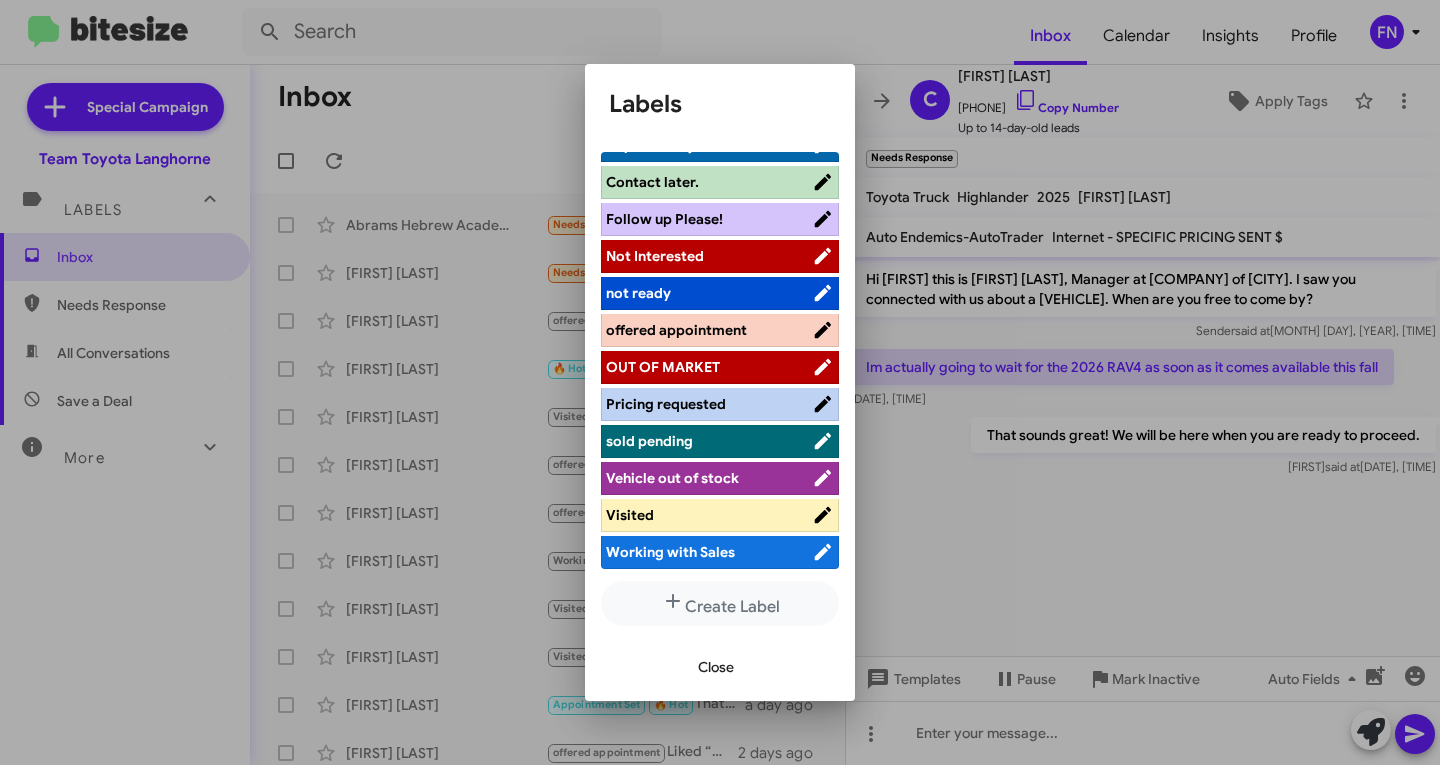 click on "offered appointment" at bounding box center (676, 330) 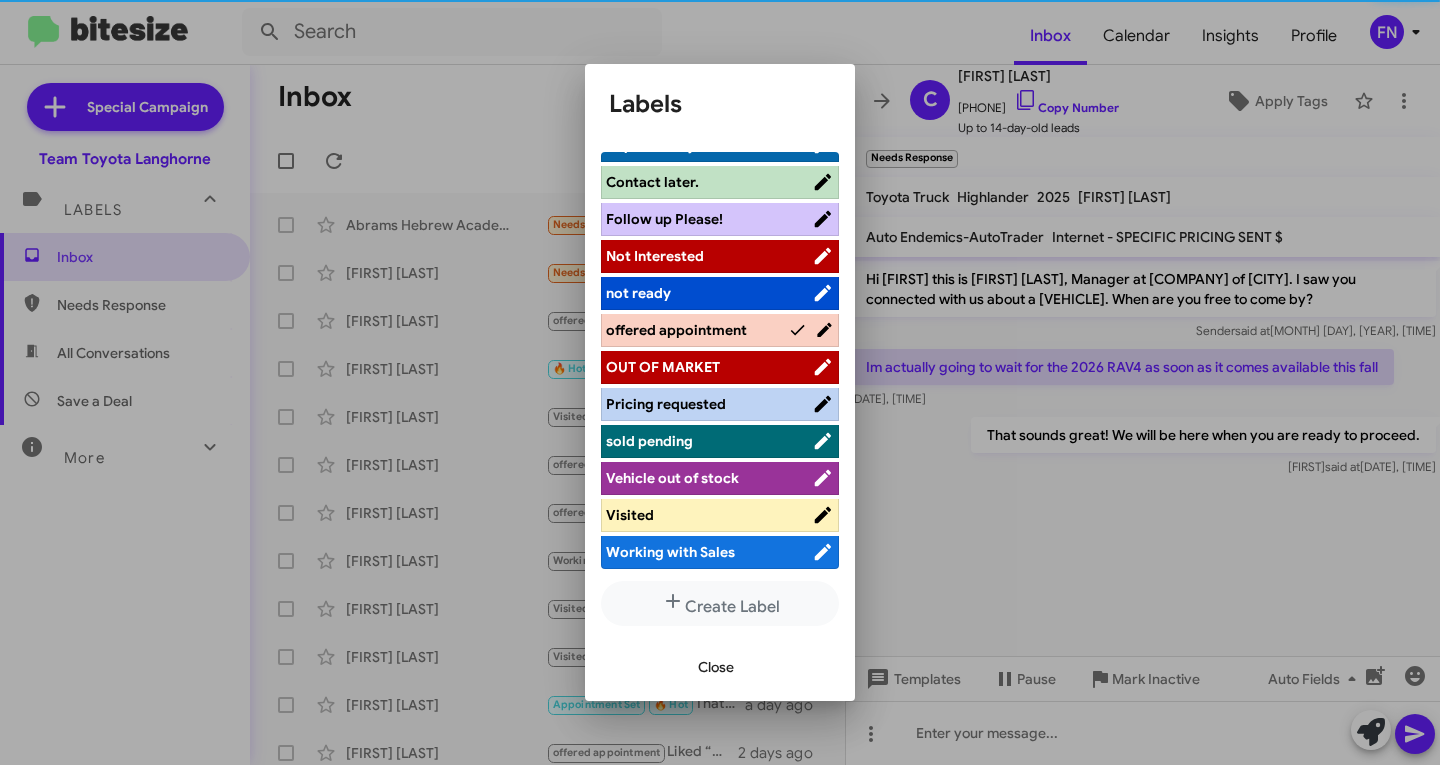 scroll, scrollTop: 283, scrollLeft: 0, axis: vertical 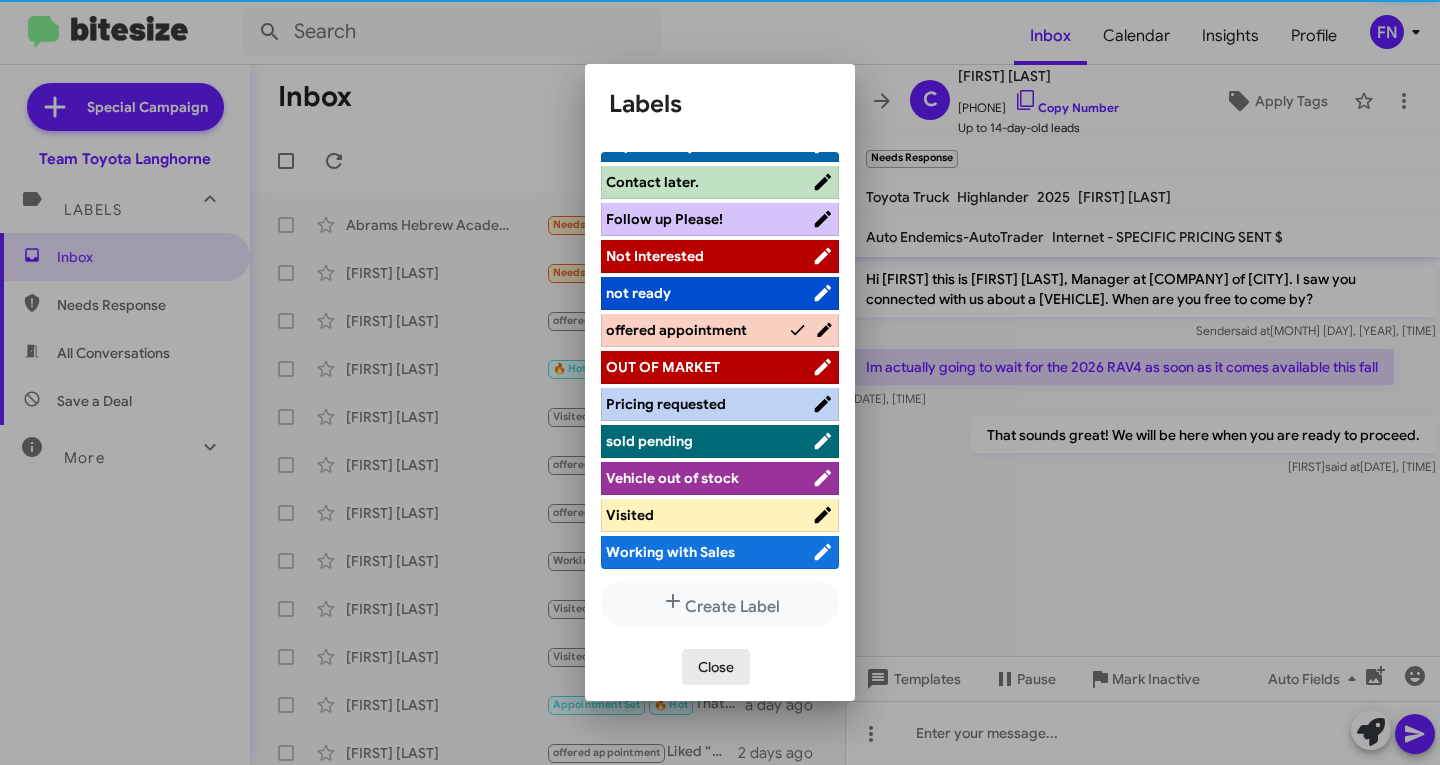 click on "Close" at bounding box center (716, 667) 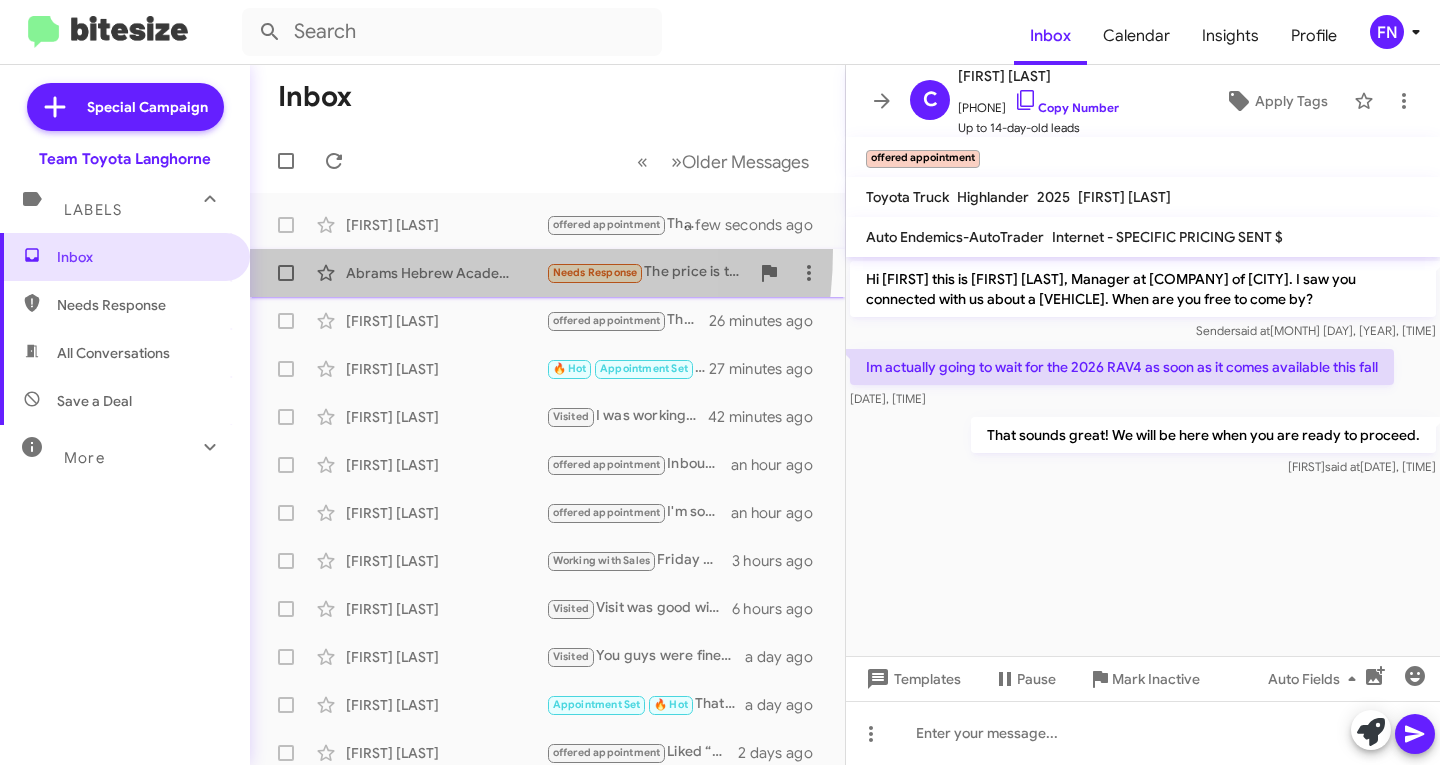 click on "[COMPANY] [TAG] [TAG] The price is to high [TIME_AGO]" 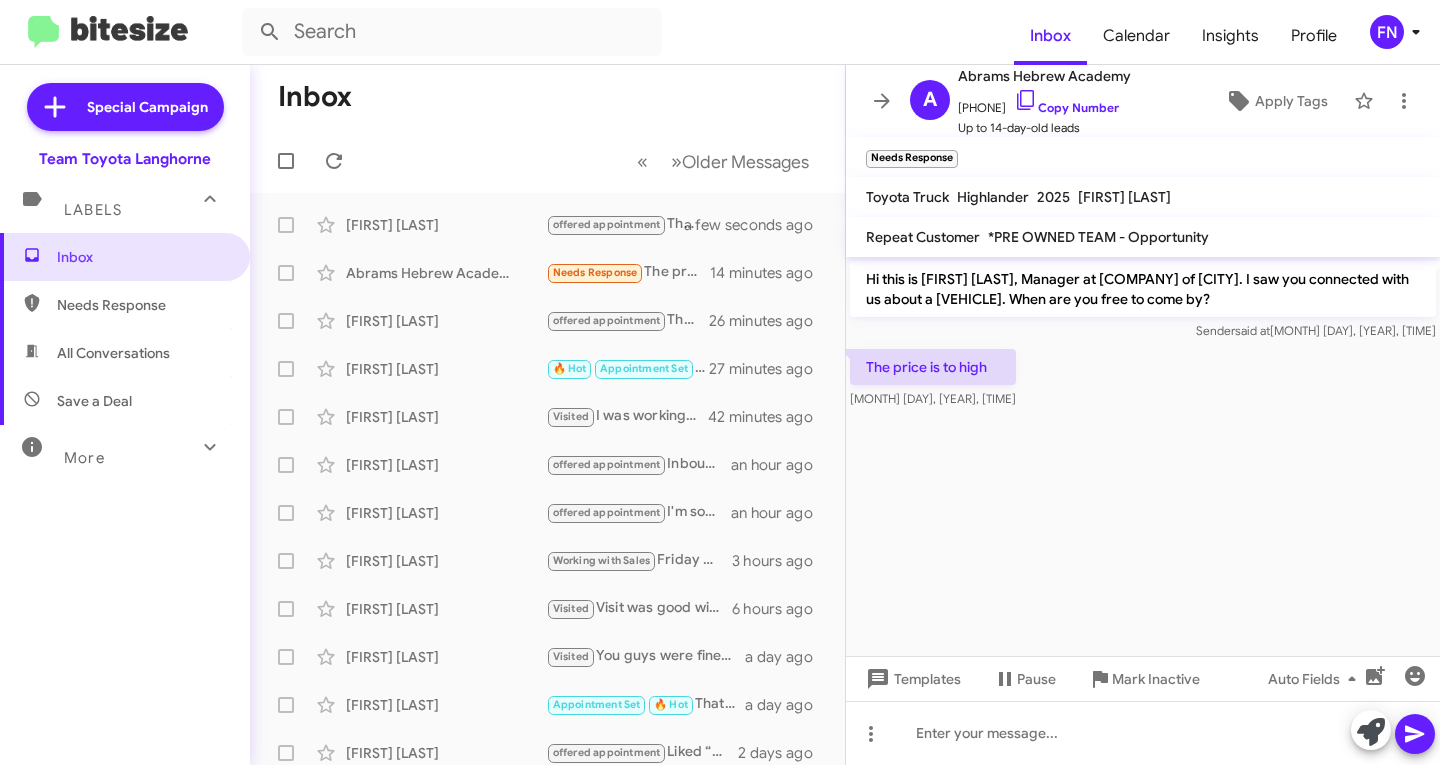 click 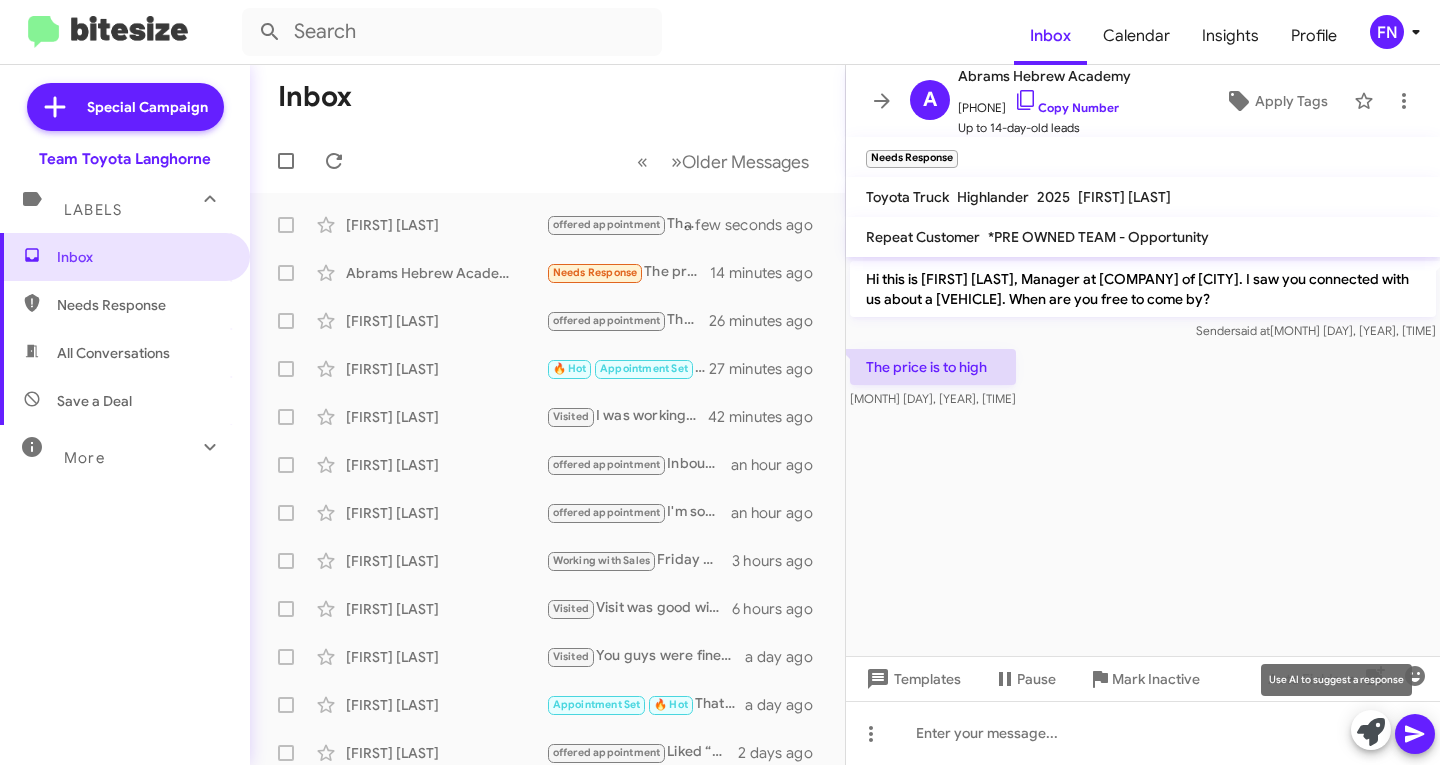 click 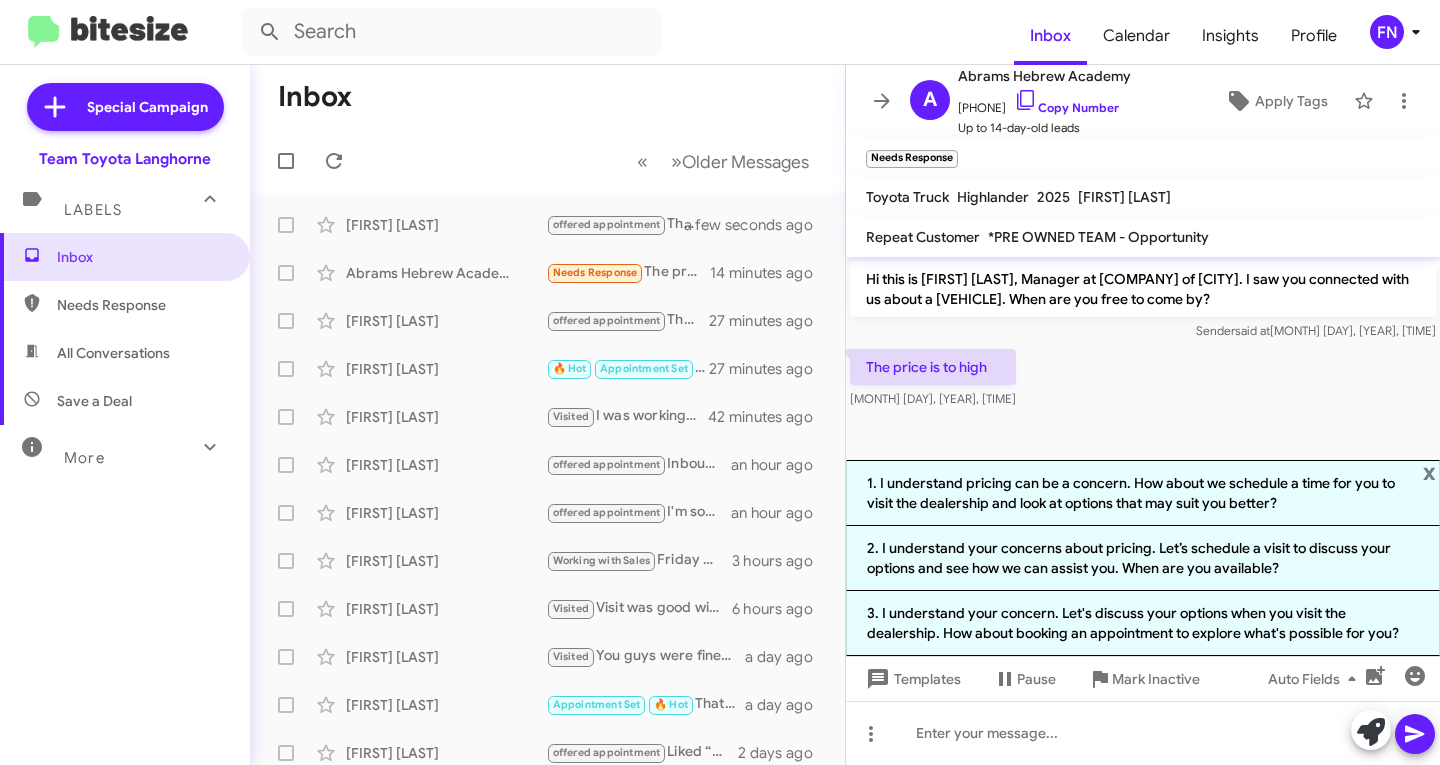 click on "1. I understand pricing can be a concern. How about we schedule a time for you to visit the dealership and look at options that may suit you better?" 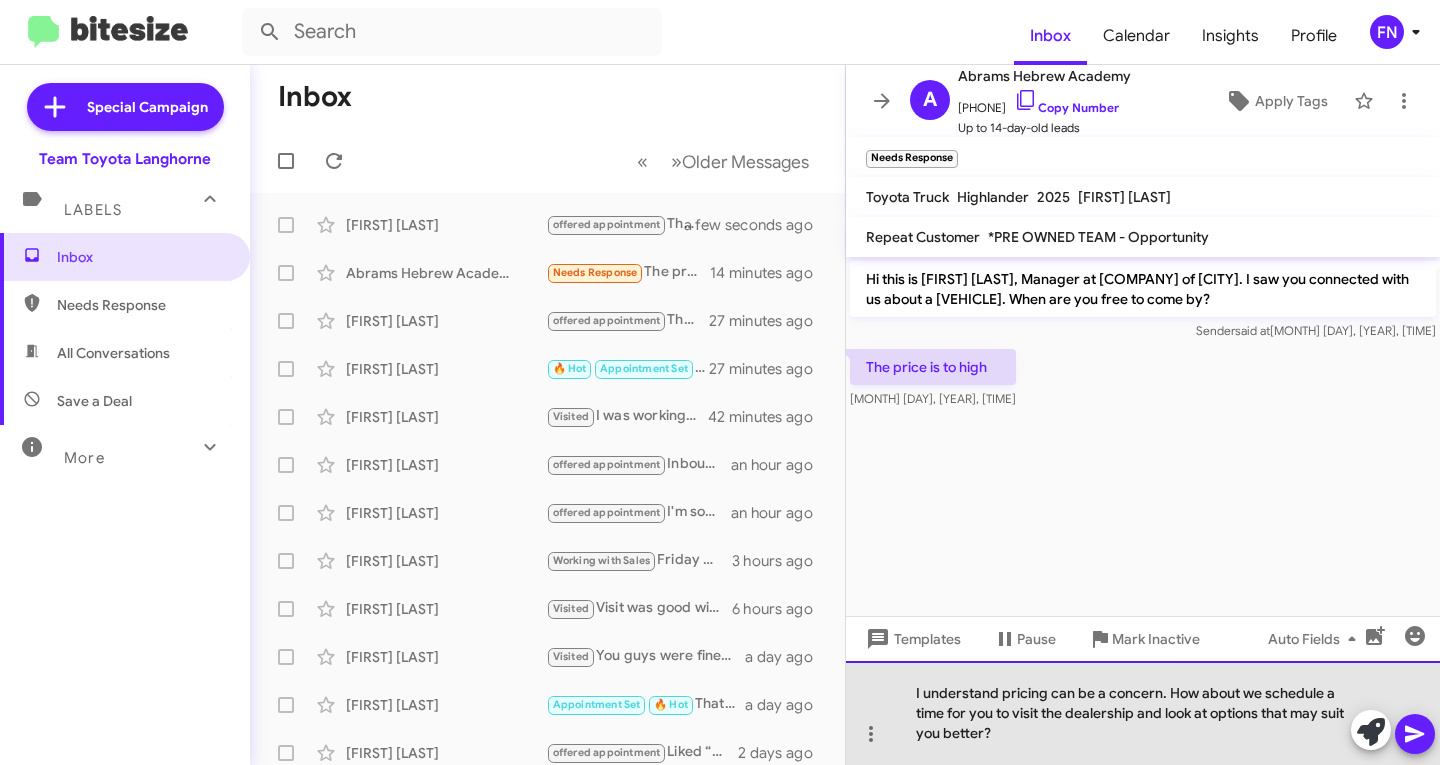 drag, startPoint x: 1057, startPoint y: 735, endPoint x: 1169, endPoint y: 690, distance: 120.70211 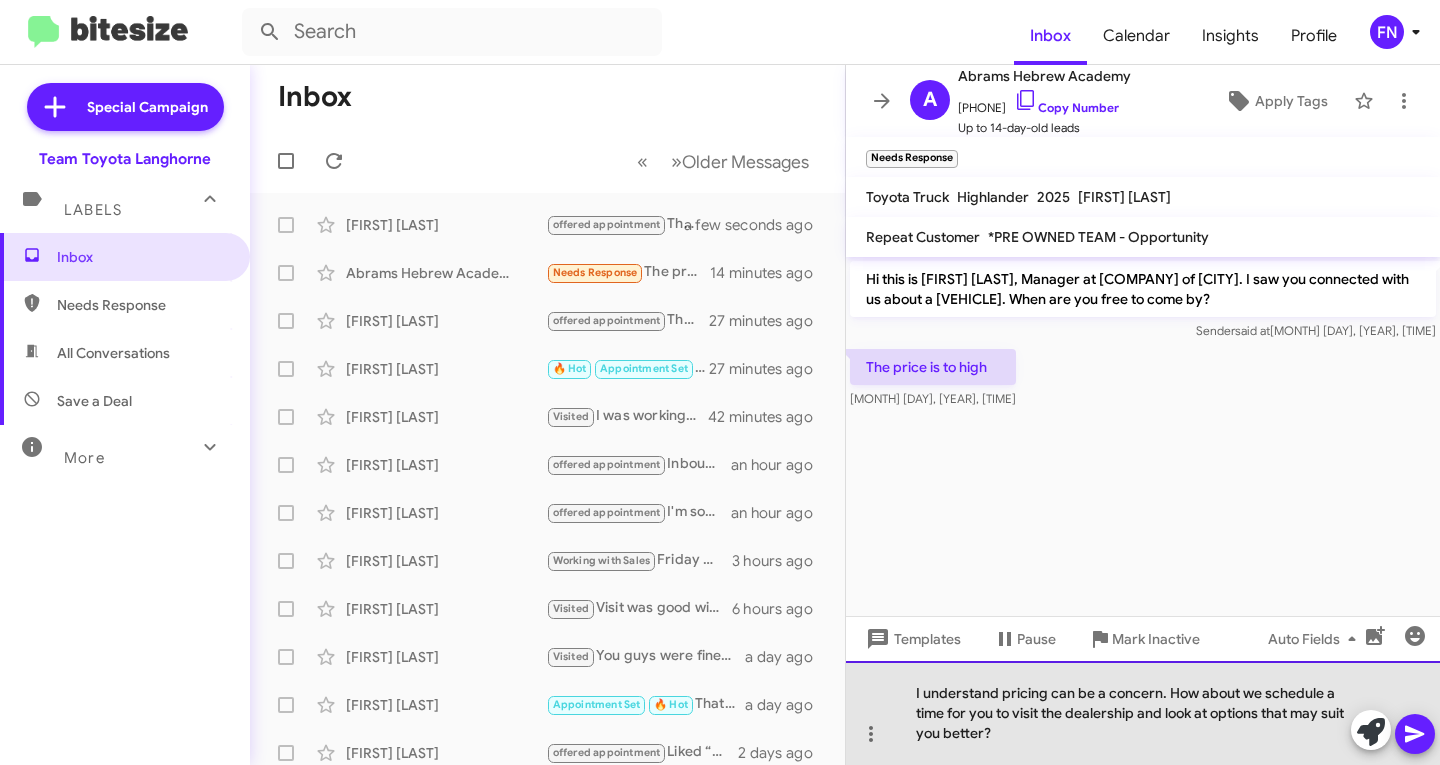 click on "I understand pricing can be a concern. How about we schedule a time for you to visit the dealership and look at options that may suit you better?" 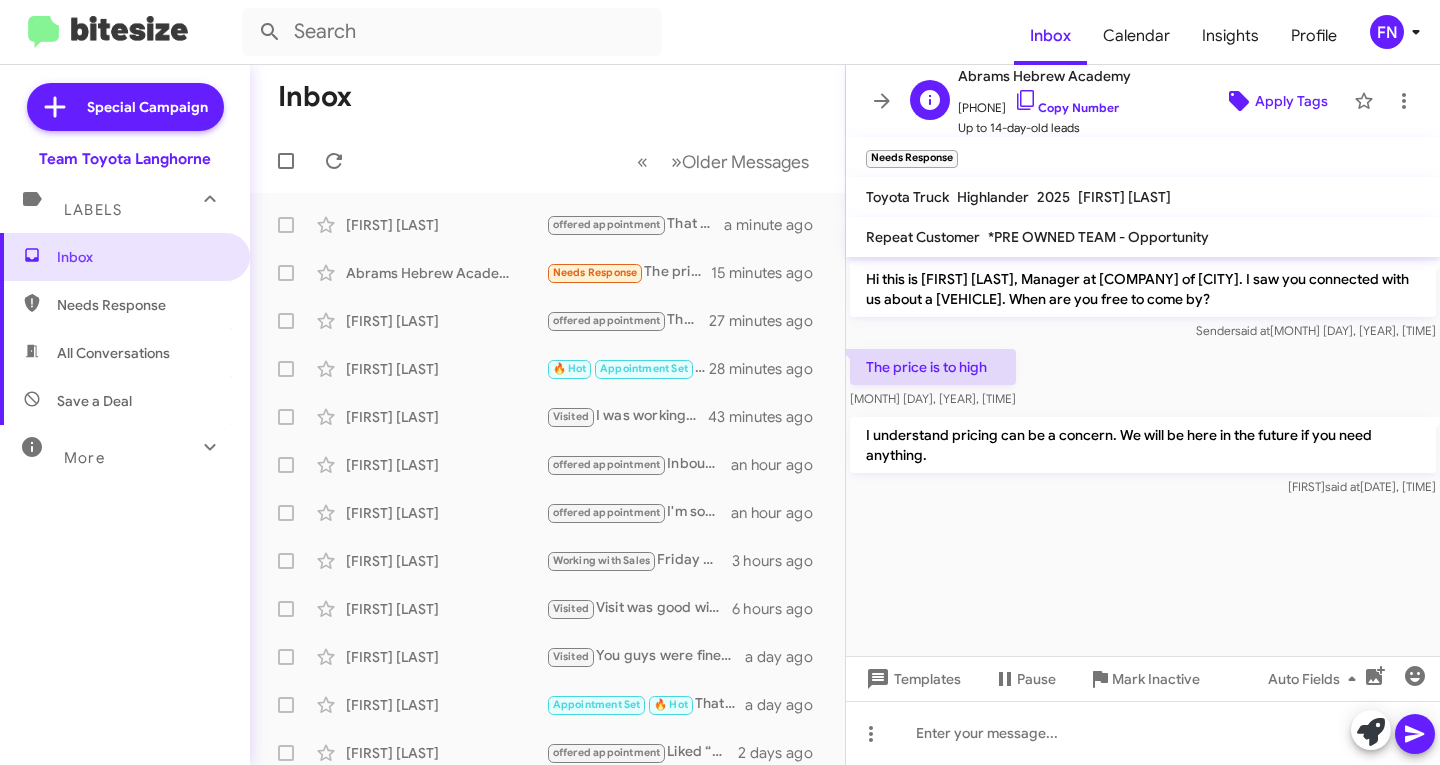 click on "Apply Tags" 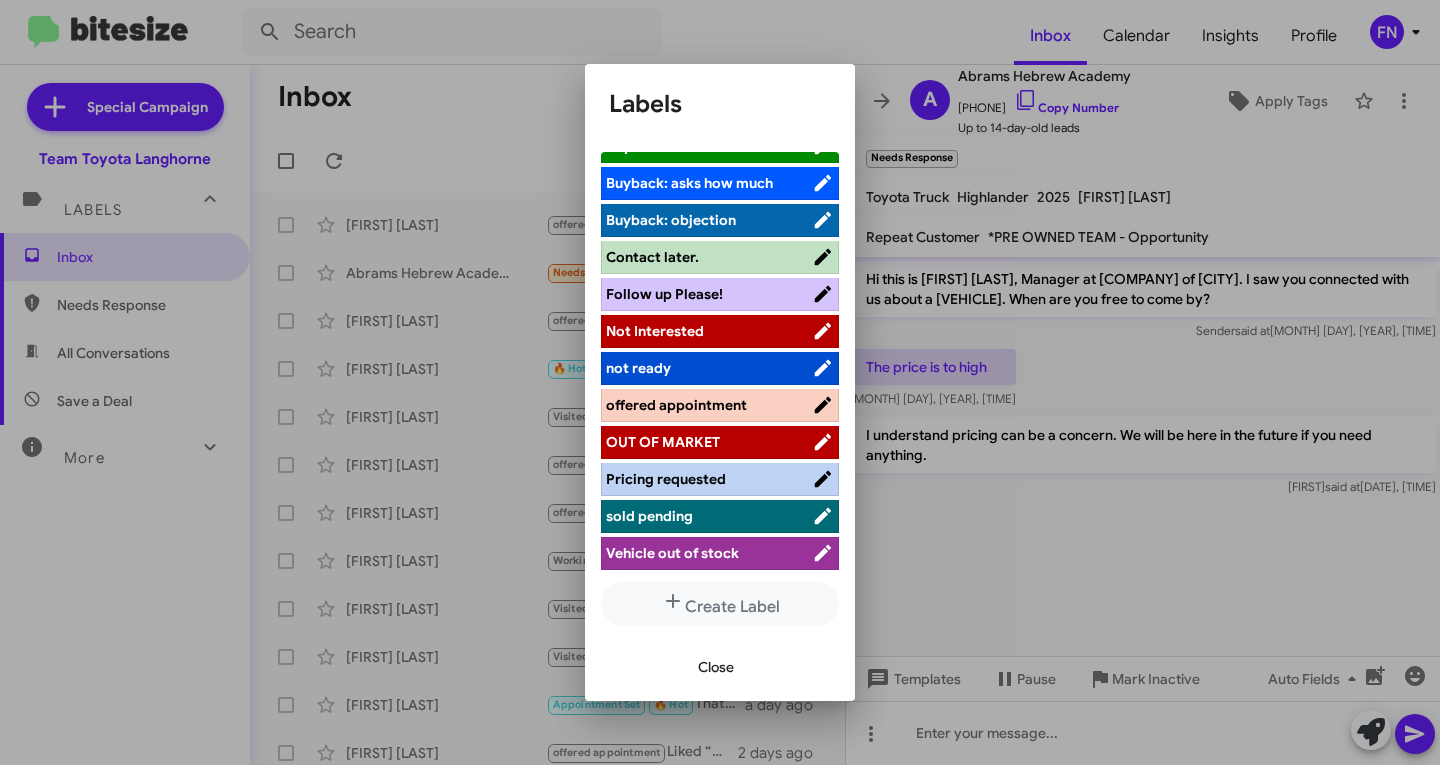 scroll, scrollTop: 283, scrollLeft: 0, axis: vertical 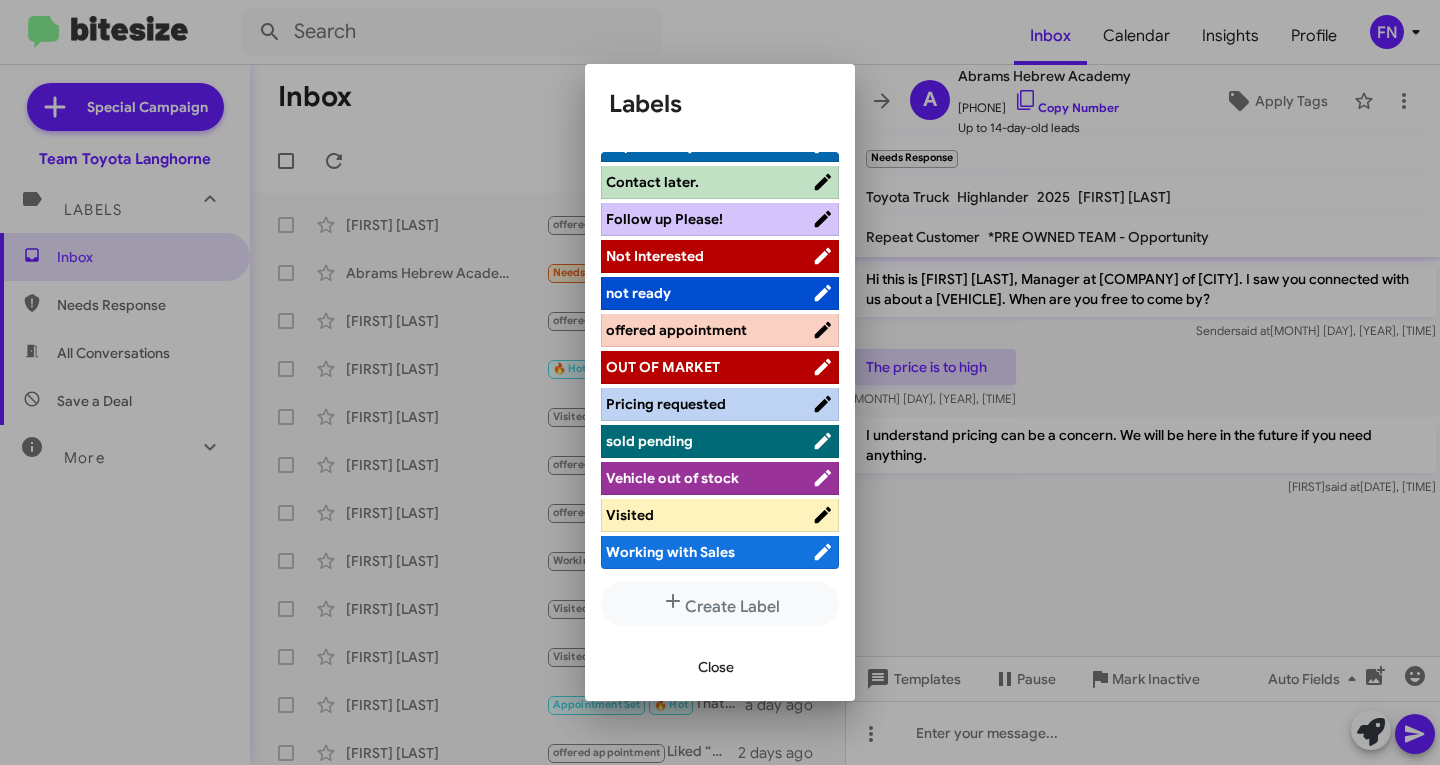click on "Not Interested" at bounding box center [709, 256] 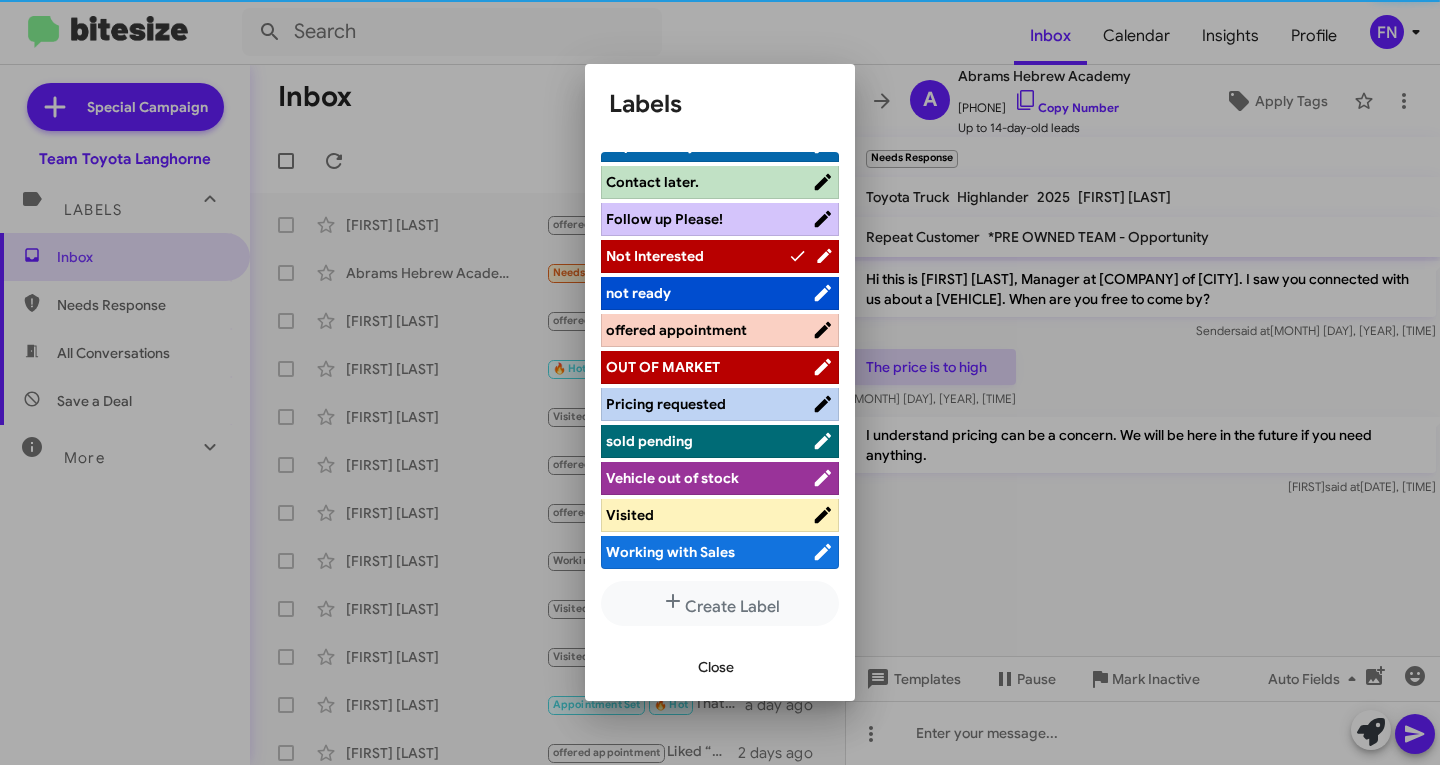 scroll, scrollTop: 283, scrollLeft: 0, axis: vertical 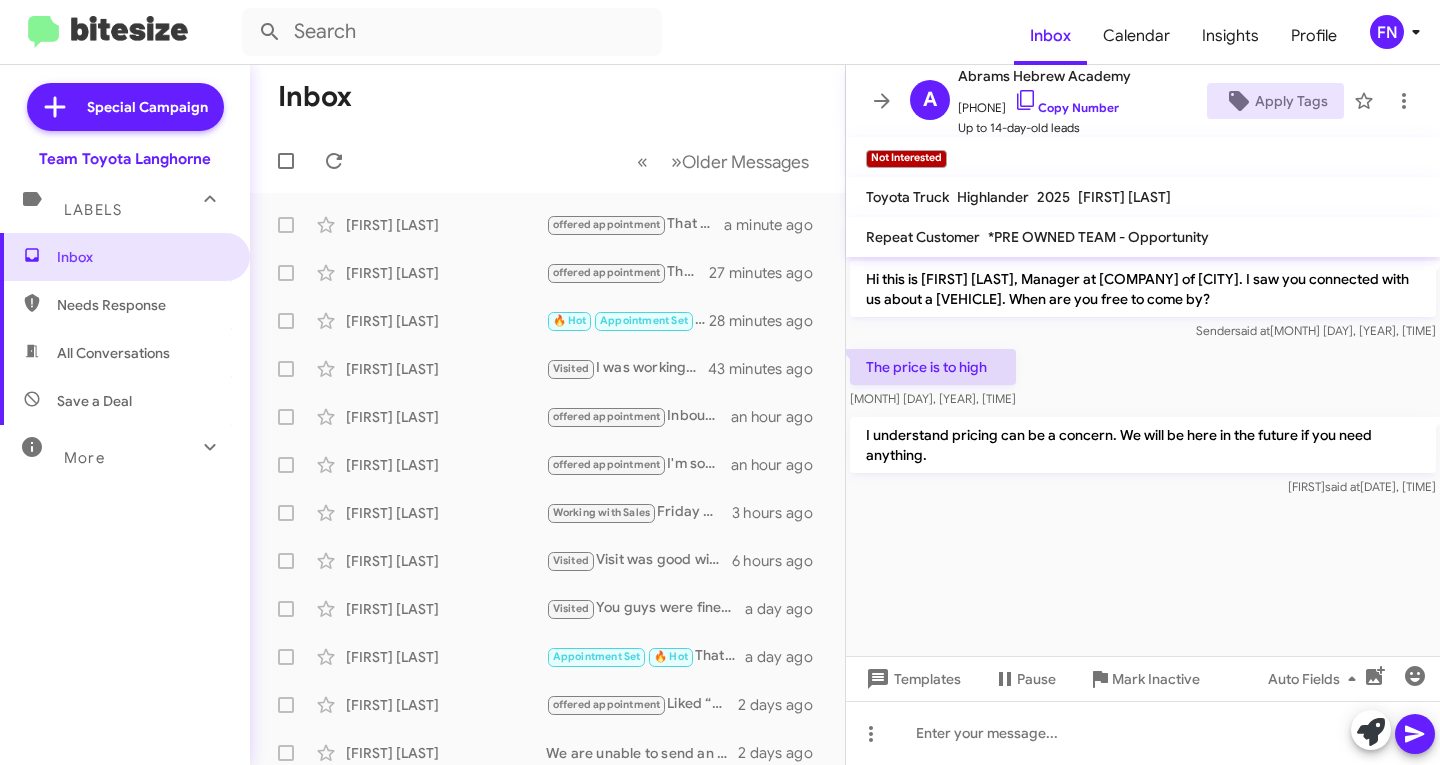 click on "All Conversations" at bounding box center [125, 353] 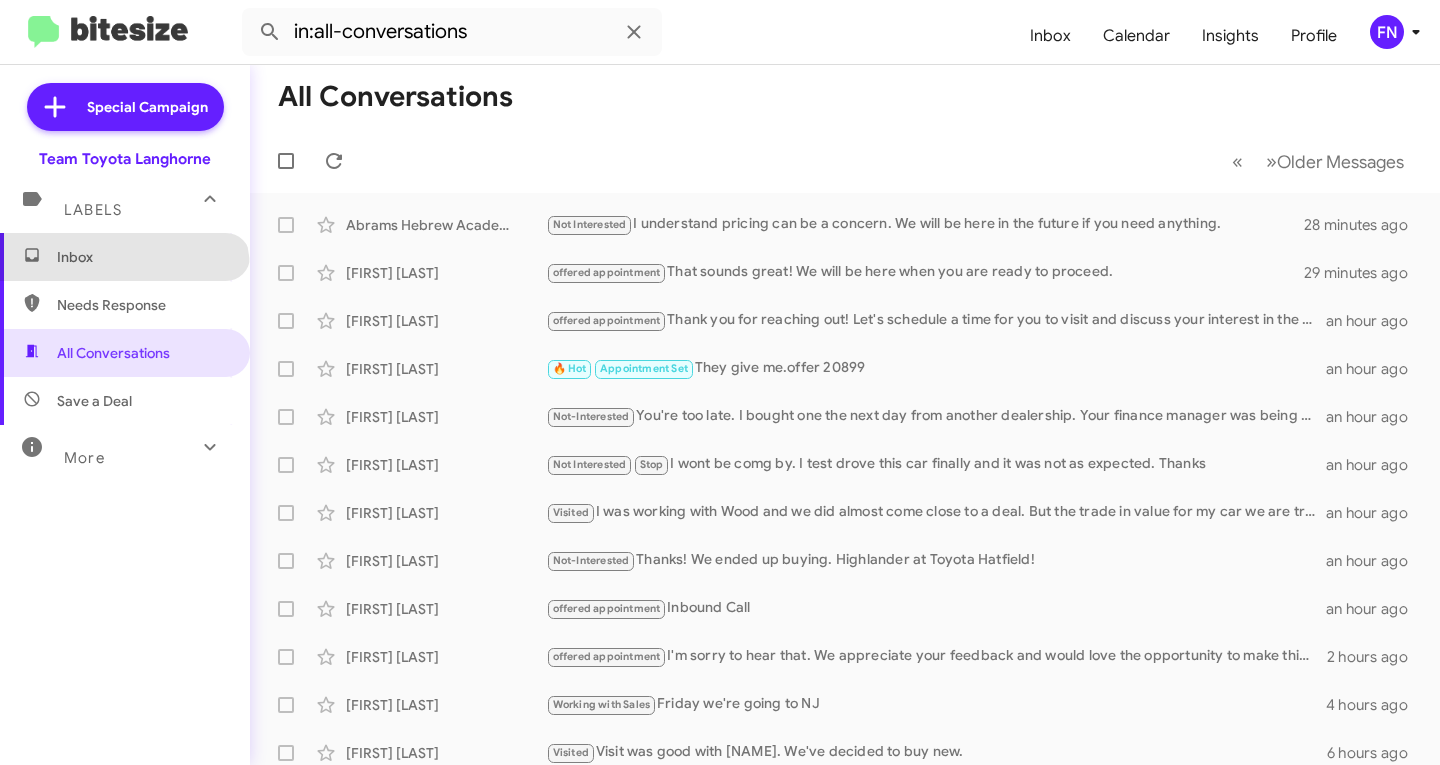 click on "Inbox" at bounding box center [125, 257] 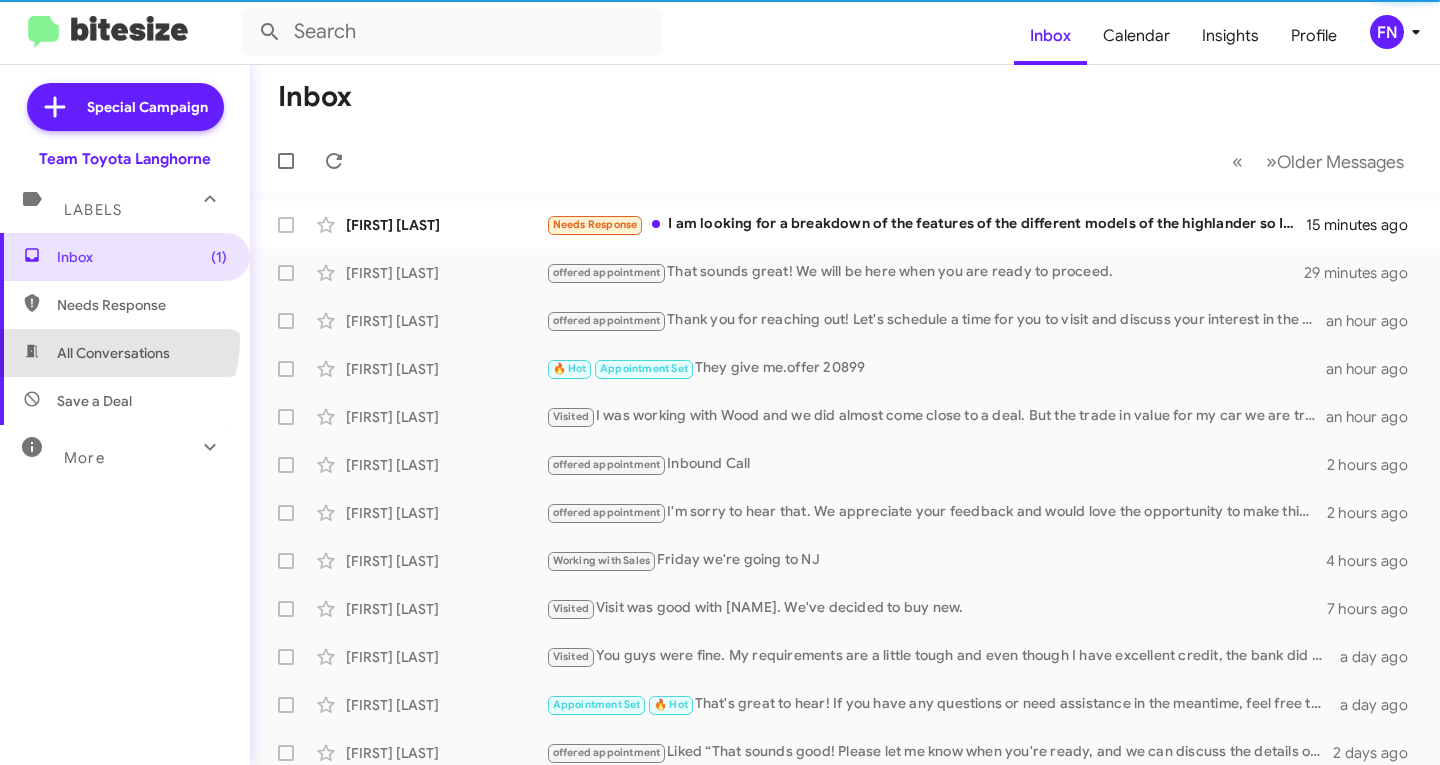 click on "All Conversations" at bounding box center [125, 353] 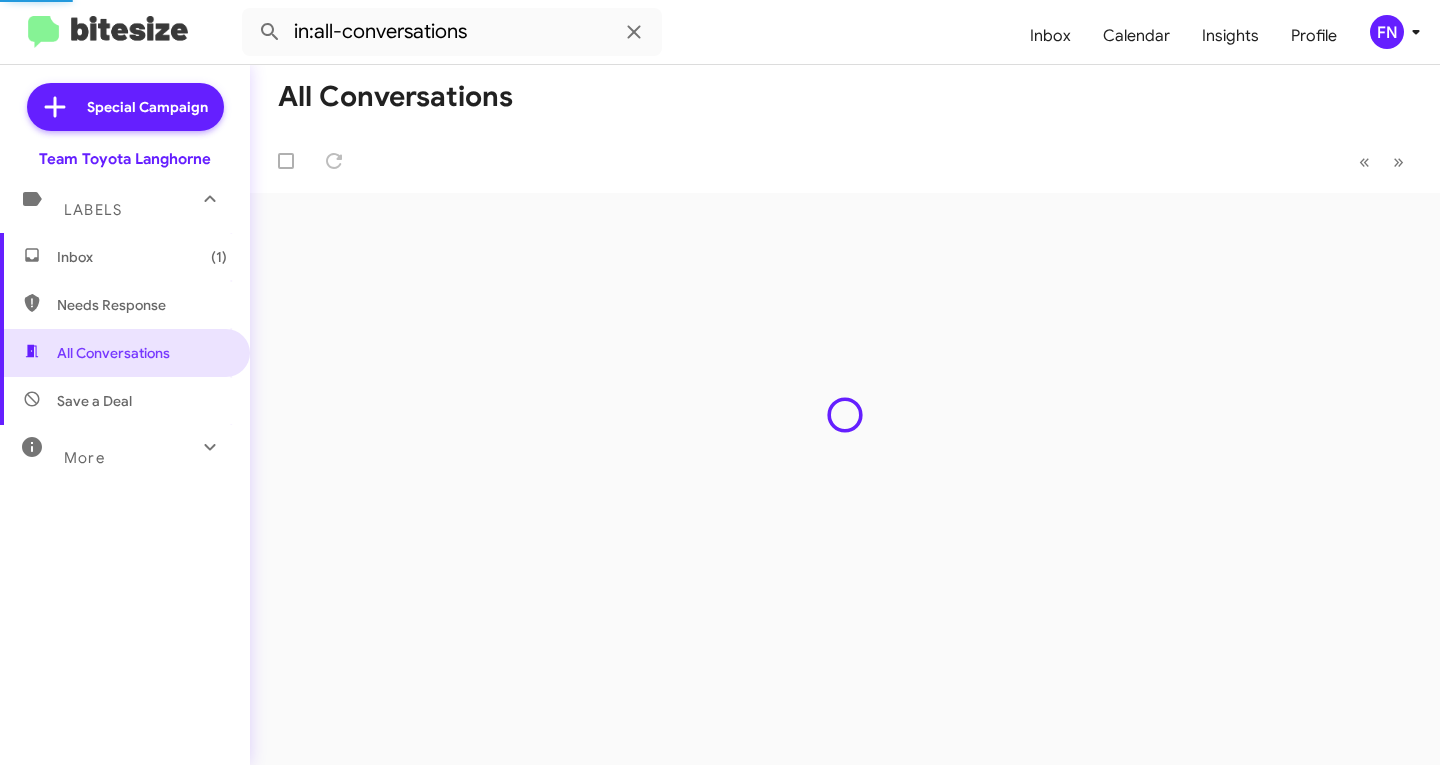 click on "Inbox  (1)" at bounding box center (142, 257) 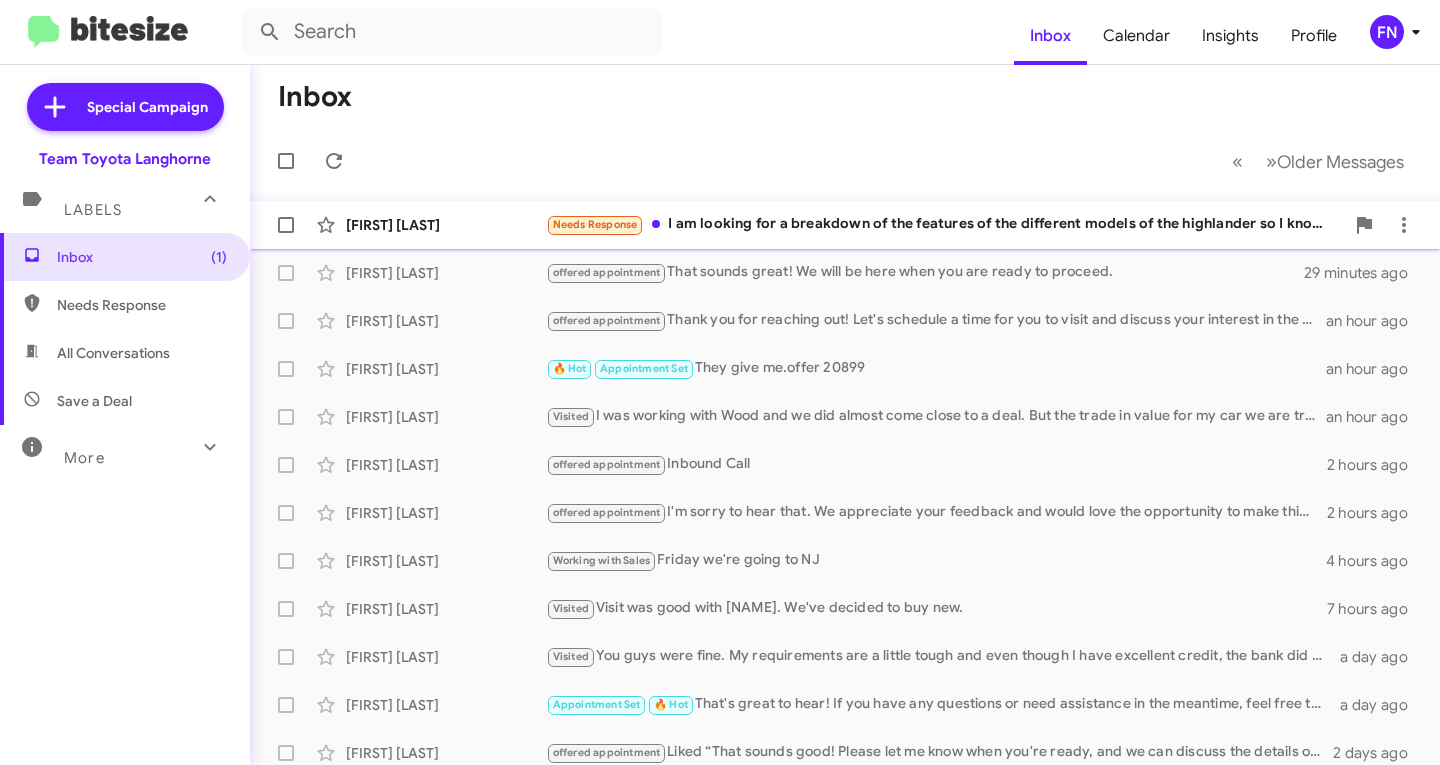 click on "[FIRST] [LAST]" 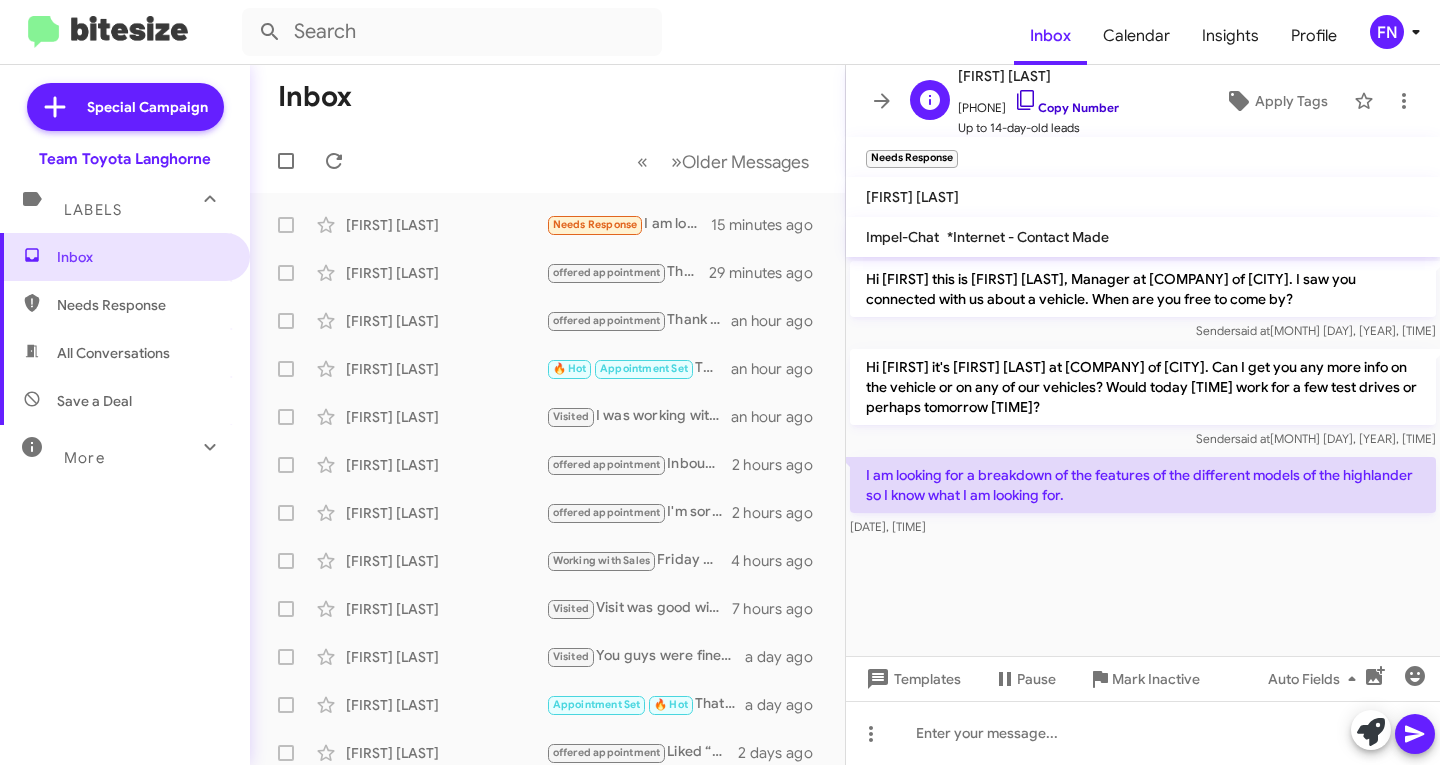 click on "Copy Number" 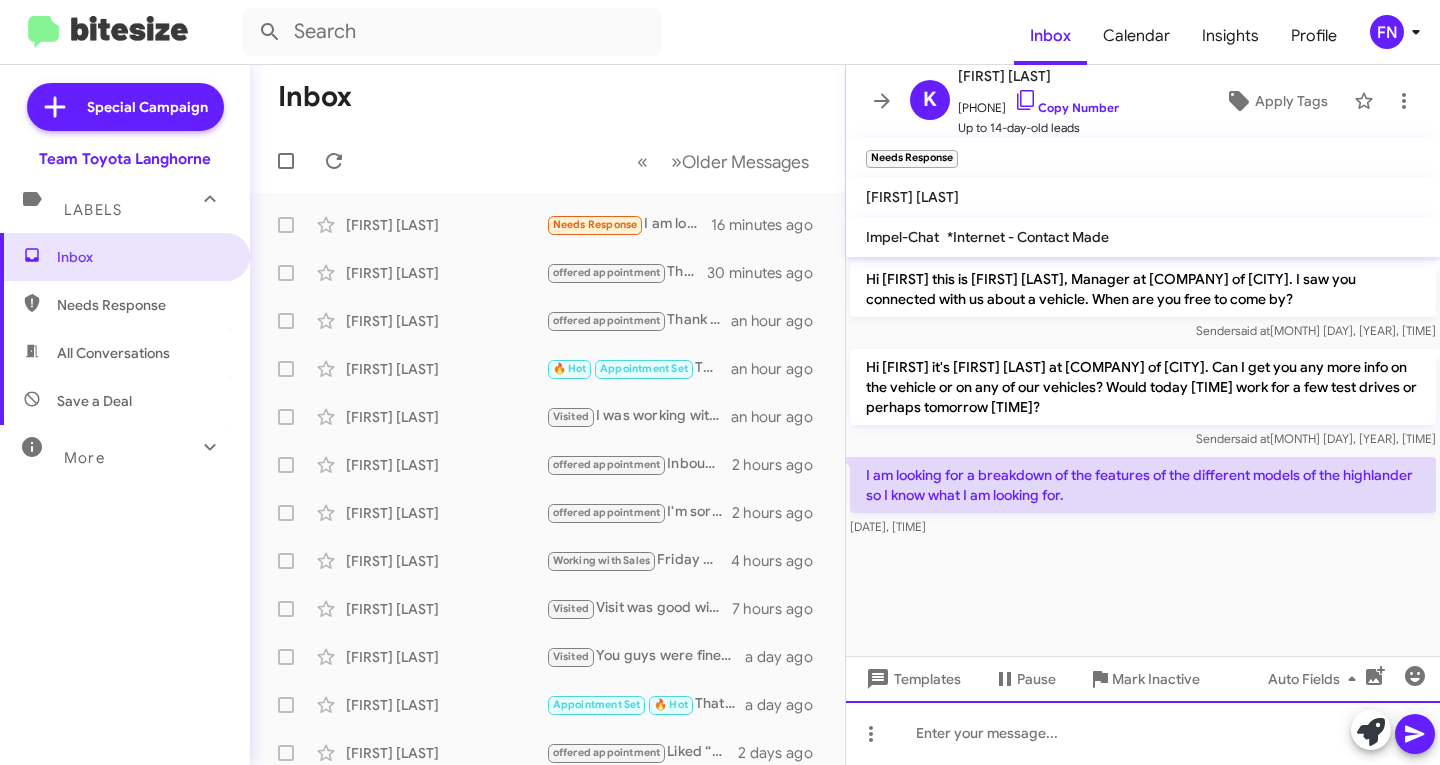 paste 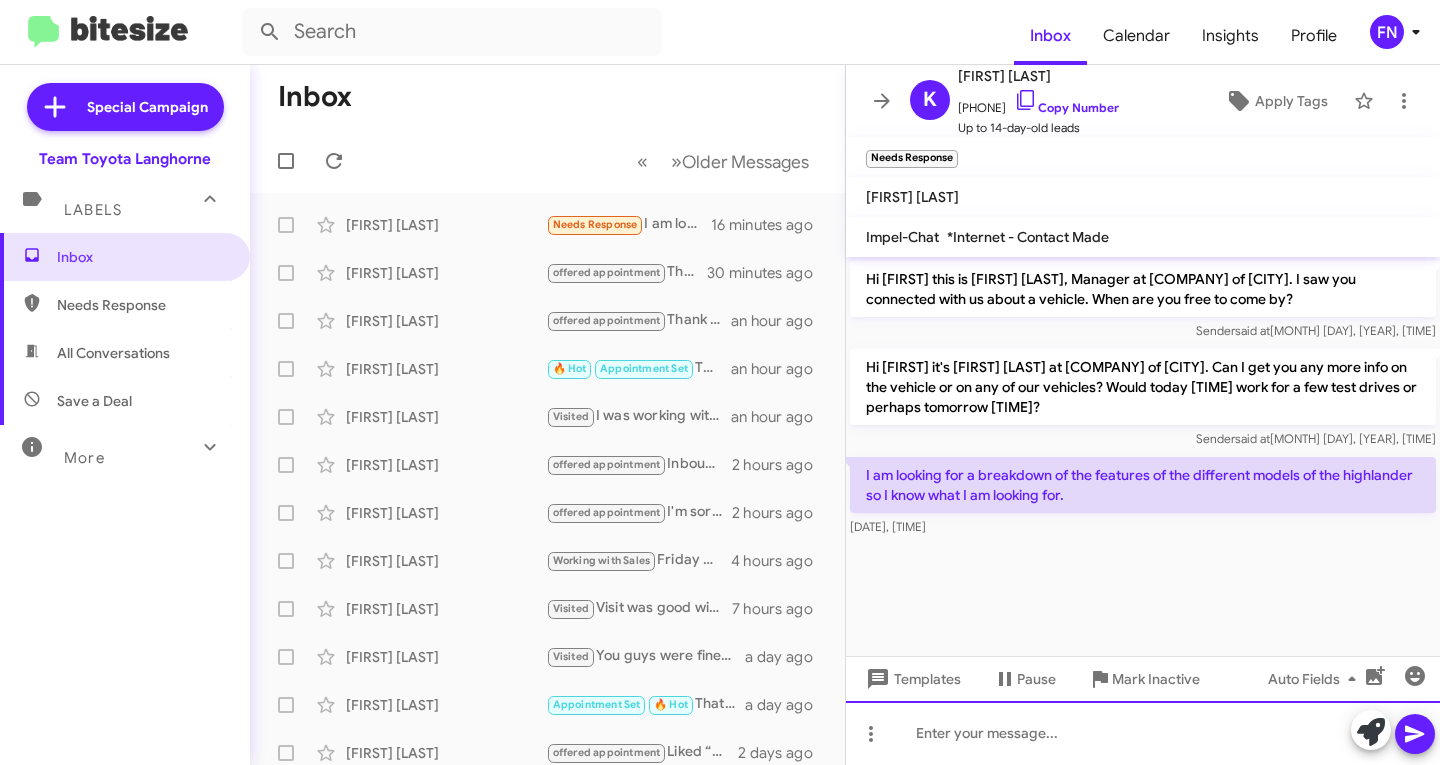 type 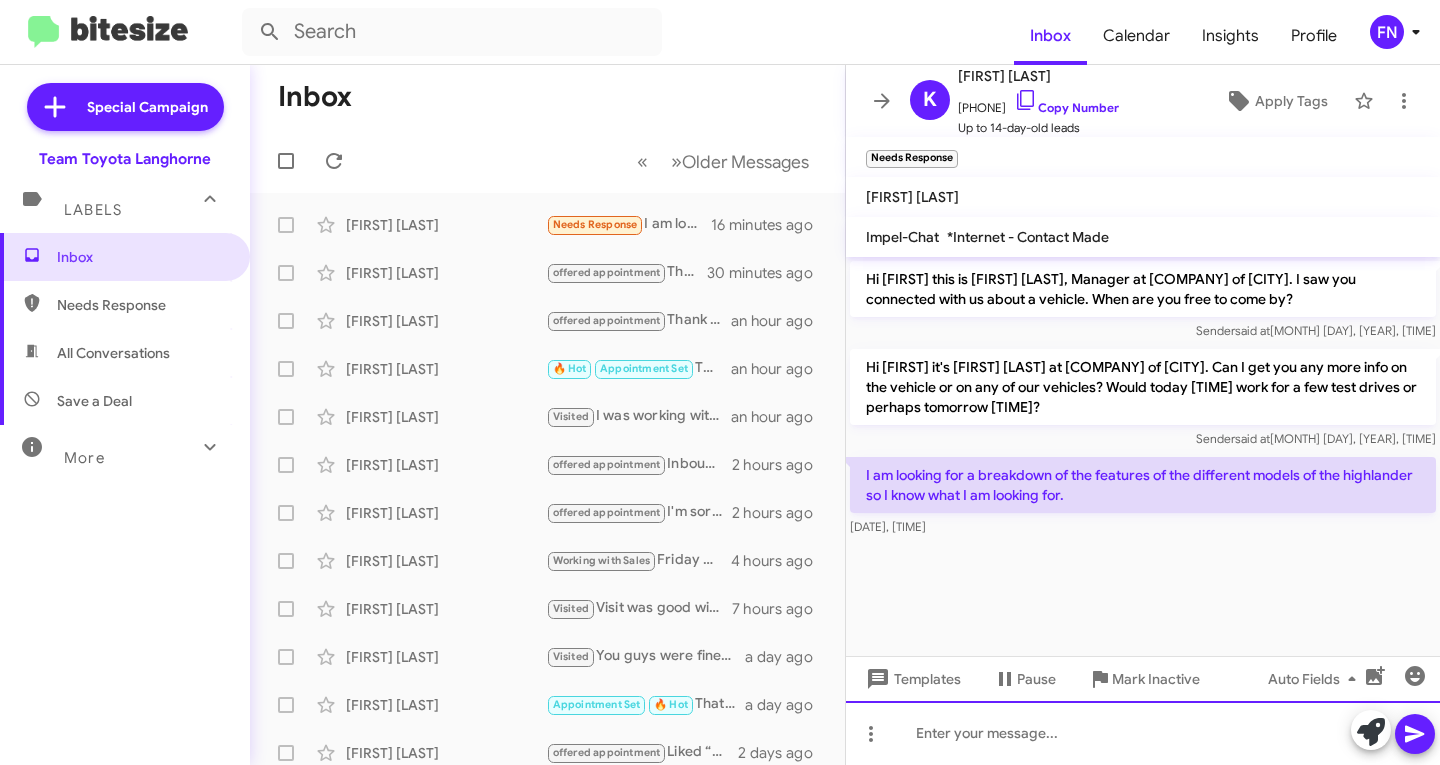 click 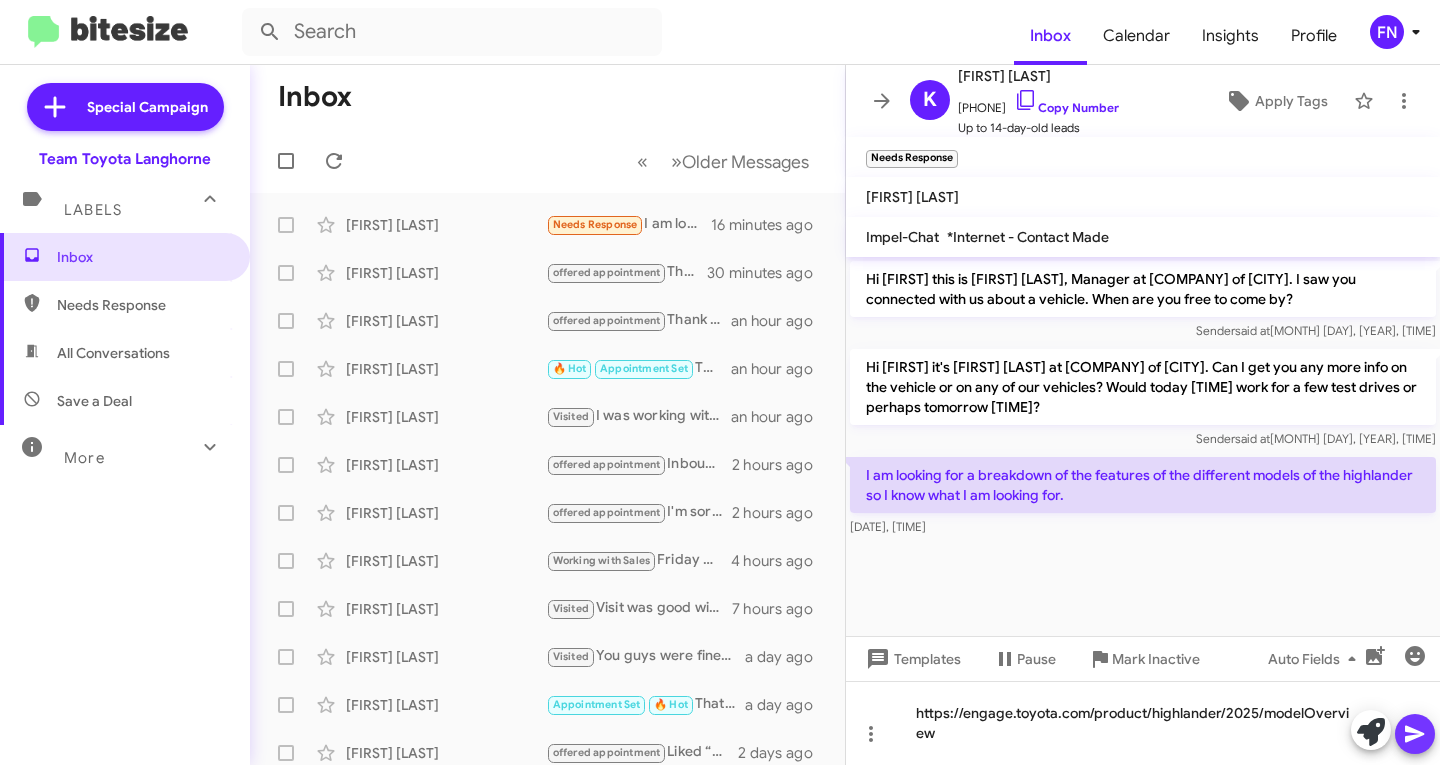 click 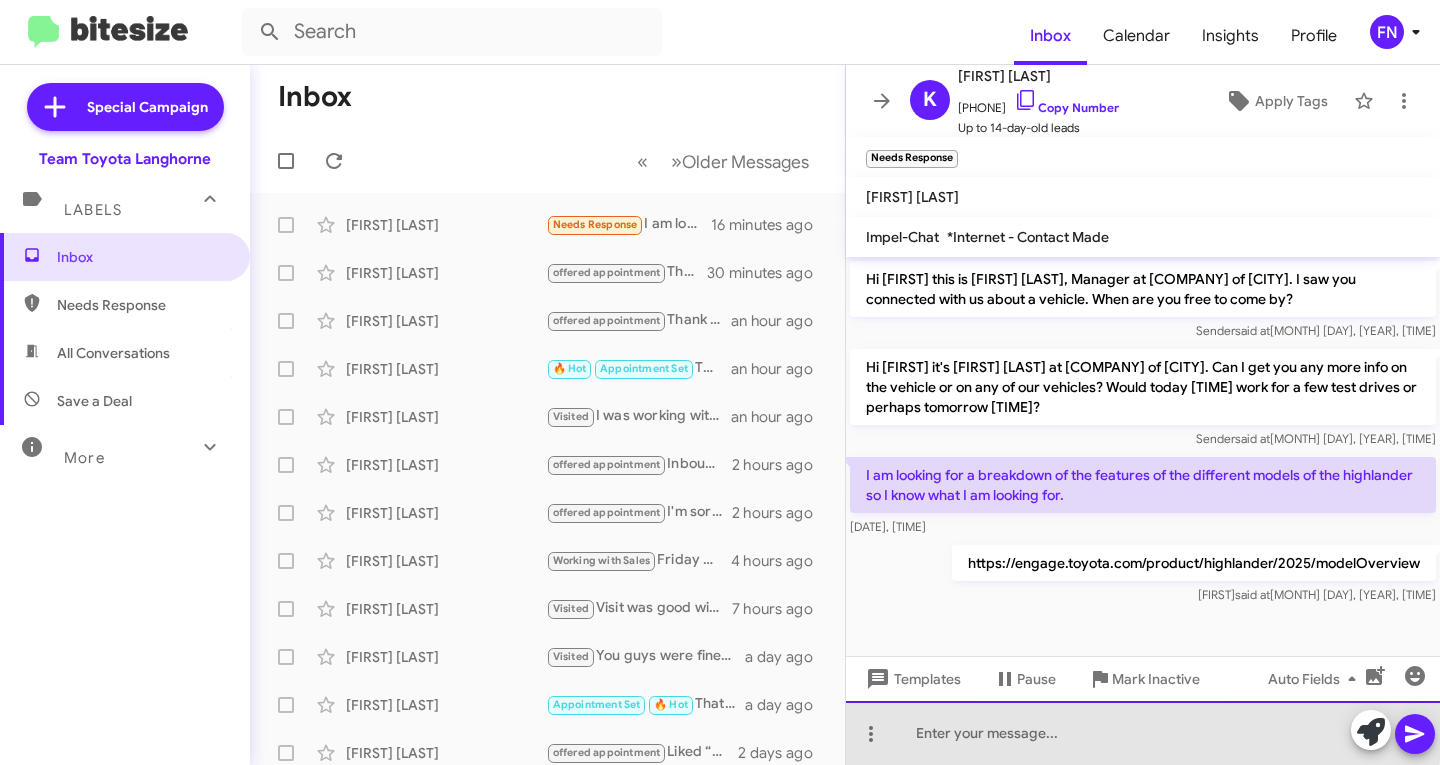 click 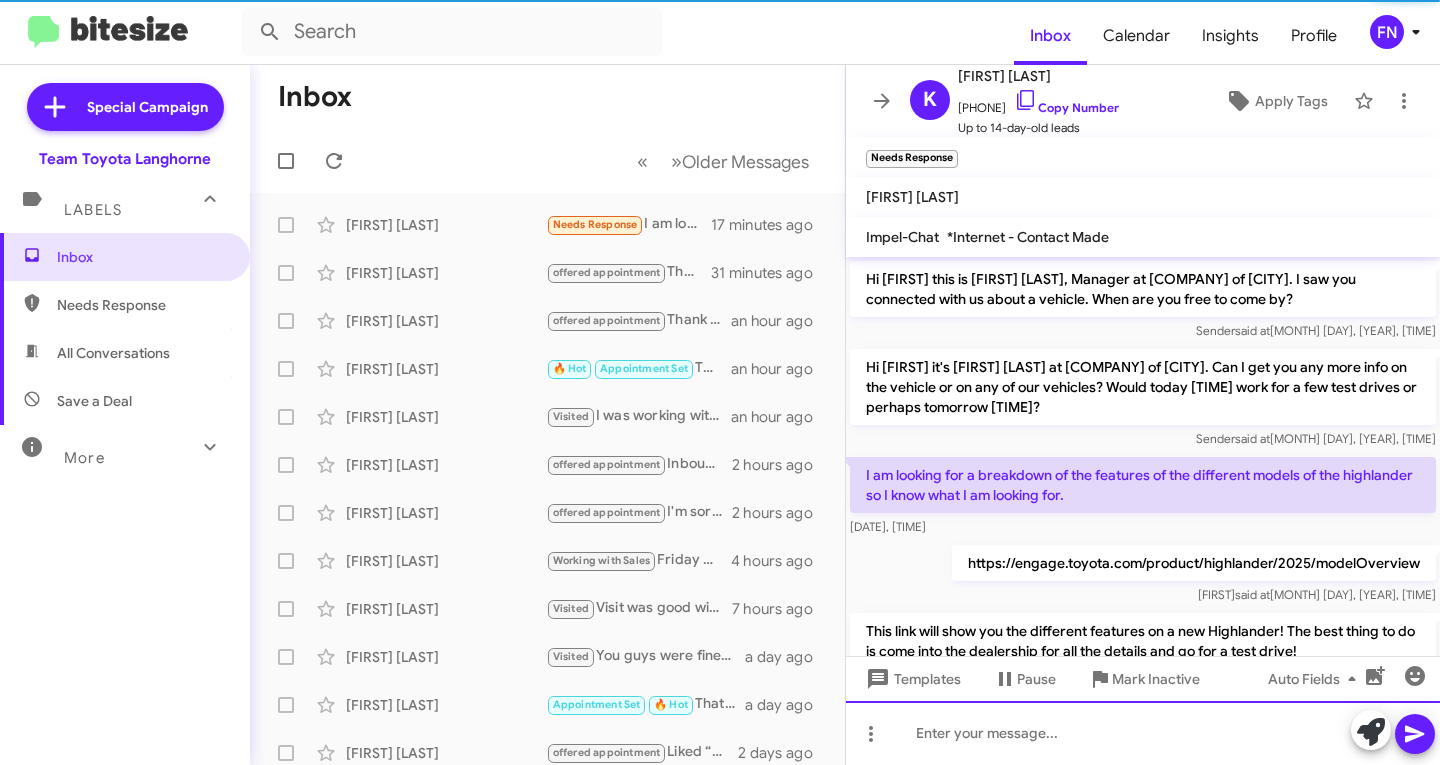 scroll, scrollTop: 66, scrollLeft: 0, axis: vertical 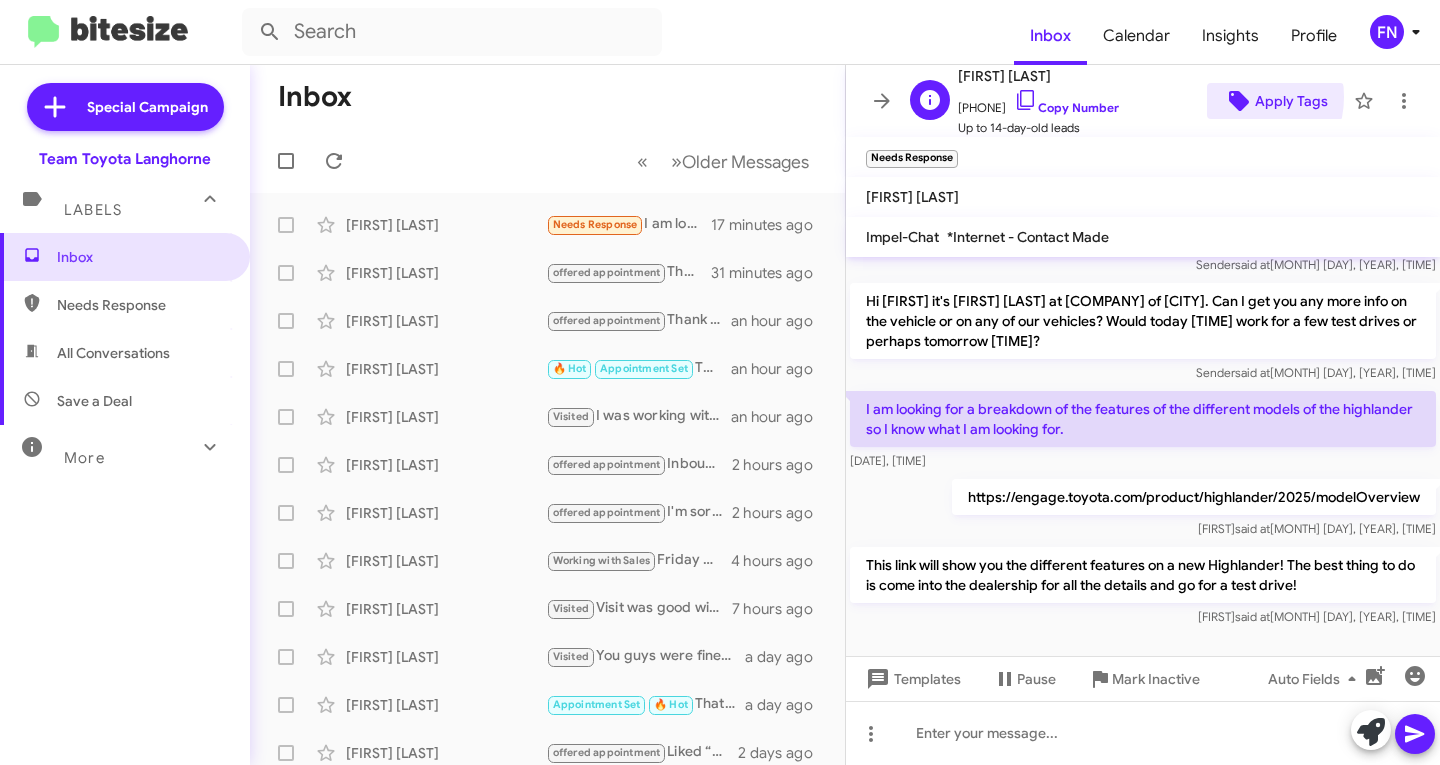 click 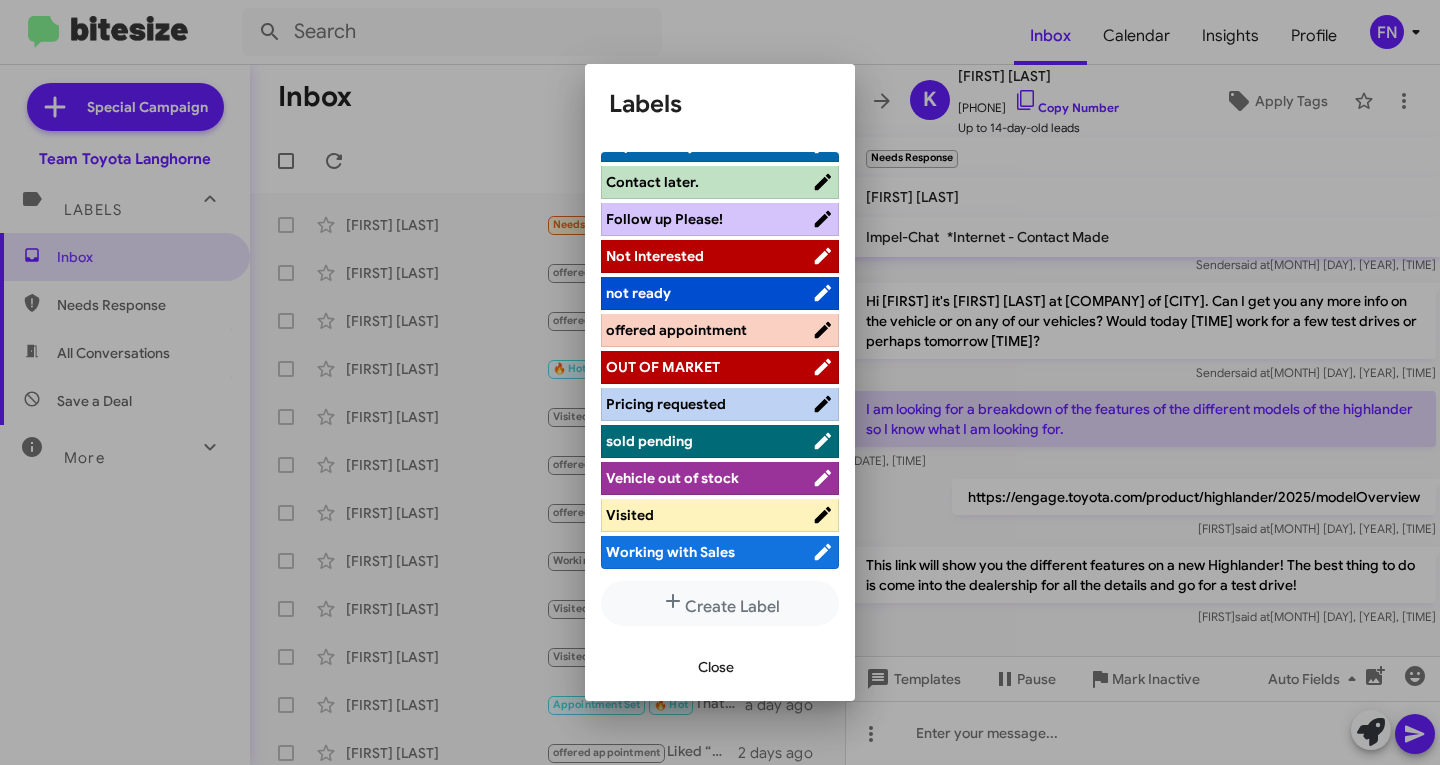 click on "offered appointment" at bounding box center (676, 330) 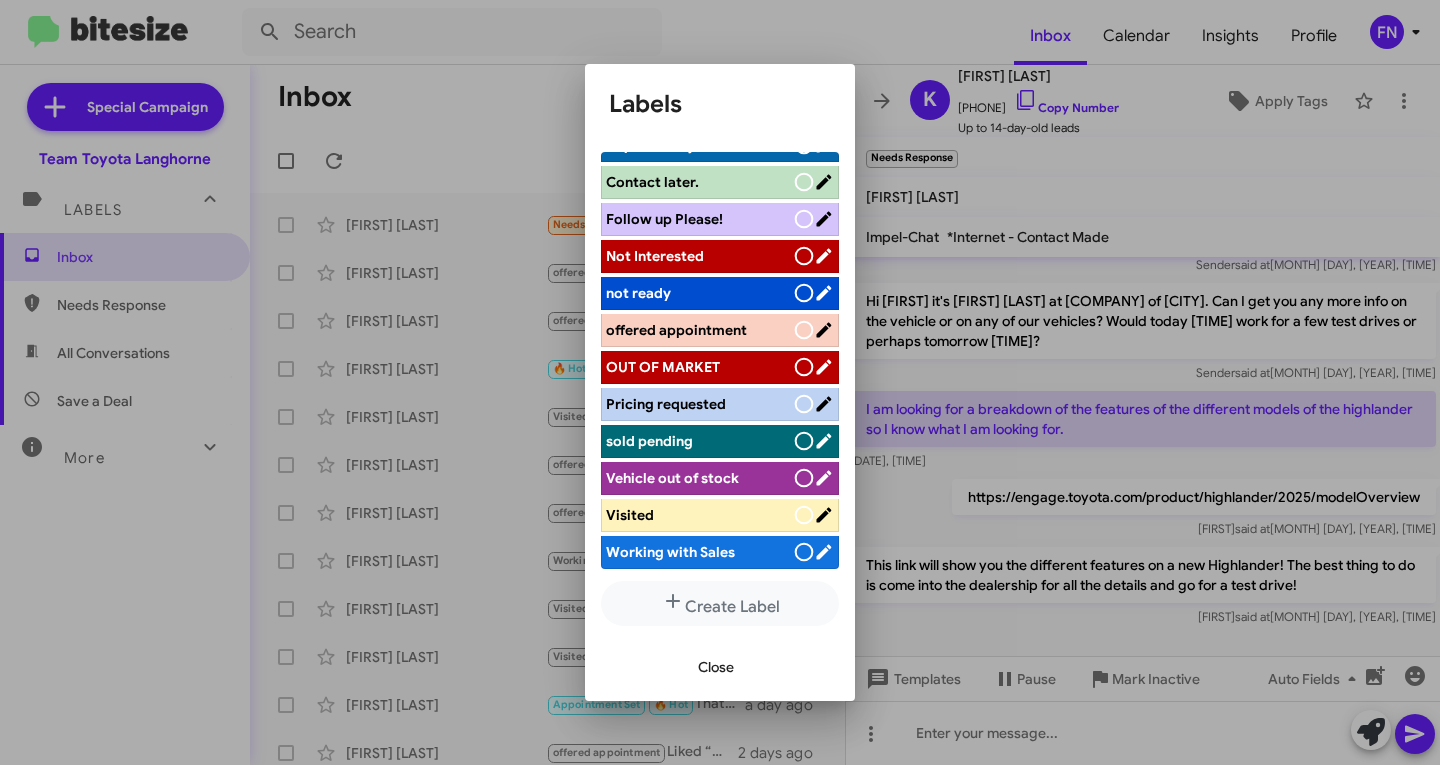 scroll, scrollTop: 299, scrollLeft: 0, axis: vertical 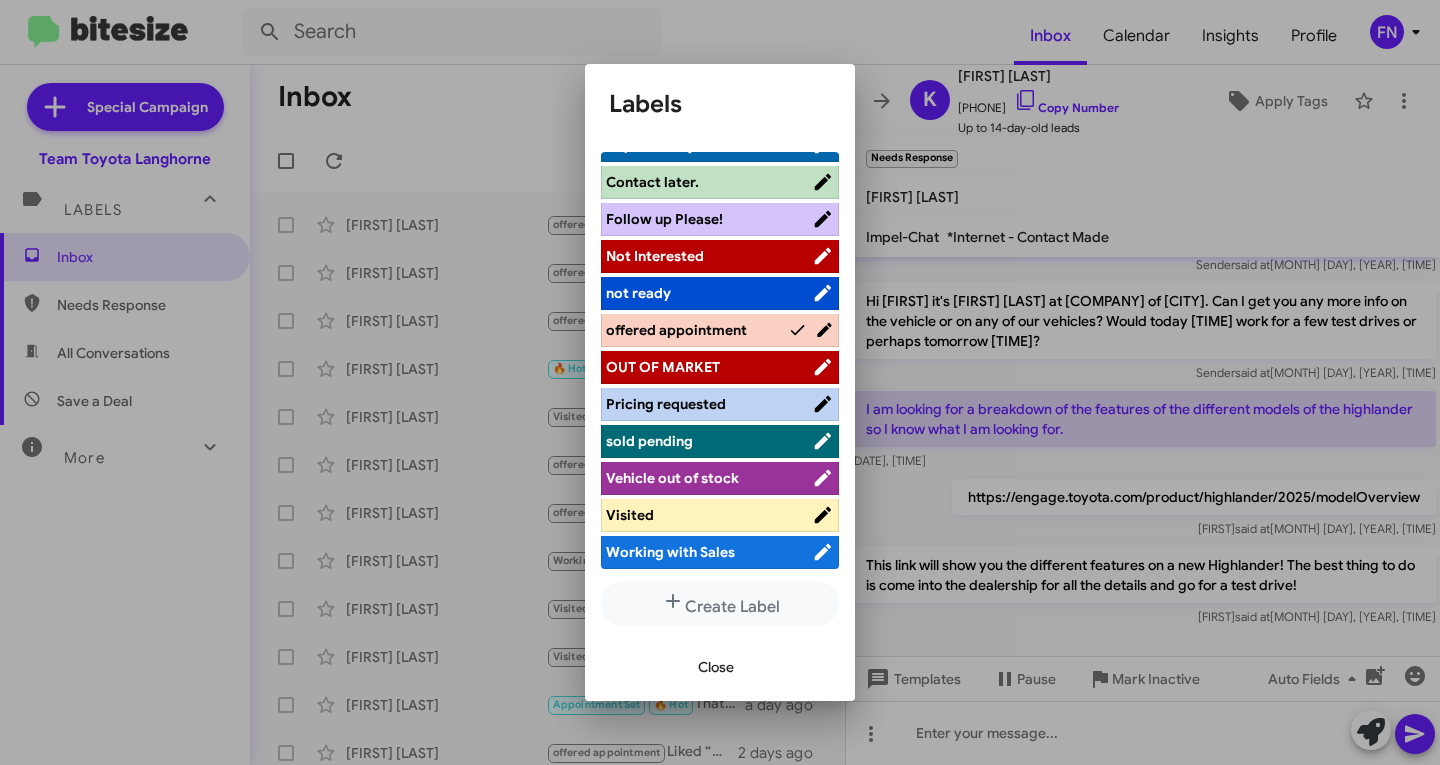 click on "Close" at bounding box center [720, 667] 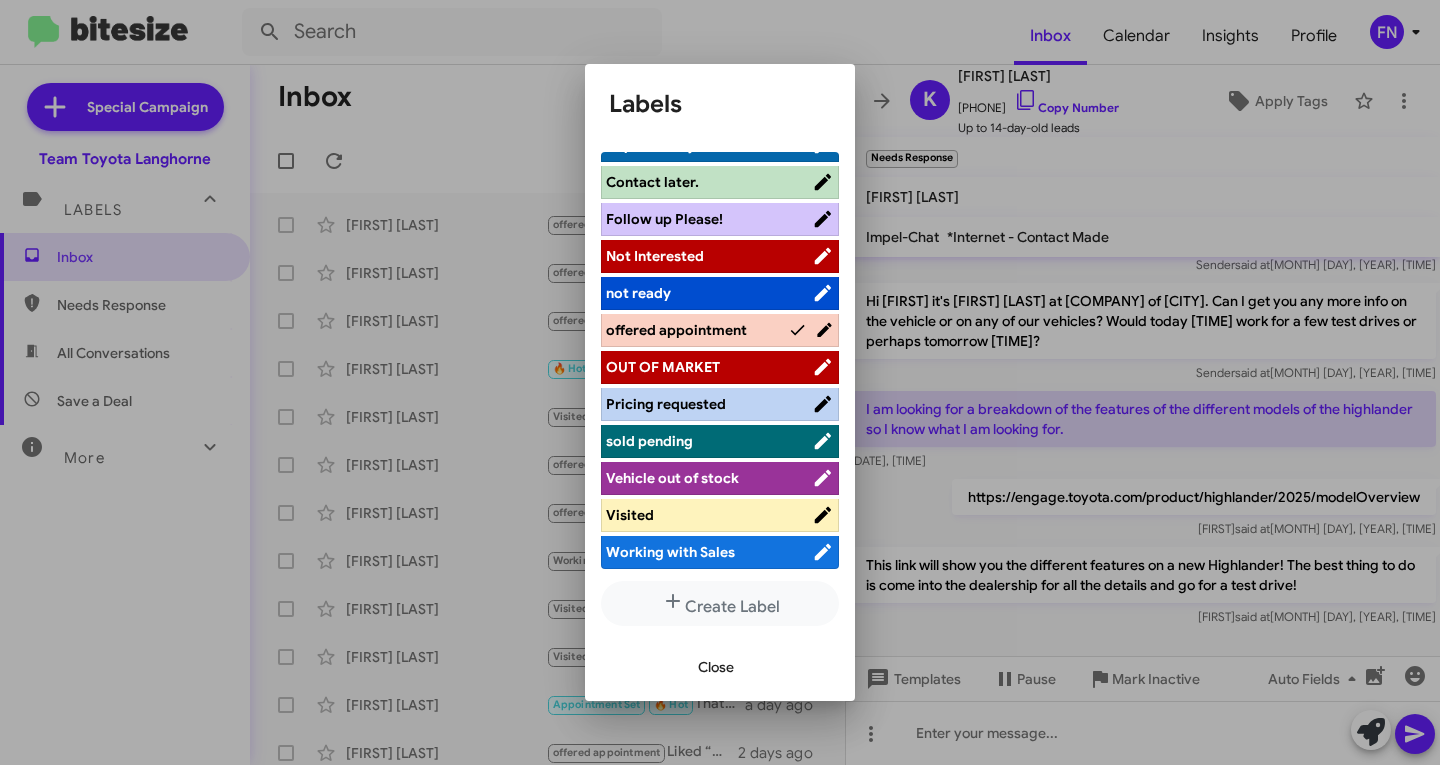 click on "Close" at bounding box center [716, 667] 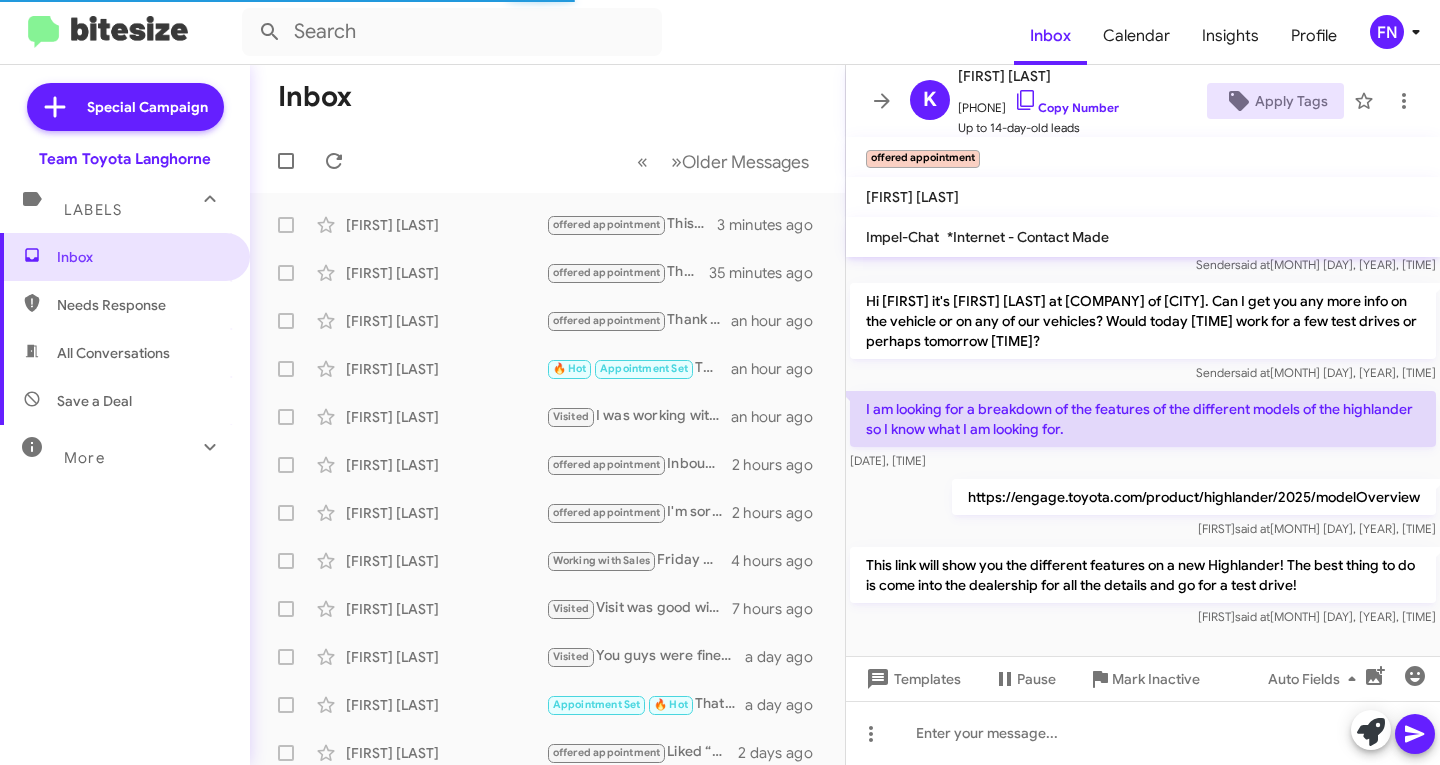 click on "All Conversations" at bounding box center [125, 353] 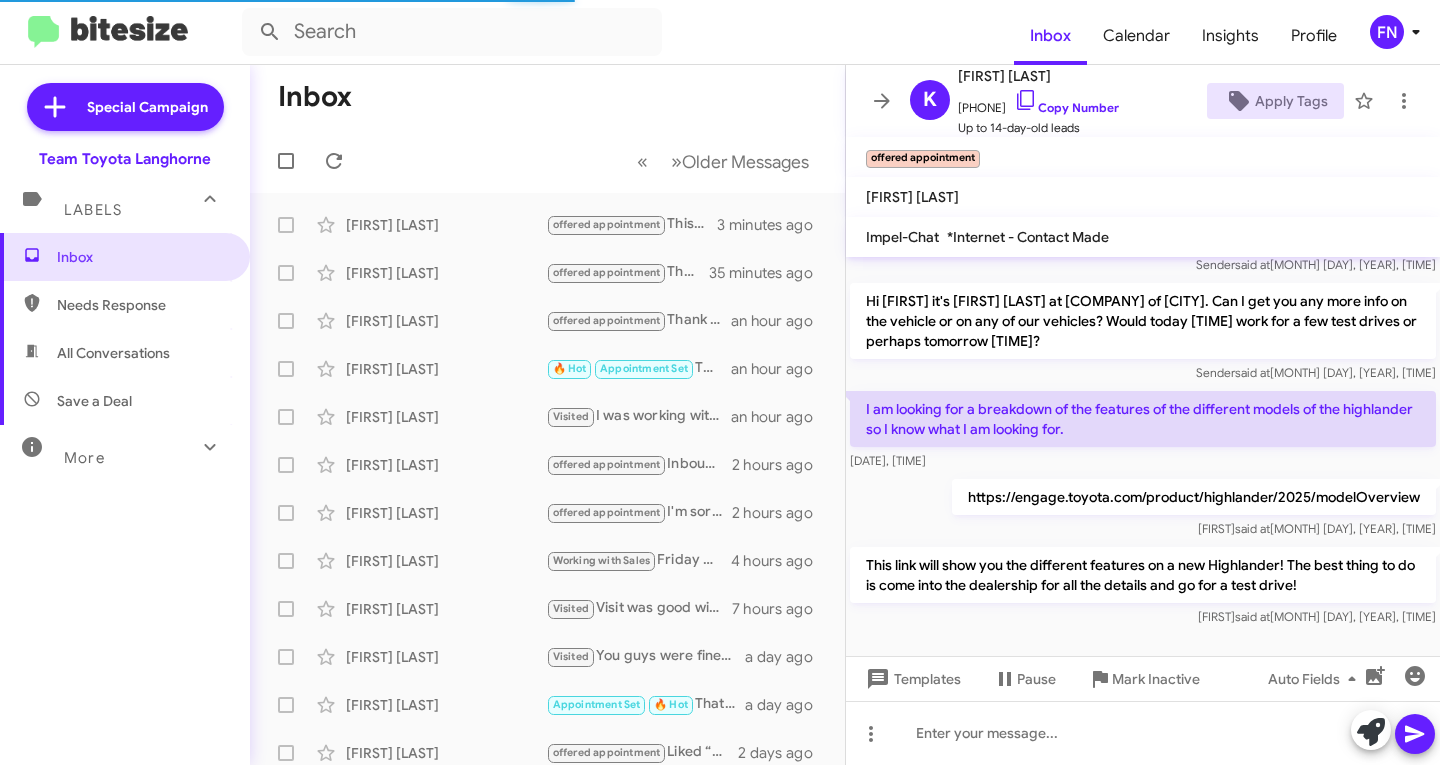 type on "in:all-conversations" 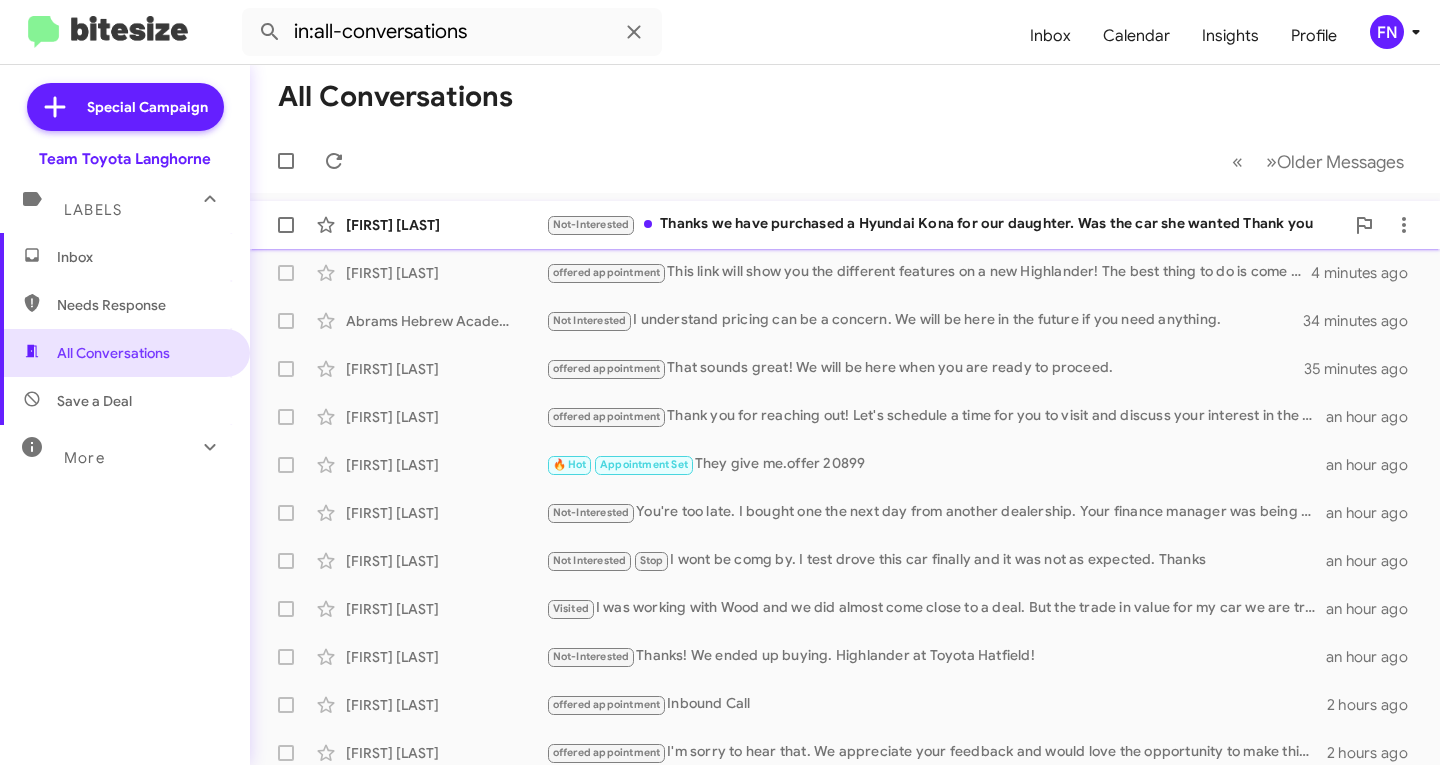click on "[FIRST] [LAST]  Not-Interested   Thanks we have purchased a Hyundai Kona for our daughter.  Was the car she wanted
Thank you   a minute ago" 